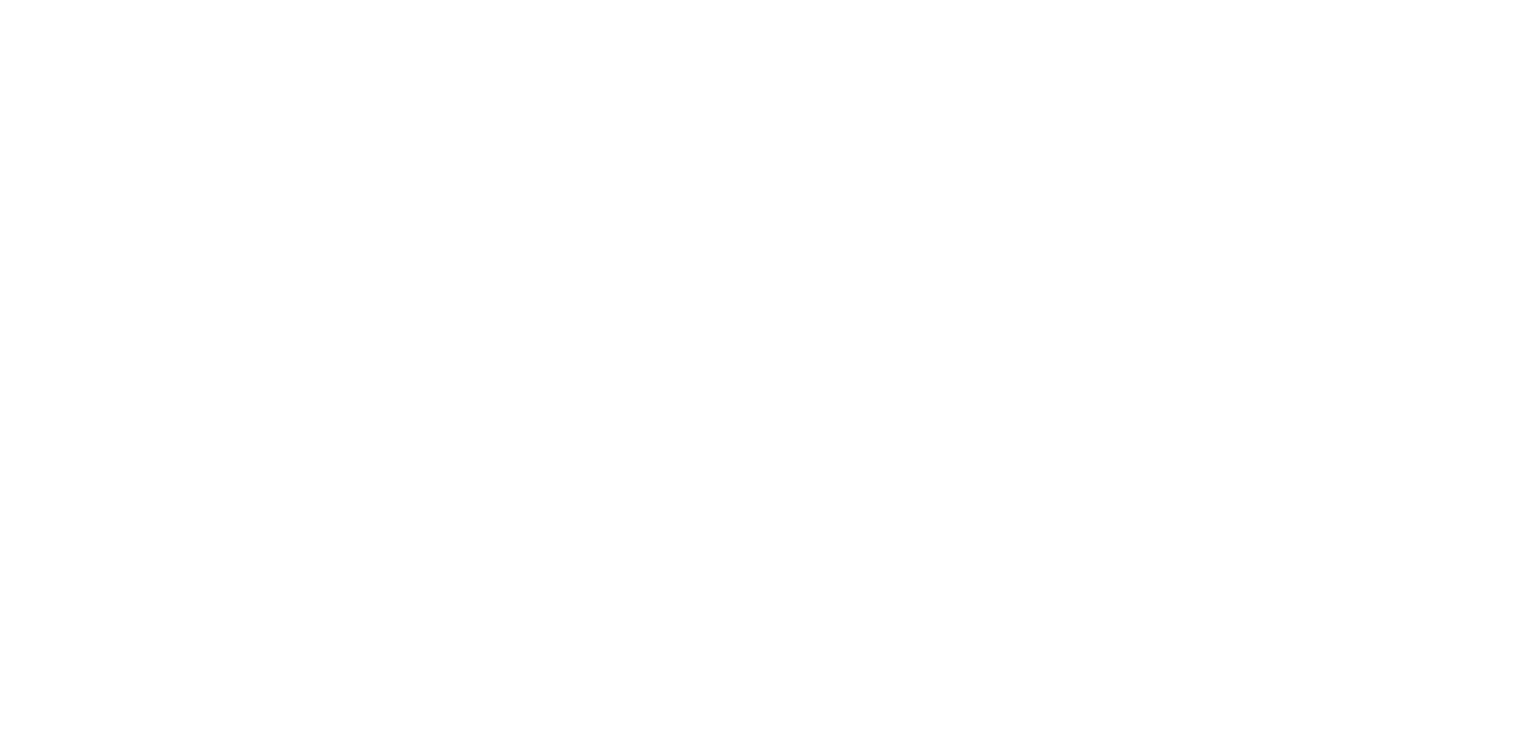 scroll, scrollTop: 0, scrollLeft: 0, axis: both 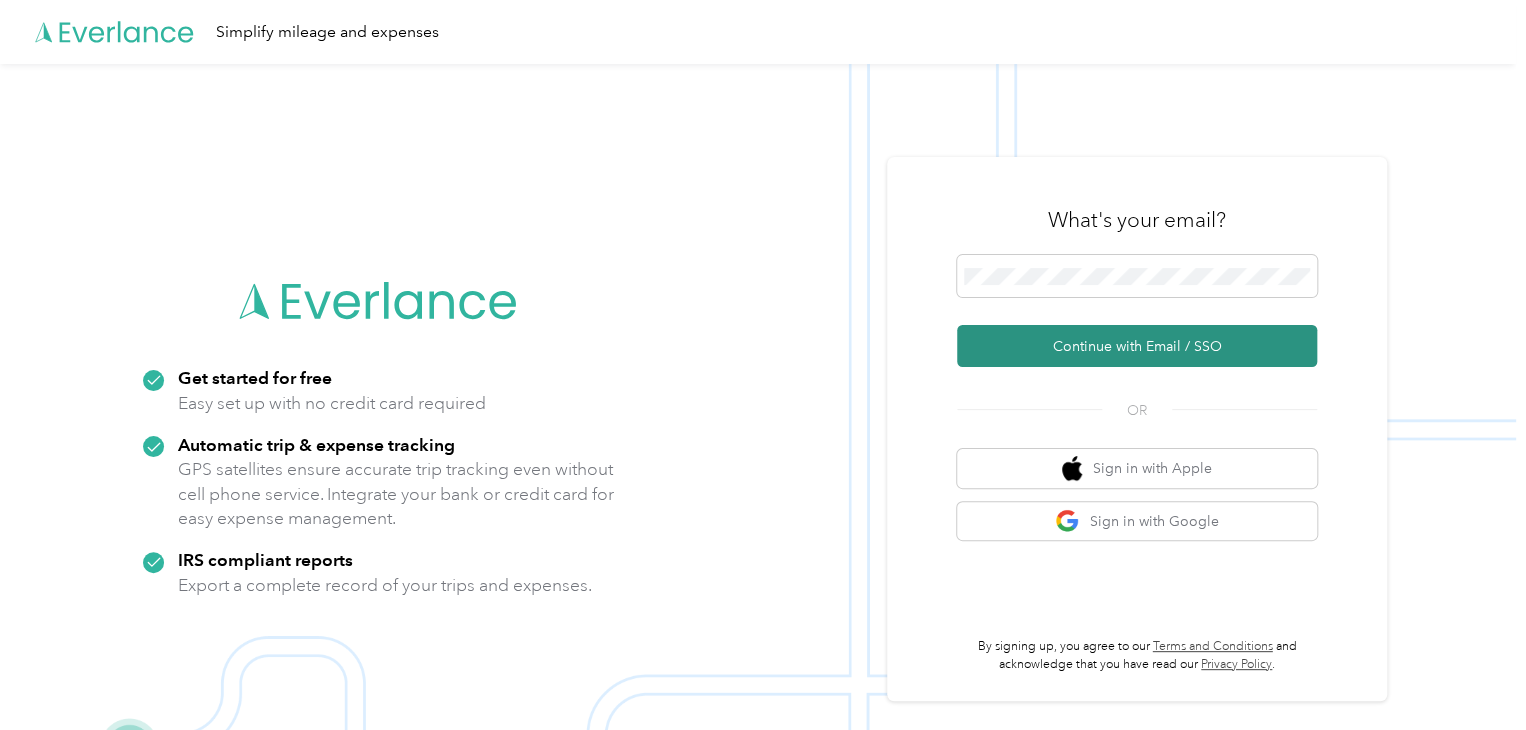 click on "Continue with Email / SSO" at bounding box center (1137, 346) 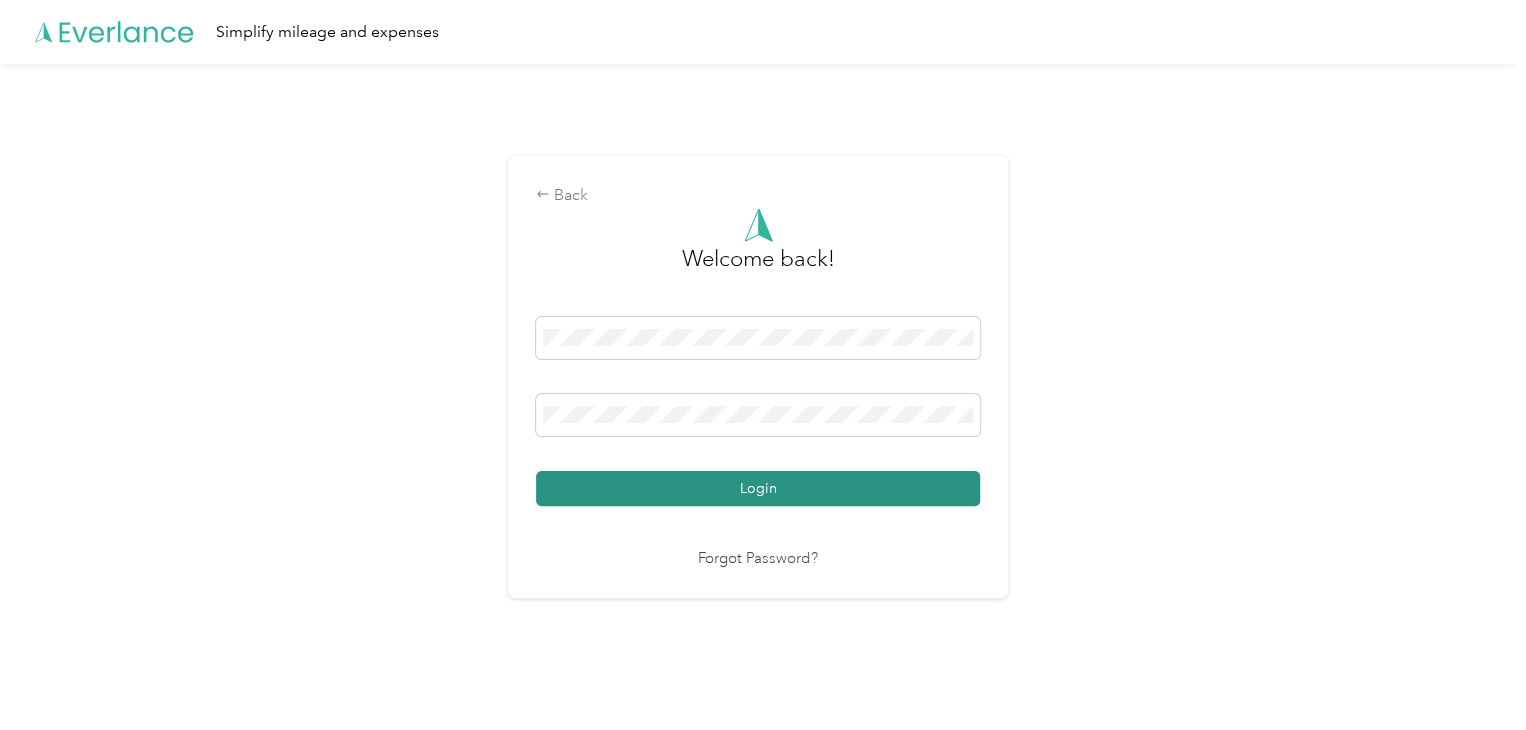 click on "Login" at bounding box center [758, 488] 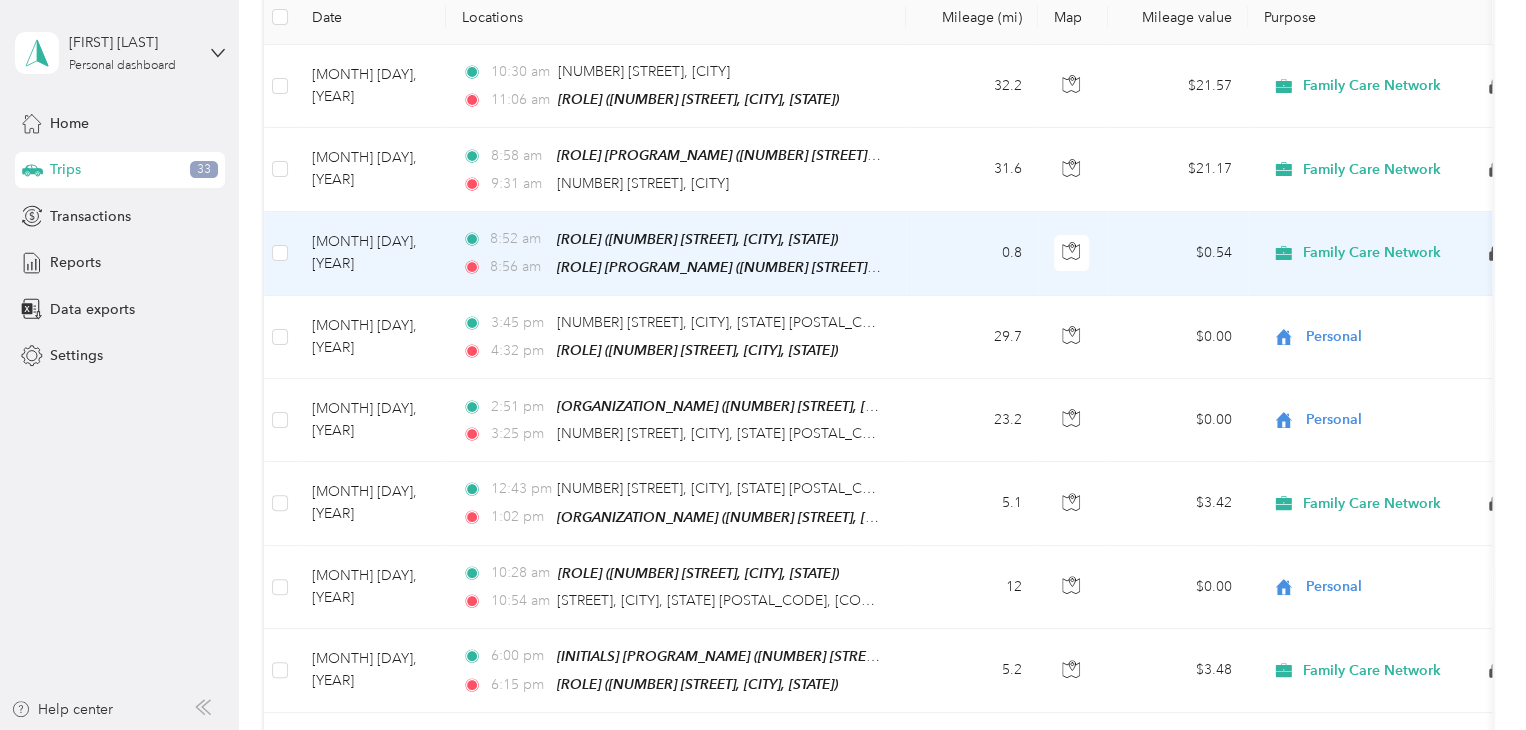 scroll, scrollTop: 0, scrollLeft: 0, axis: both 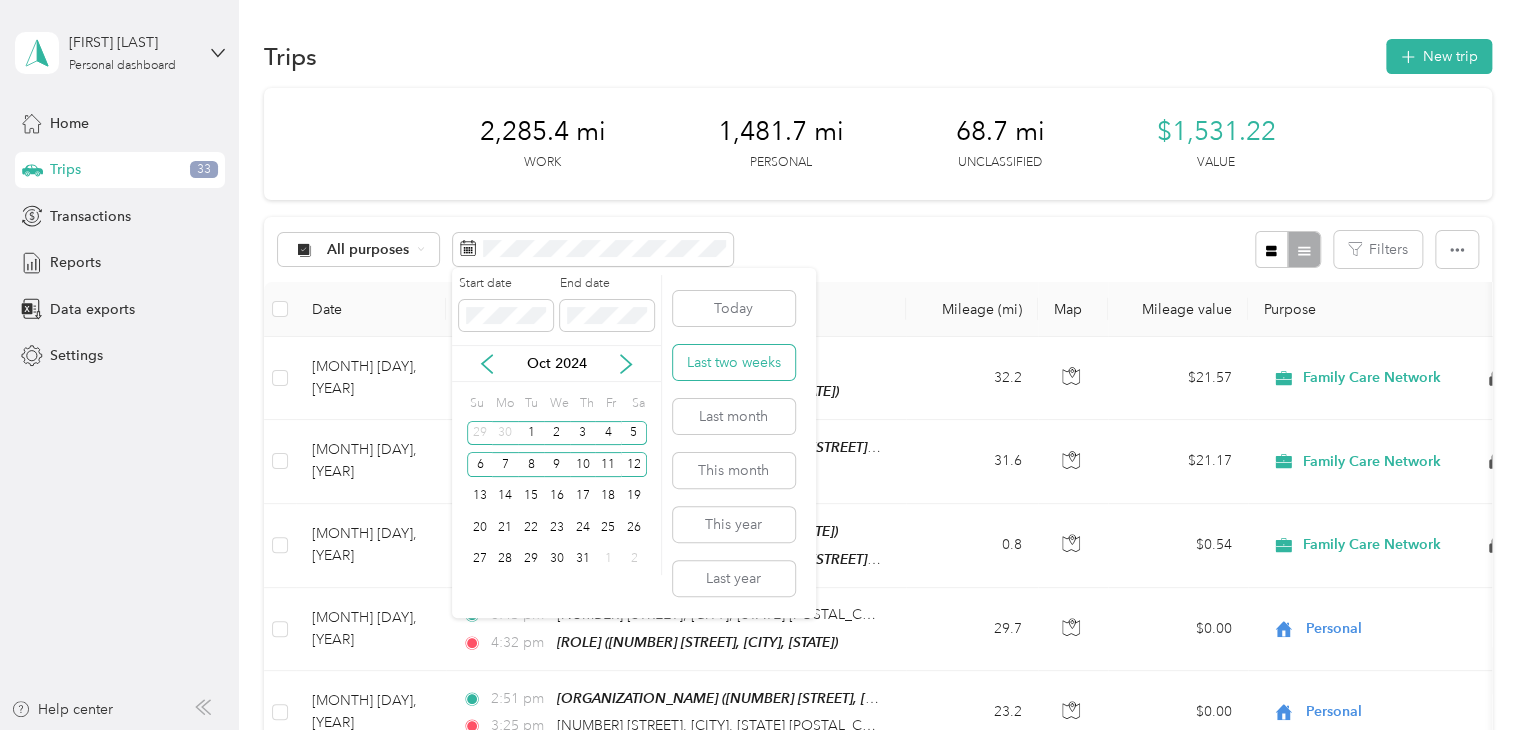 click on "Last two weeks" at bounding box center (734, 362) 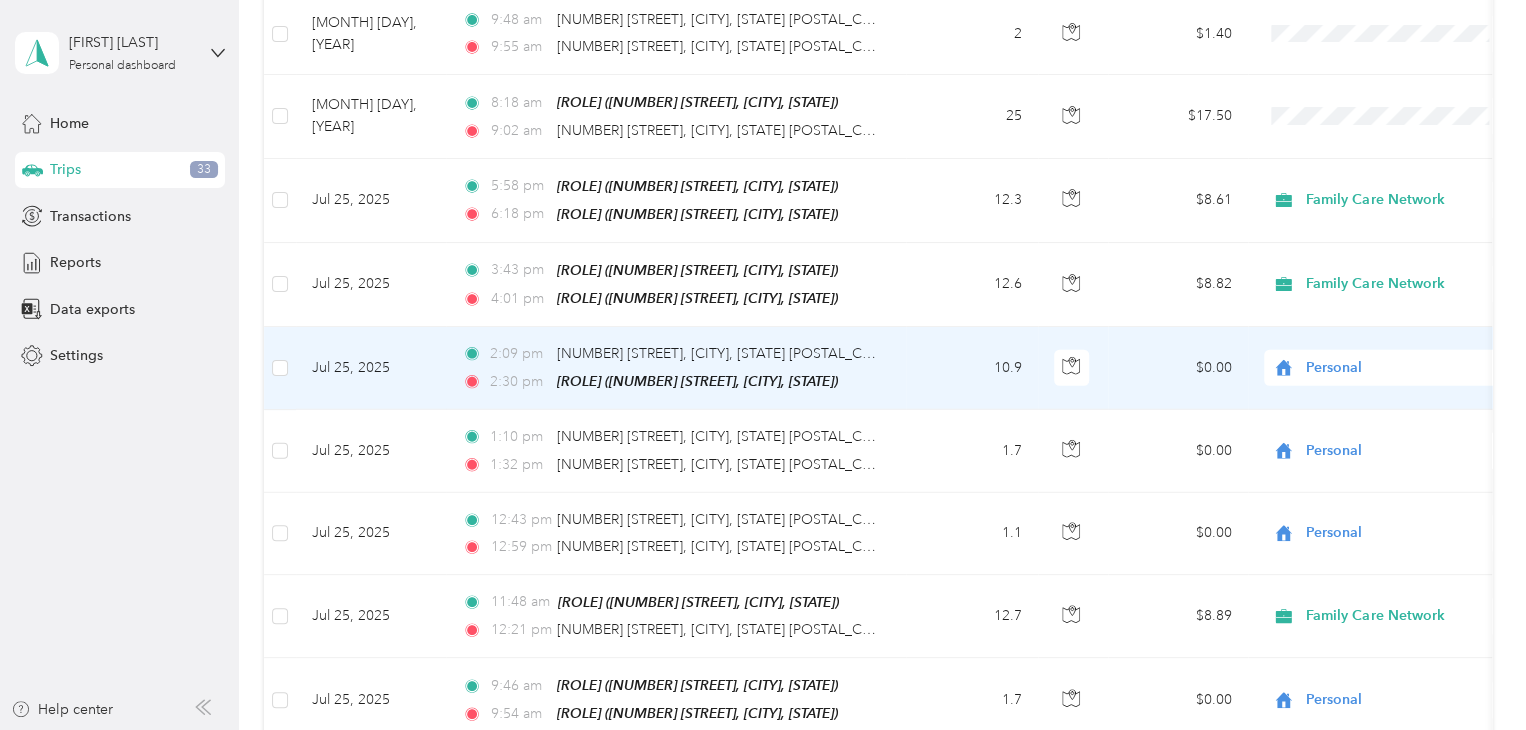 scroll, scrollTop: 2664, scrollLeft: 0, axis: vertical 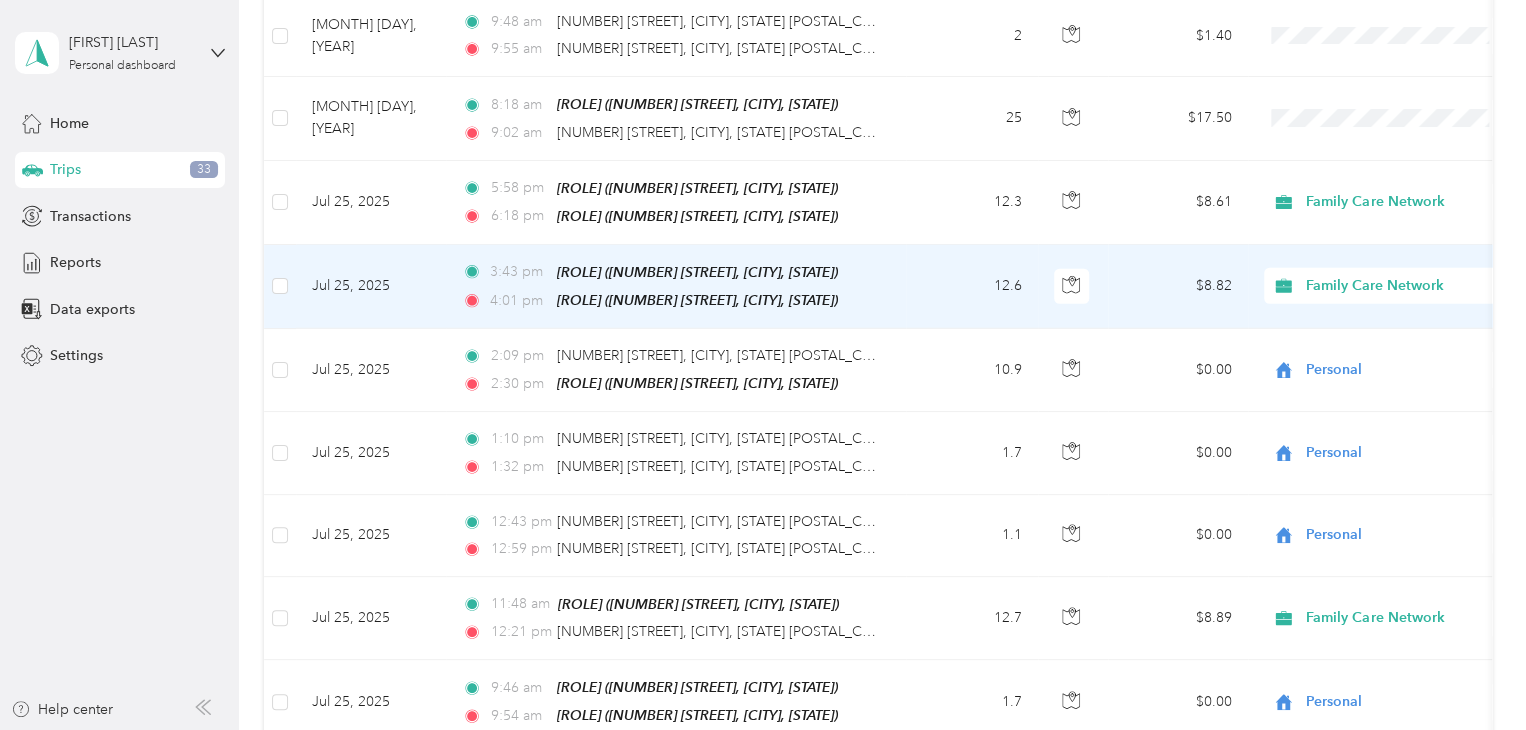 click on "12.6" at bounding box center (972, 287) 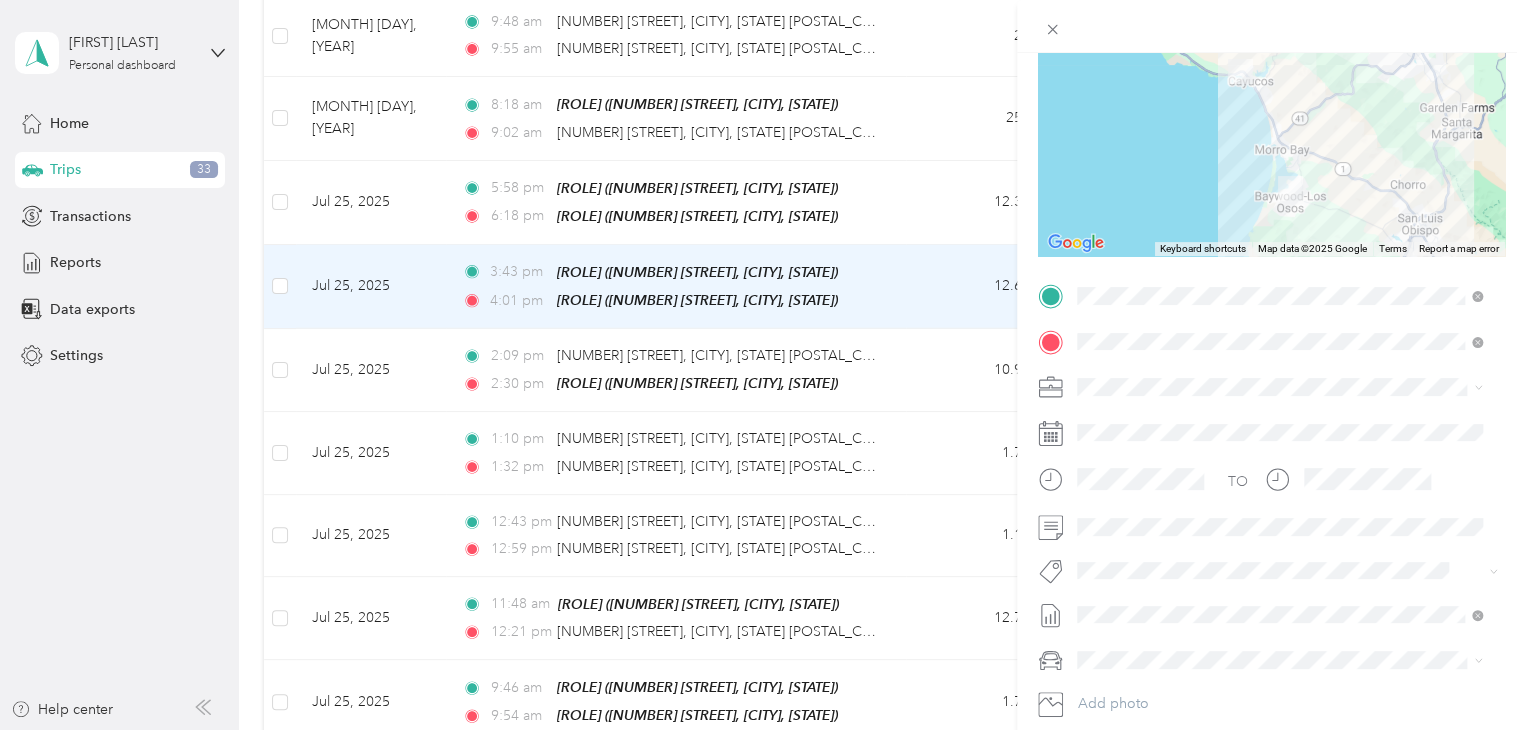 scroll, scrollTop: 199, scrollLeft: 0, axis: vertical 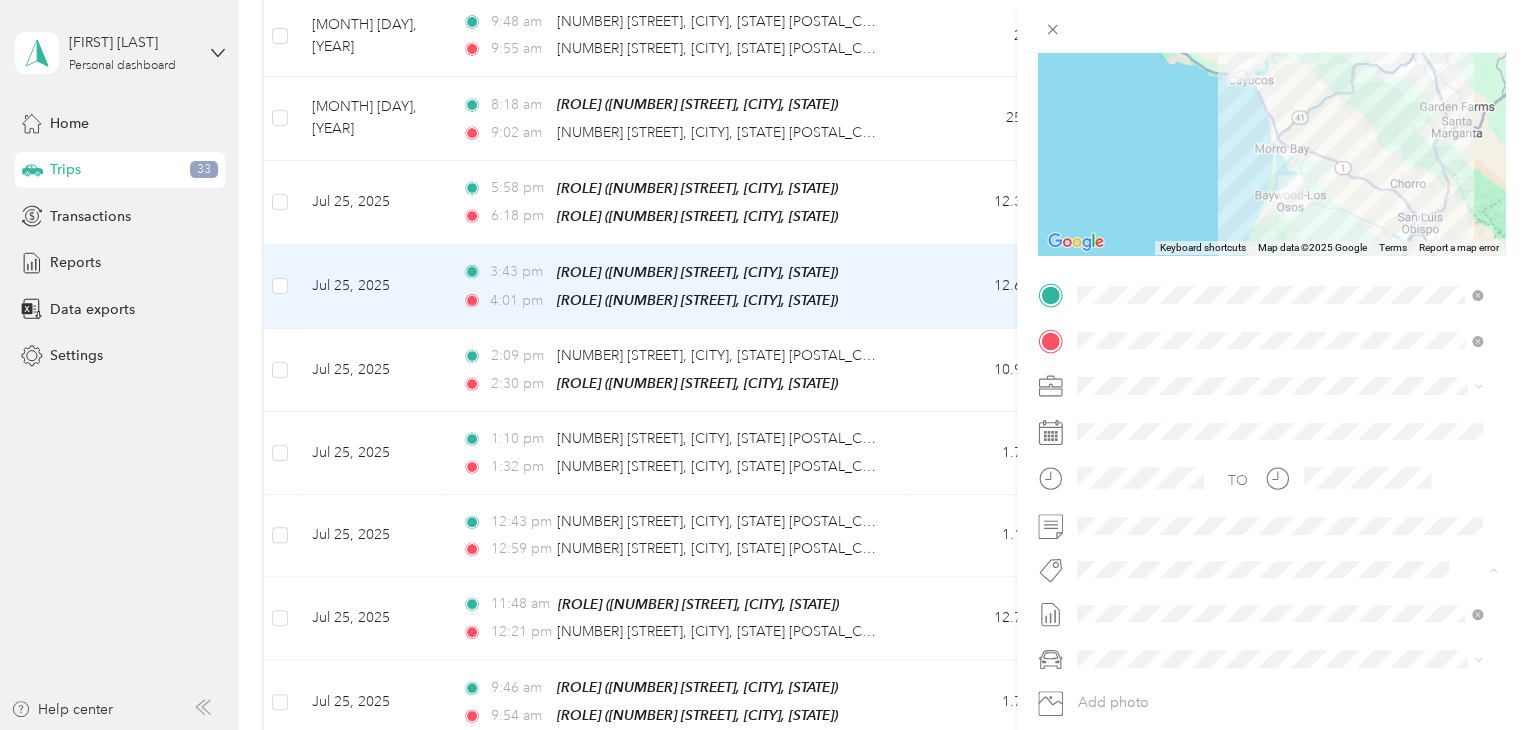 click on "Specialty Mhs" at bounding box center [1279, 352] 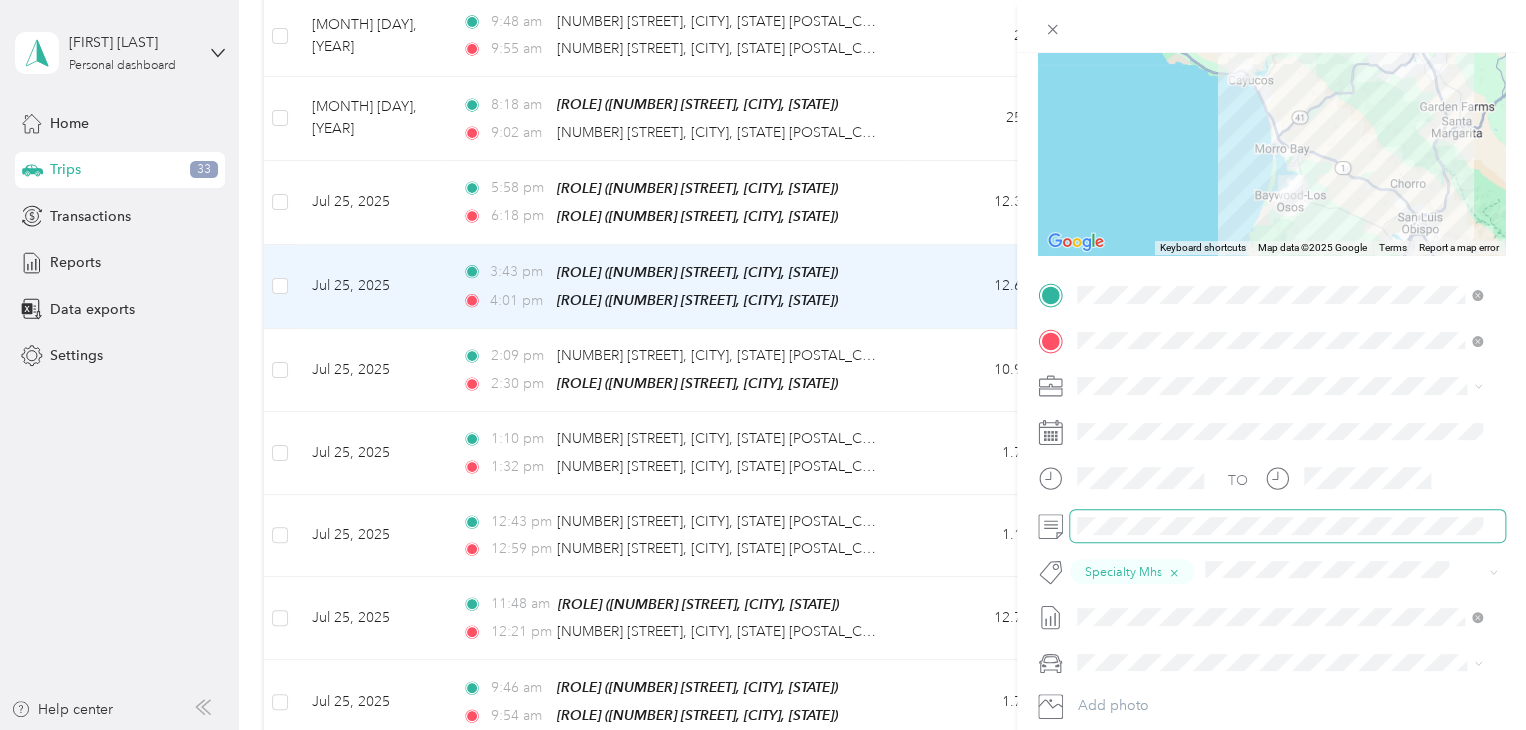 scroll, scrollTop: 0, scrollLeft: 323, axis: horizontal 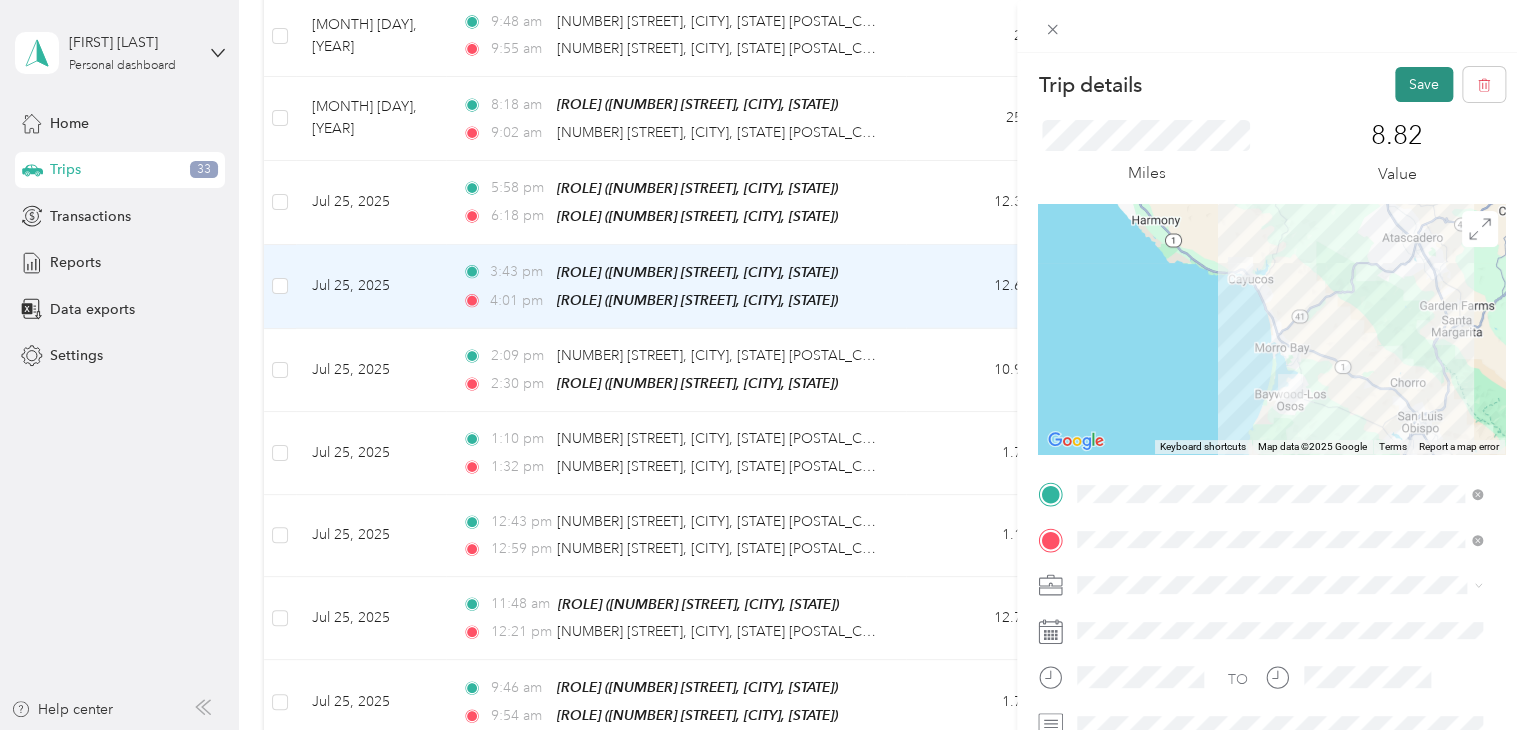 click on "Save" at bounding box center [1424, 84] 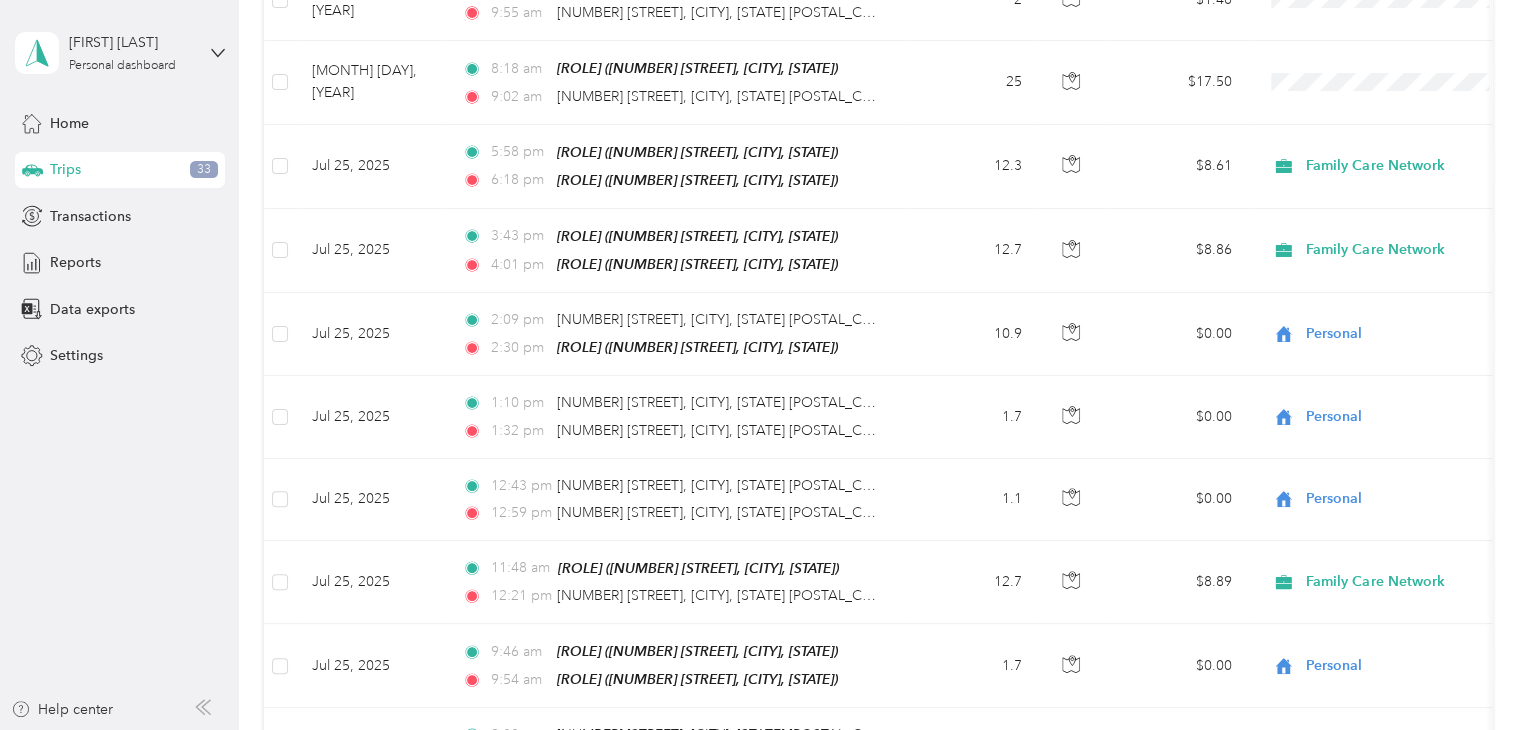 scroll, scrollTop: 2700, scrollLeft: 0, axis: vertical 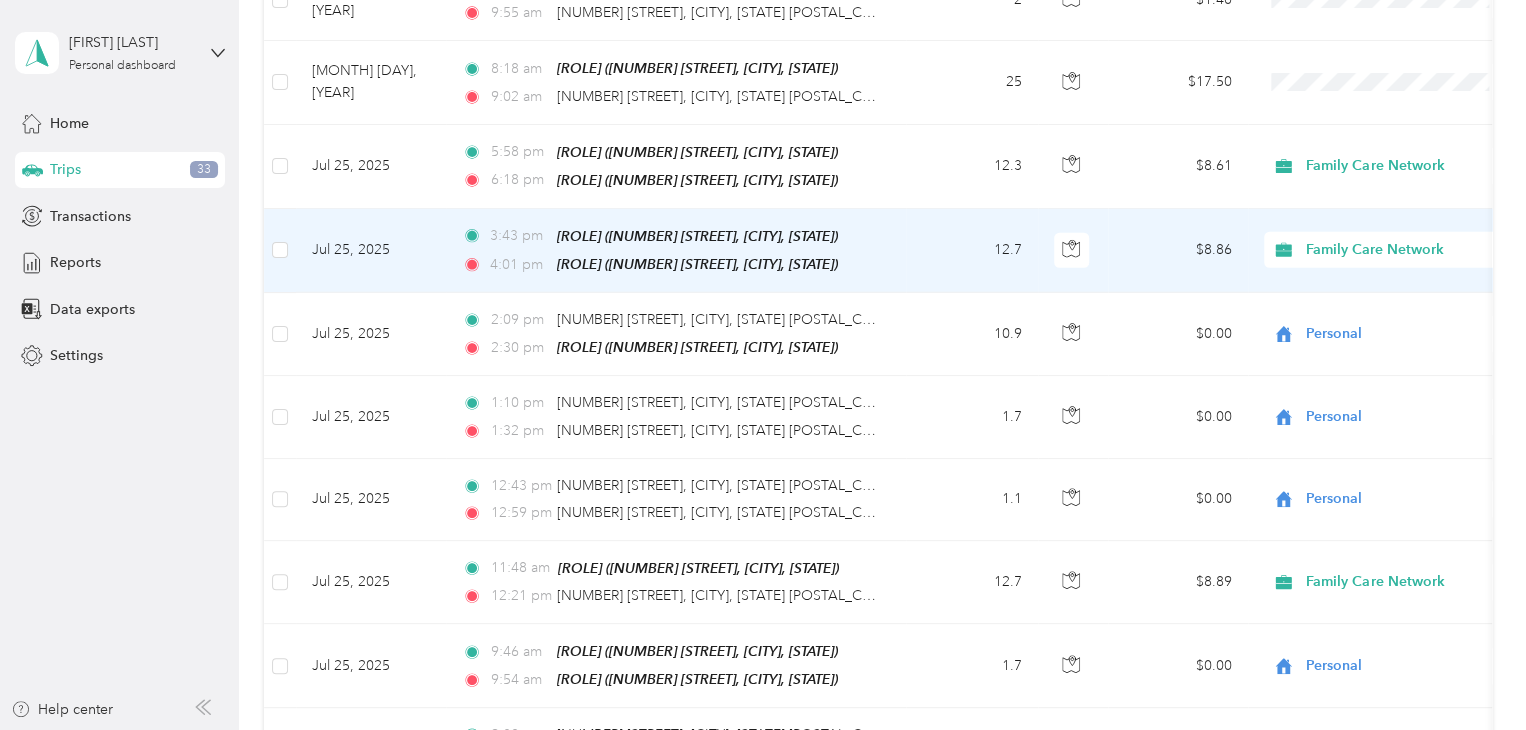 click on "$8.86" at bounding box center (1178, 251) 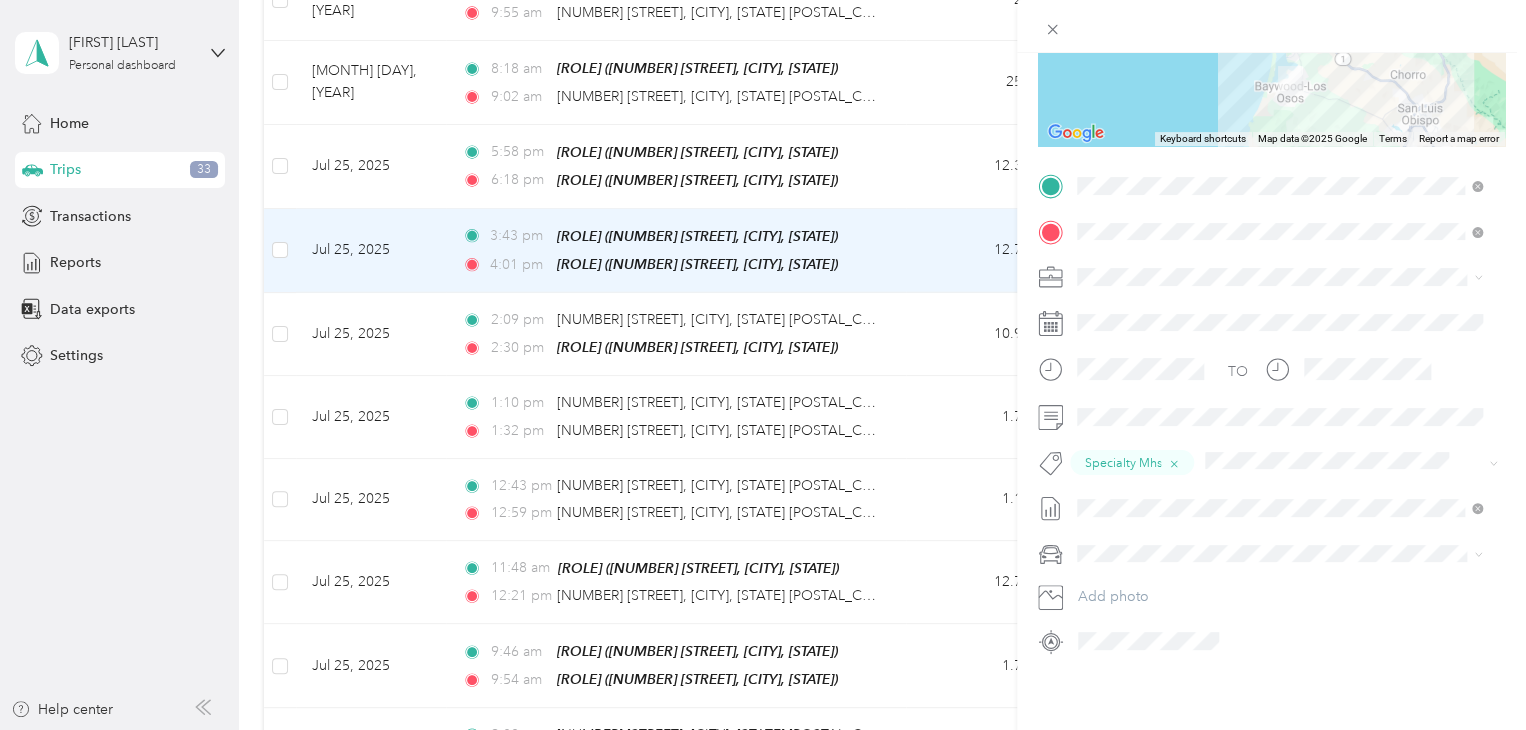 scroll, scrollTop: 322, scrollLeft: 0, axis: vertical 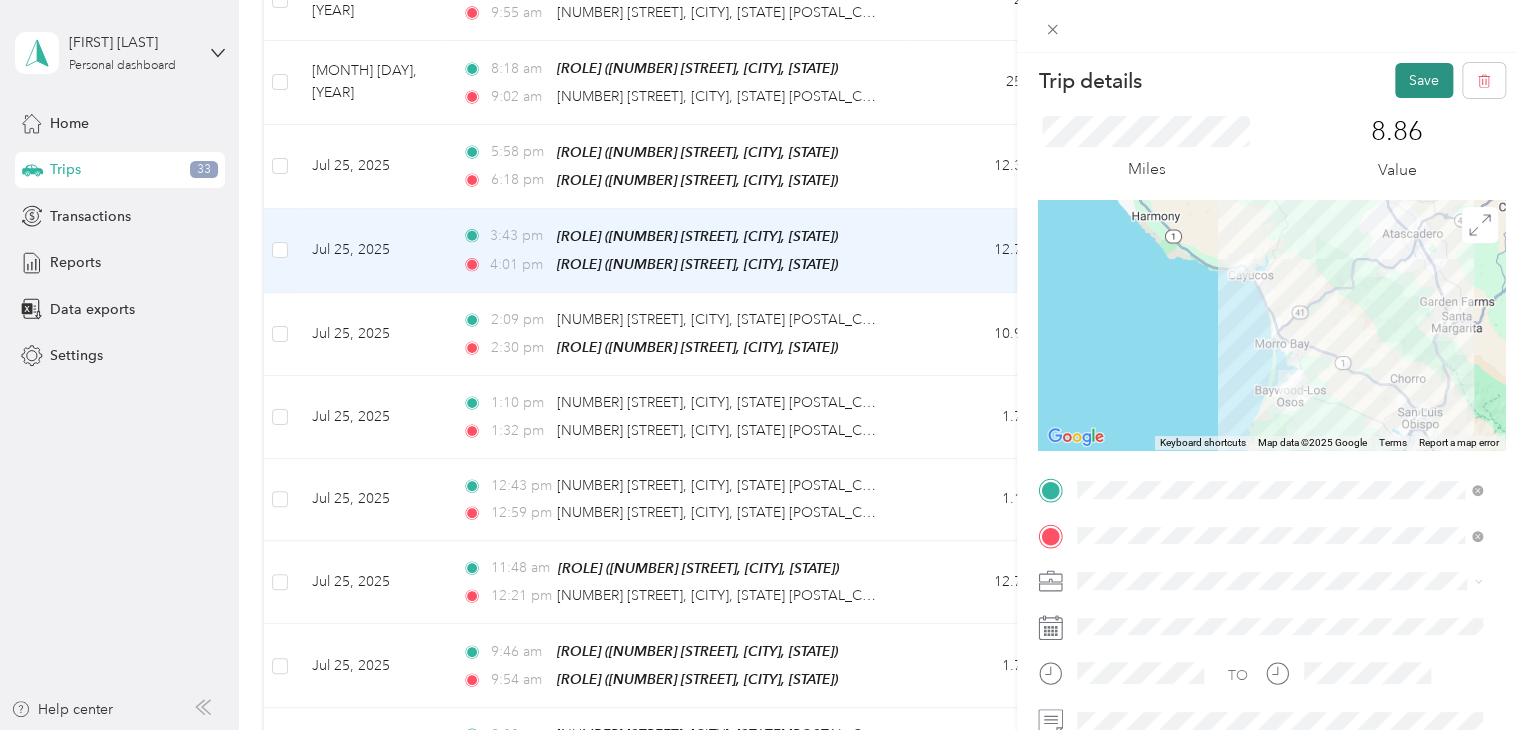 click on "Save" at bounding box center [1424, 80] 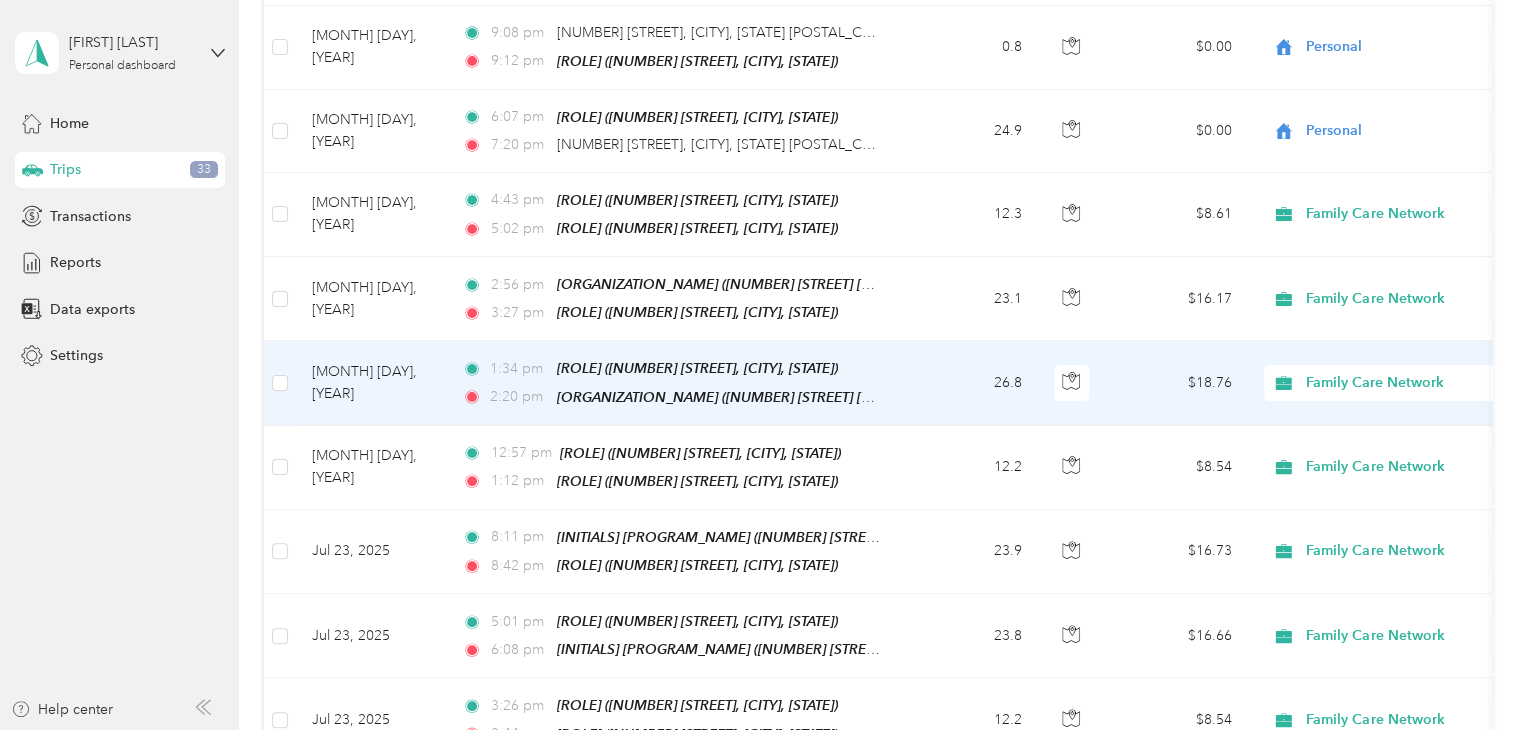 scroll, scrollTop: 3400, scrollLeft: 0, axis: vertical 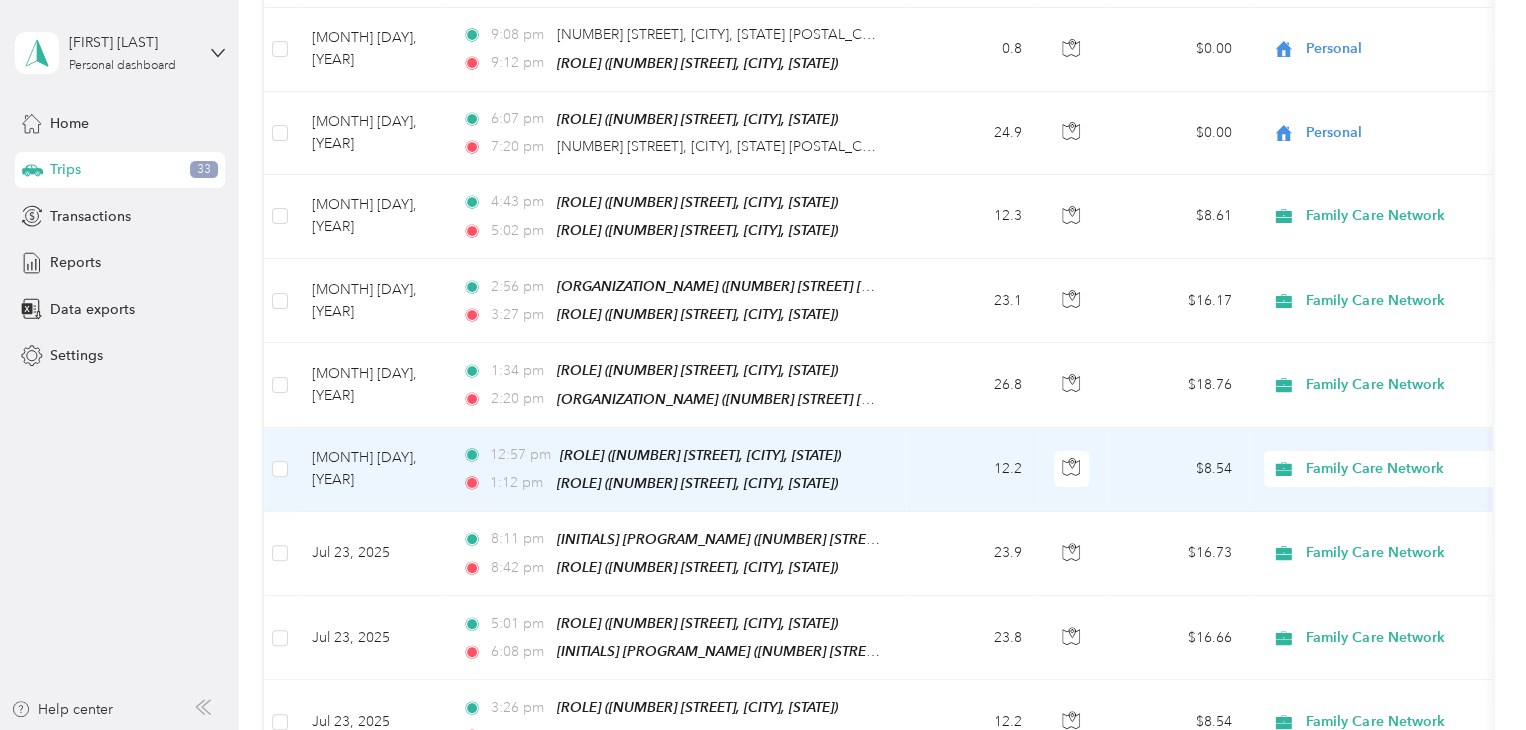 click on "$8.54" at bounding box center [1178, 470] 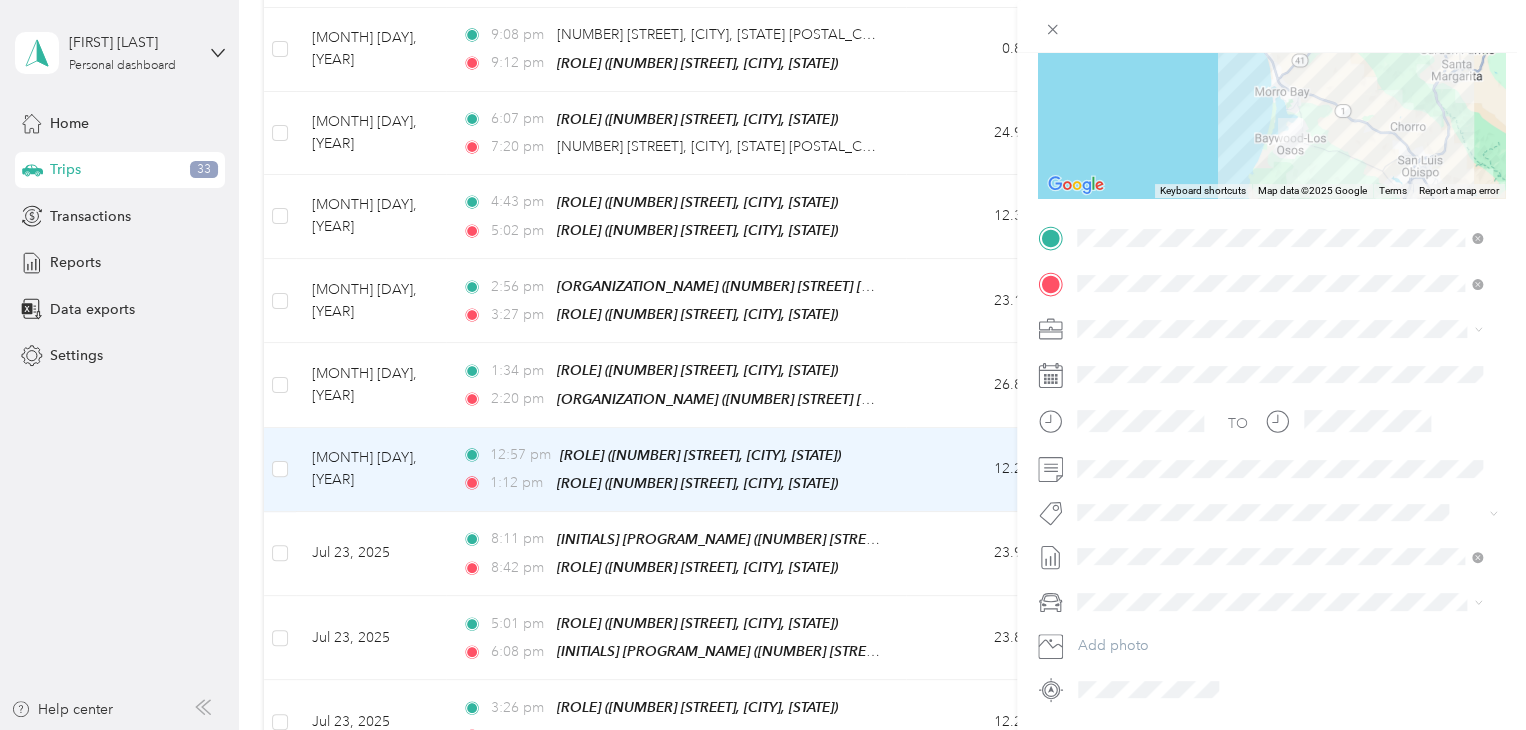 scroll, scrollTop: 260, scrollLeft: 0, axis: vertical 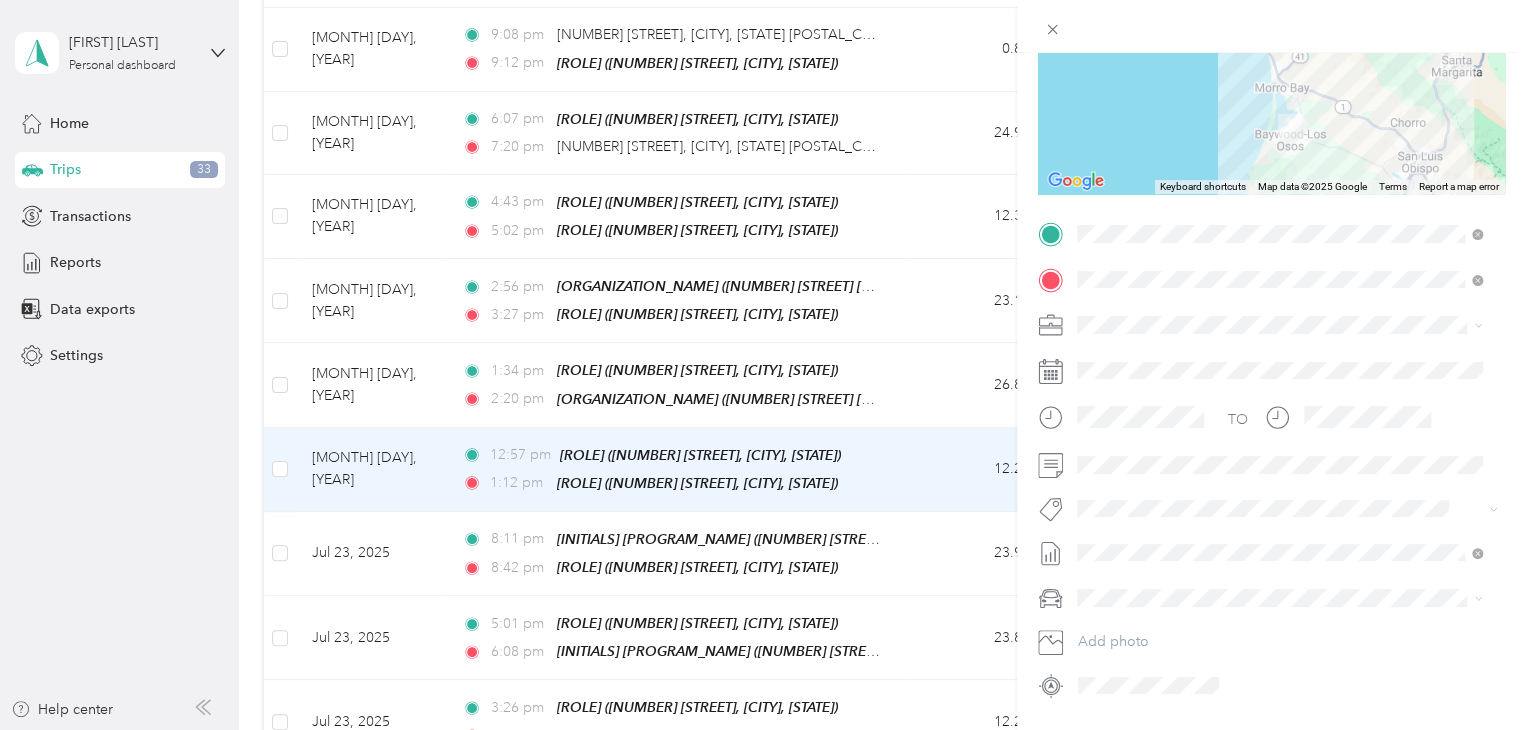 click on "Specialty Mhs" at bounding box center [1136, 300] 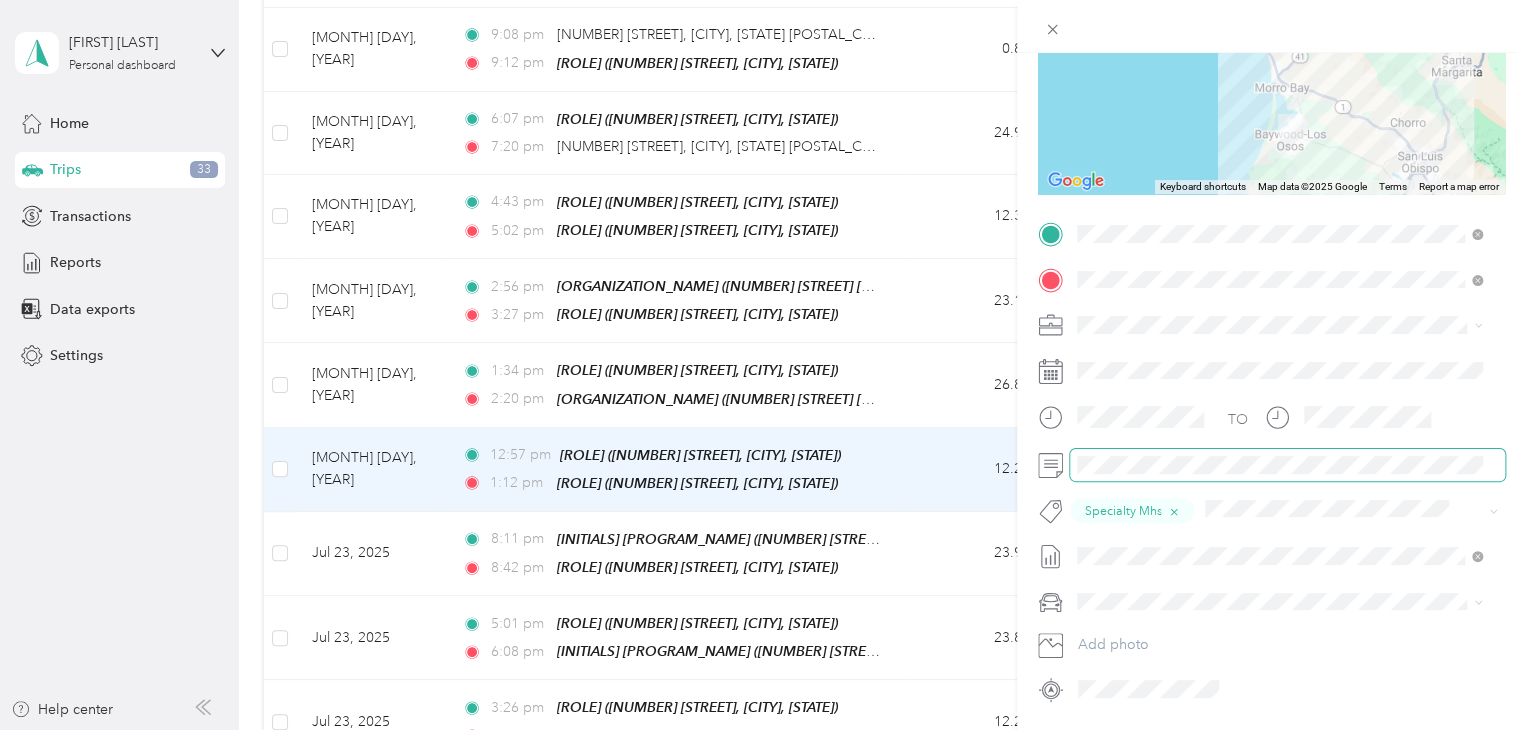 scroll, scrollTop: 0, scrollLeft: 518, axis: horizontal 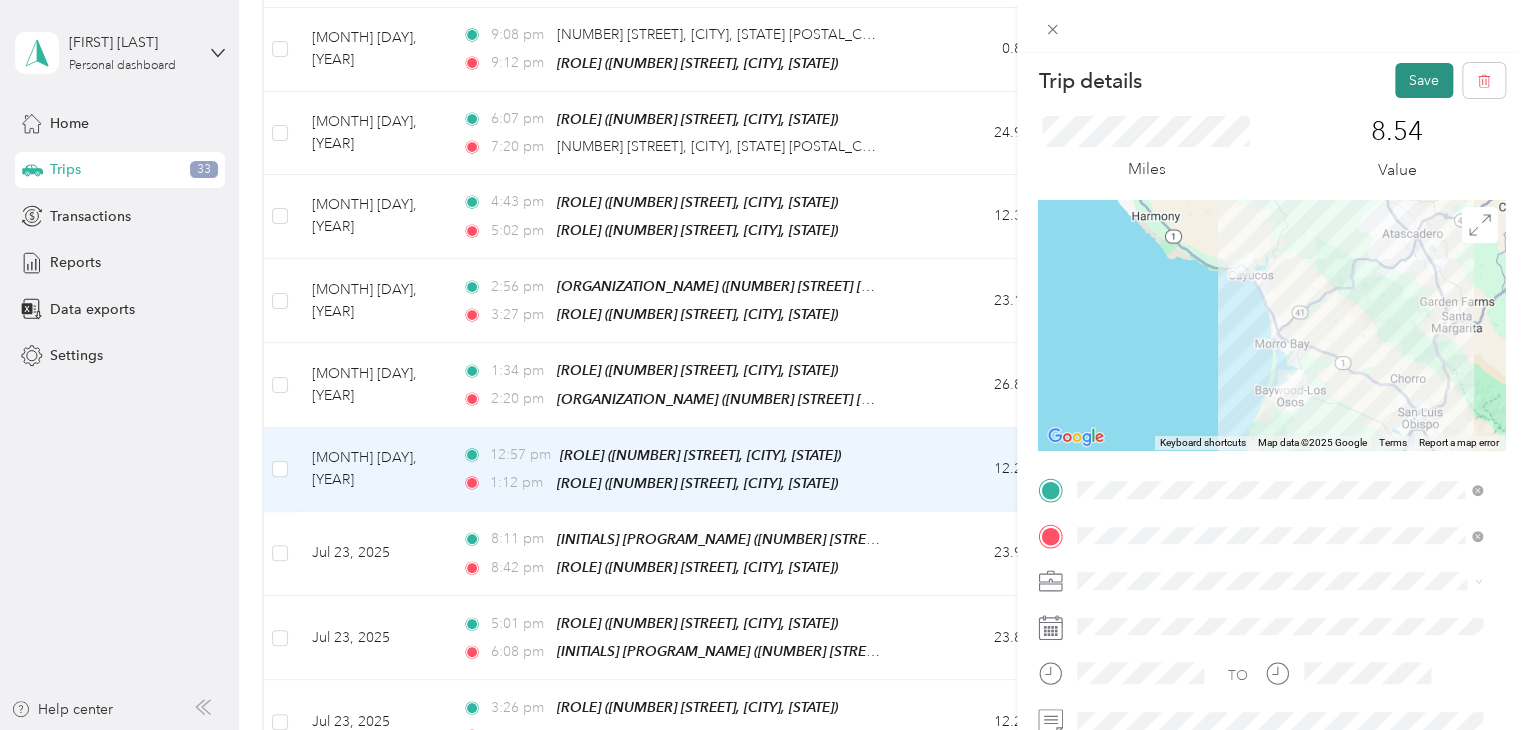 click on "Save" at bounding box center (1424, 80) 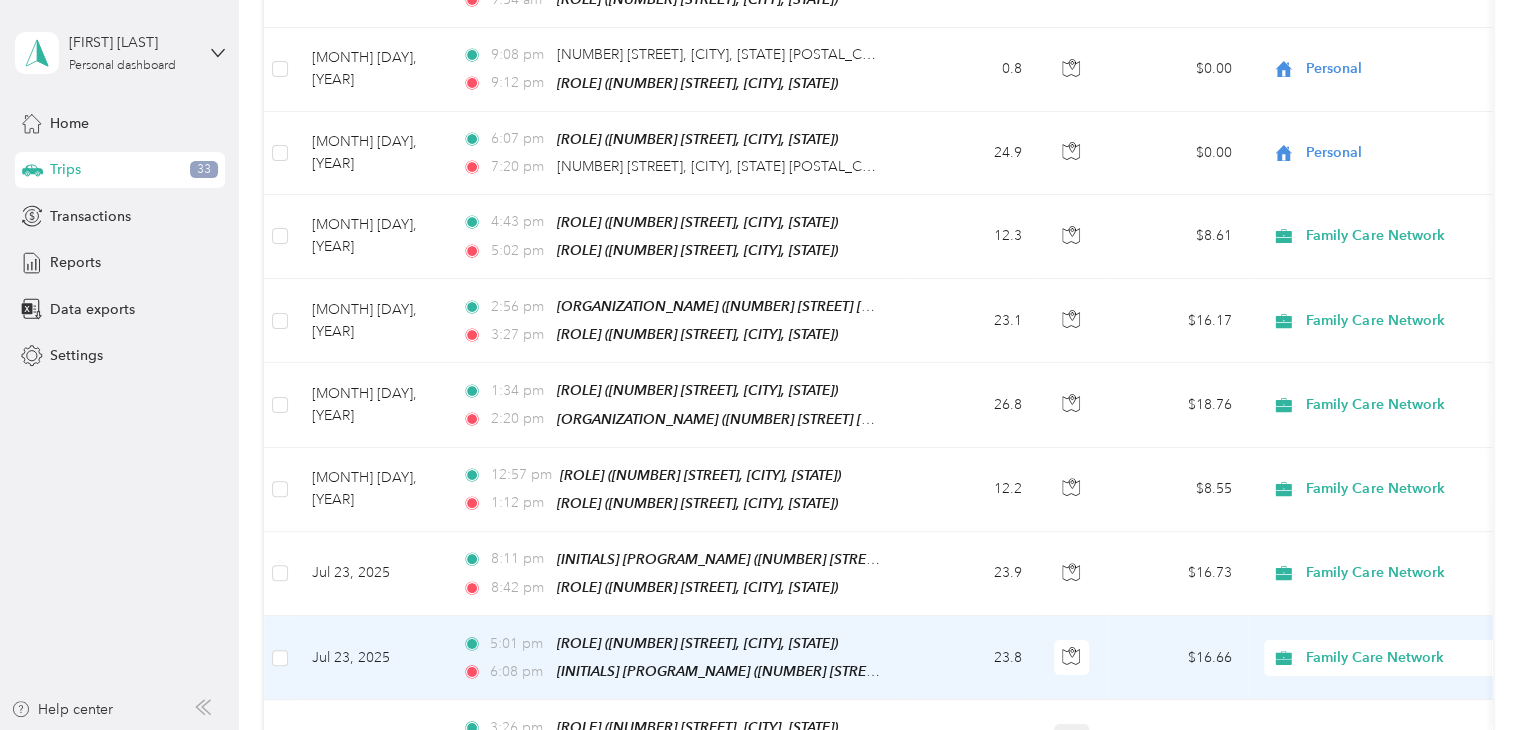 scroll, scrollTop: 3484, scrollLeft: 0, axis: vertical 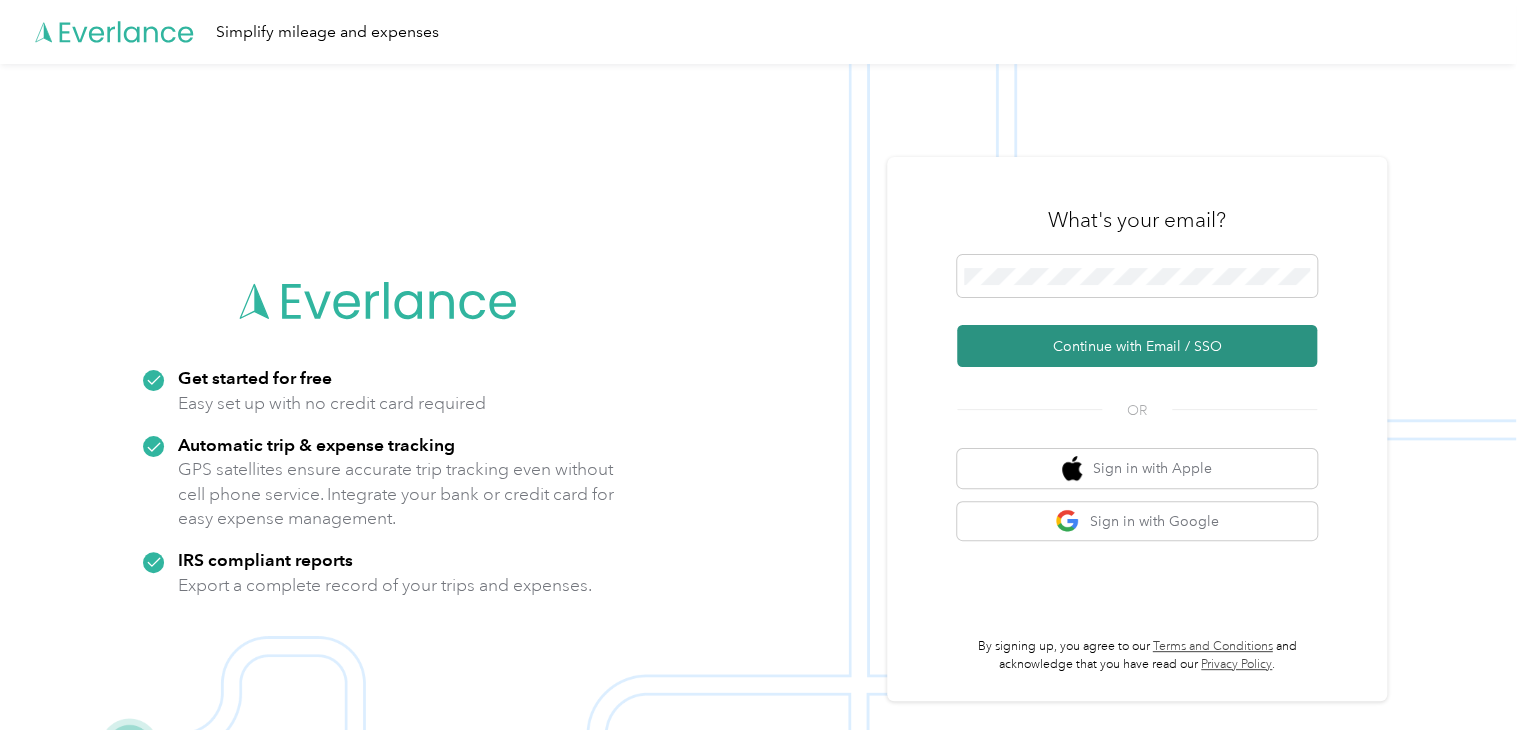 click on "Continue with Email / SSO" at bounding box center [1137, 346] 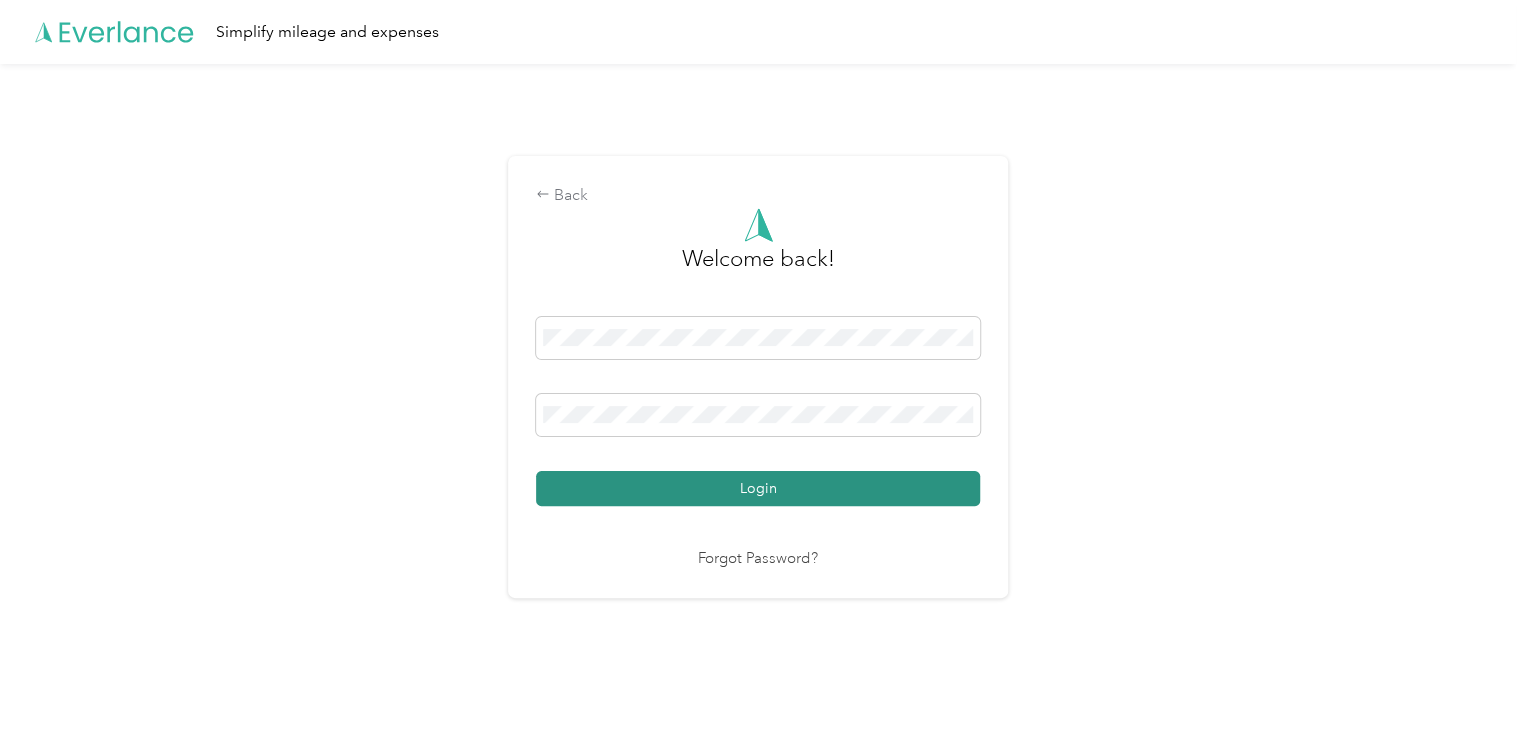 click on "Login" at bounding box center (758, 488) 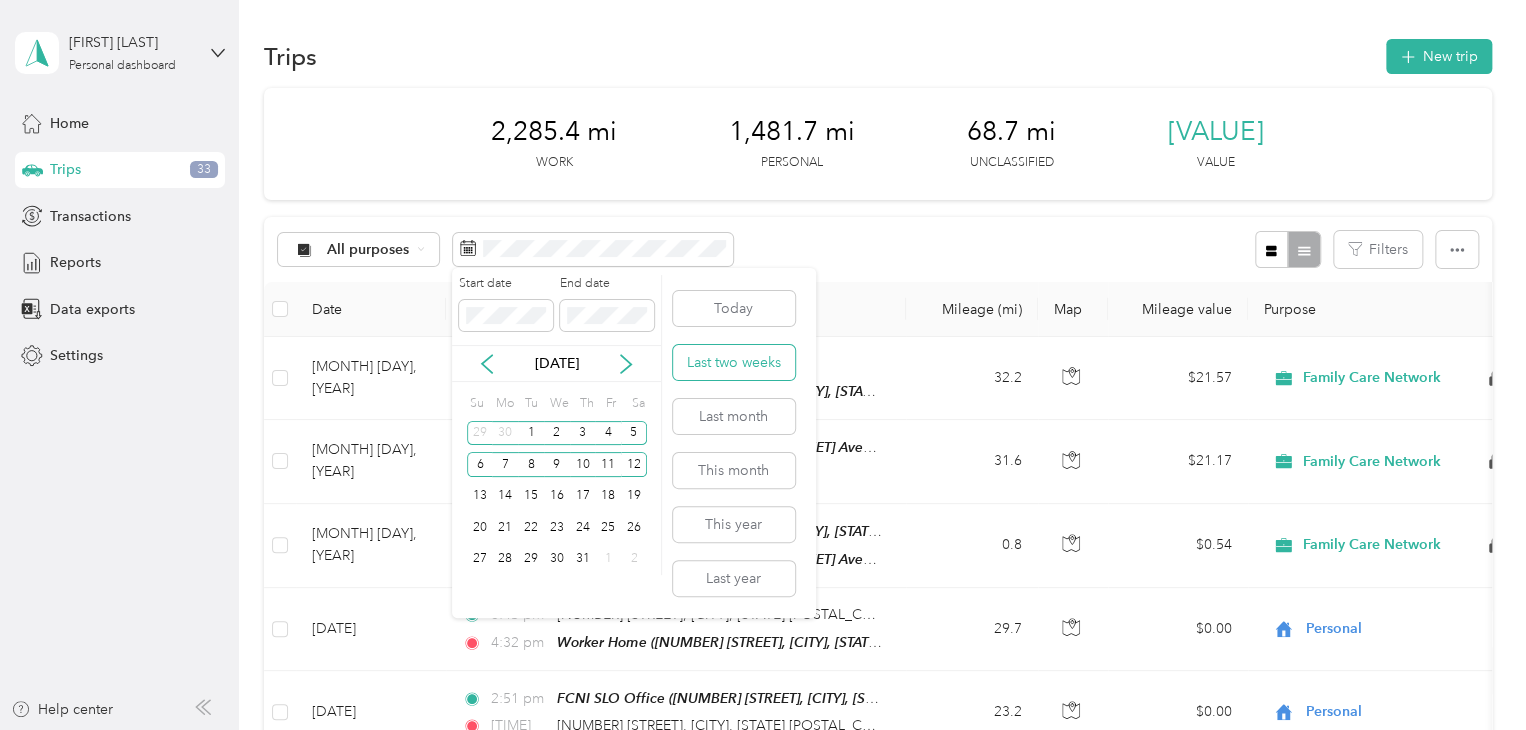 click on "Last two weeks" at bounding box center [734, 362] 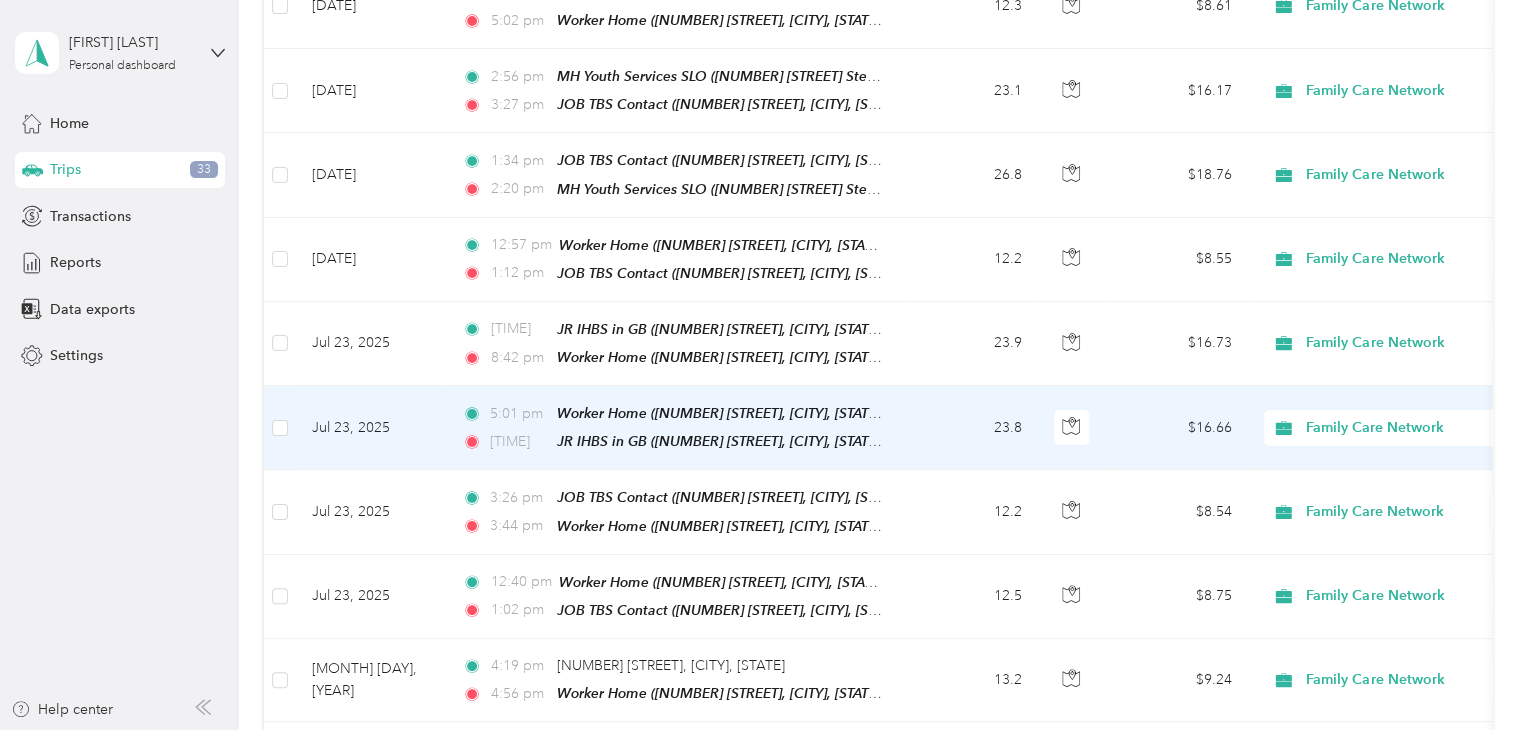 scroll, scrollTop: 3608, scrollLeft: 0, axis: vertical 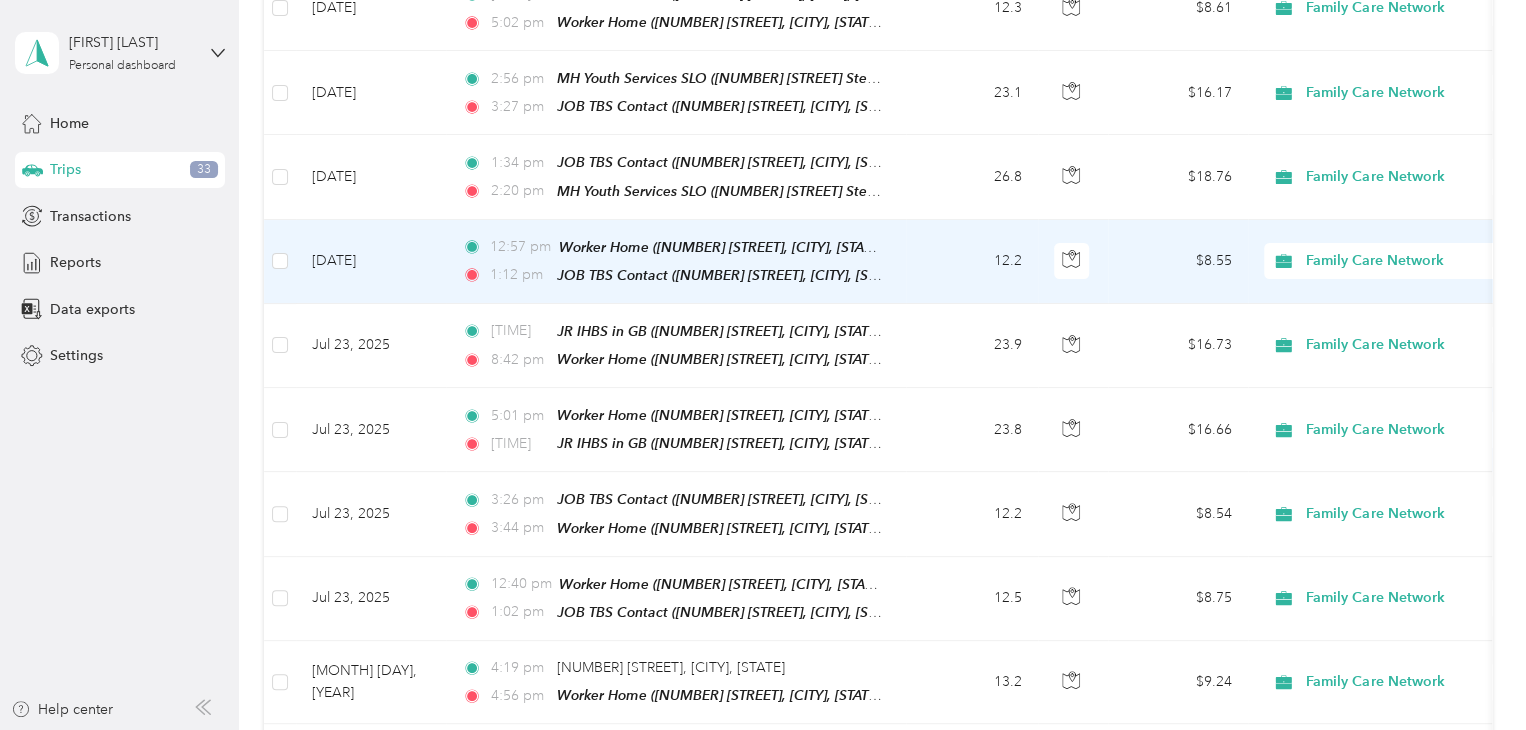 click on "12.2" at bounding box center (972, 262) 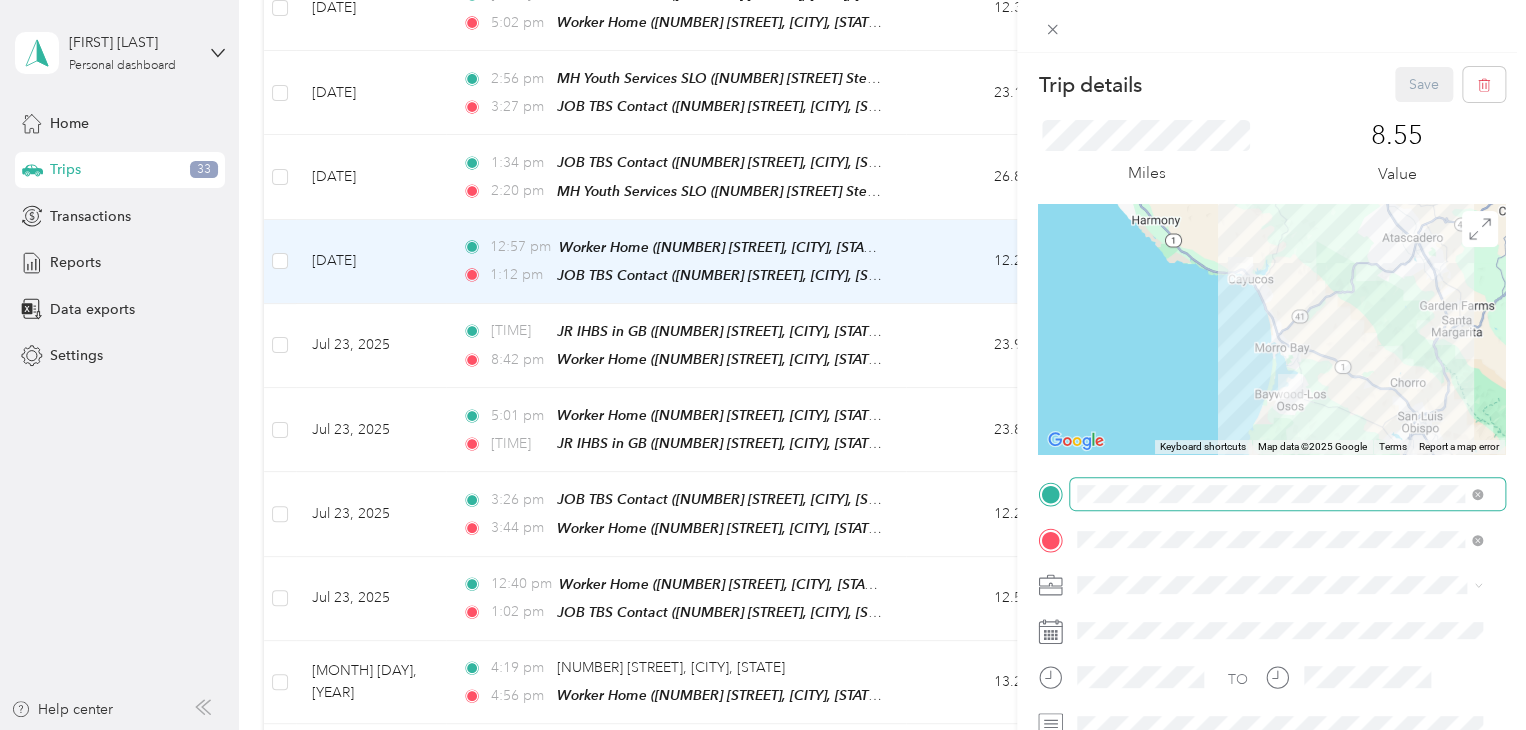 scroll, scrollTop: 323, scrollLeft: 0, axis: vertical 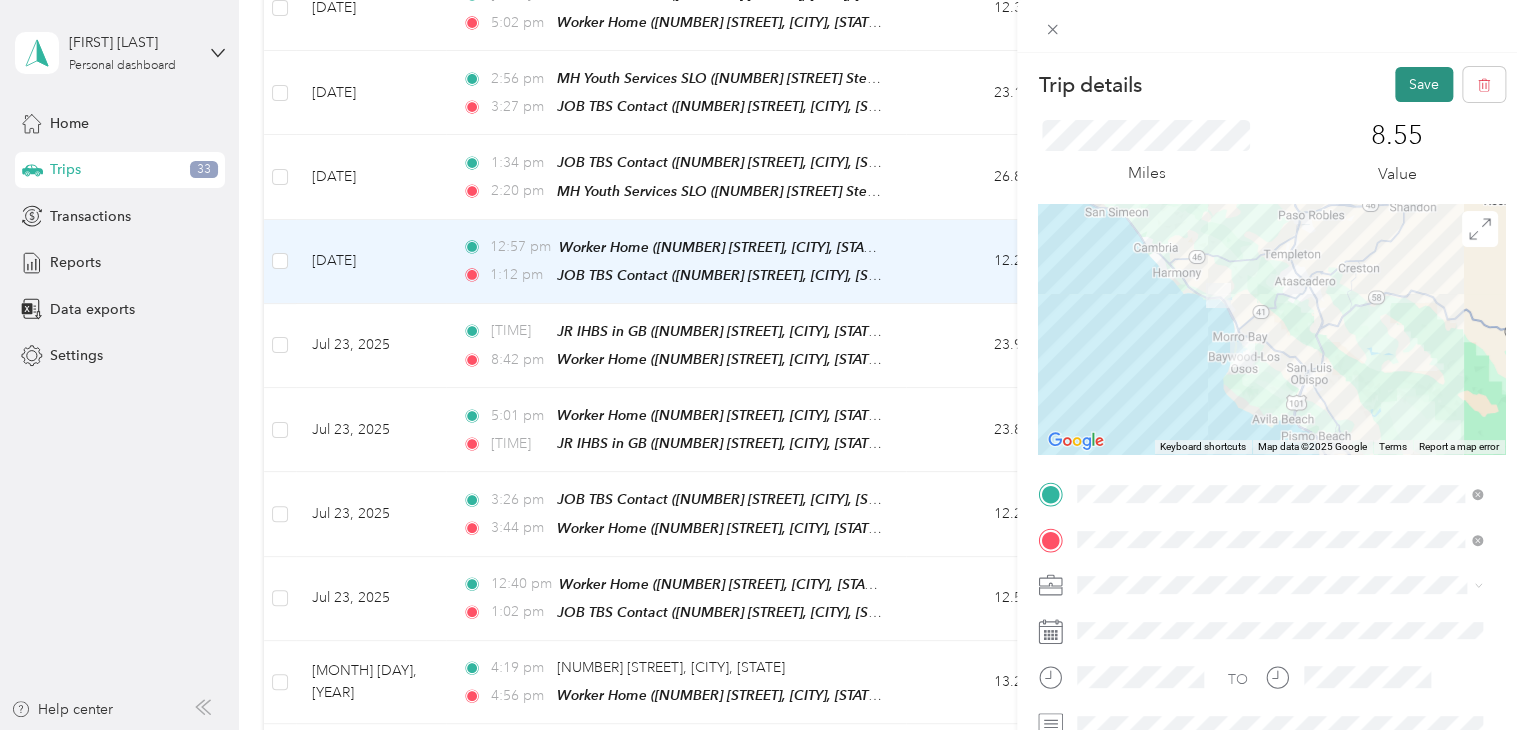 click on "Save" at bounding box center [1424, 84] 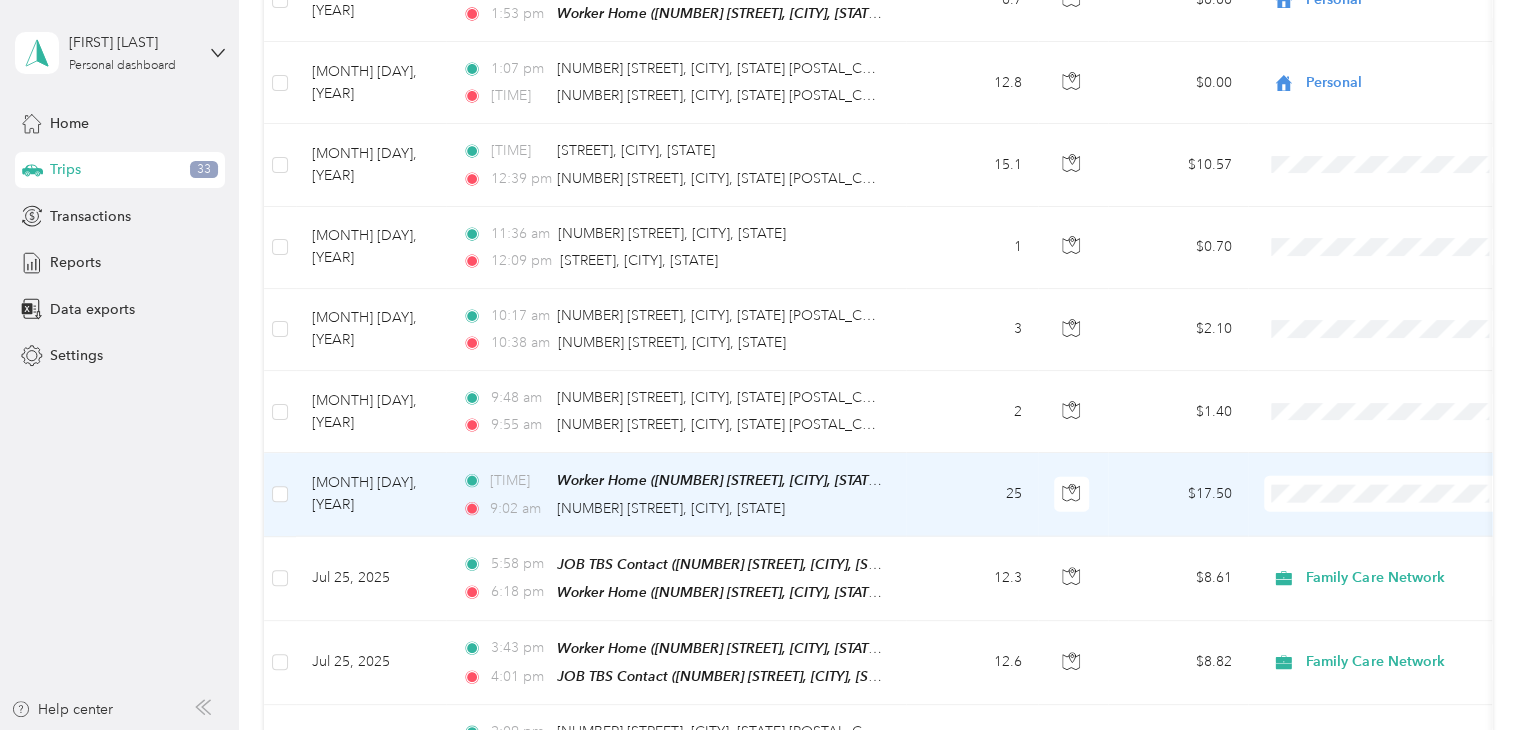 scroll, scrollTop: 2294, scrollLeft: 0, axis: vertical 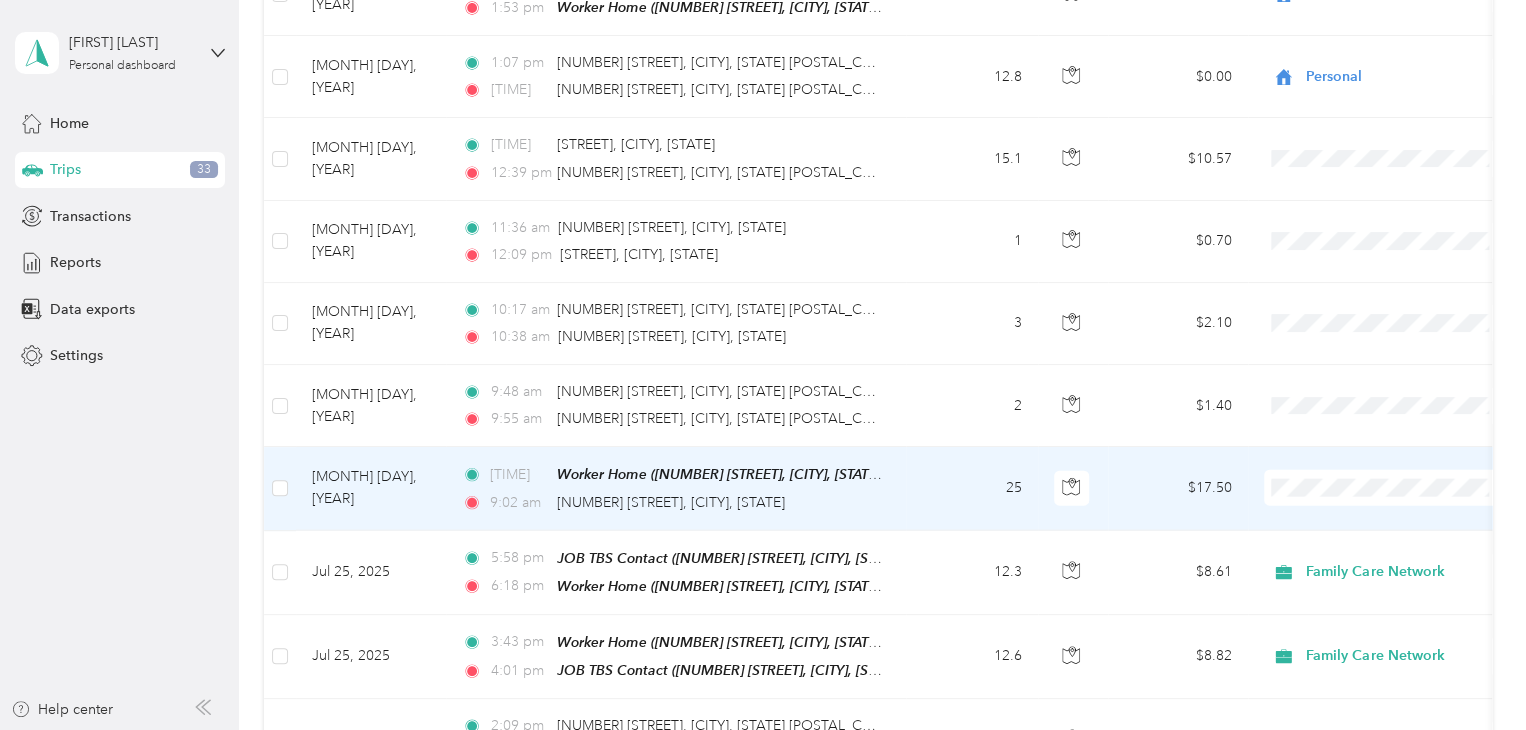 click on "Personal" at bounding box center [1405, 534] 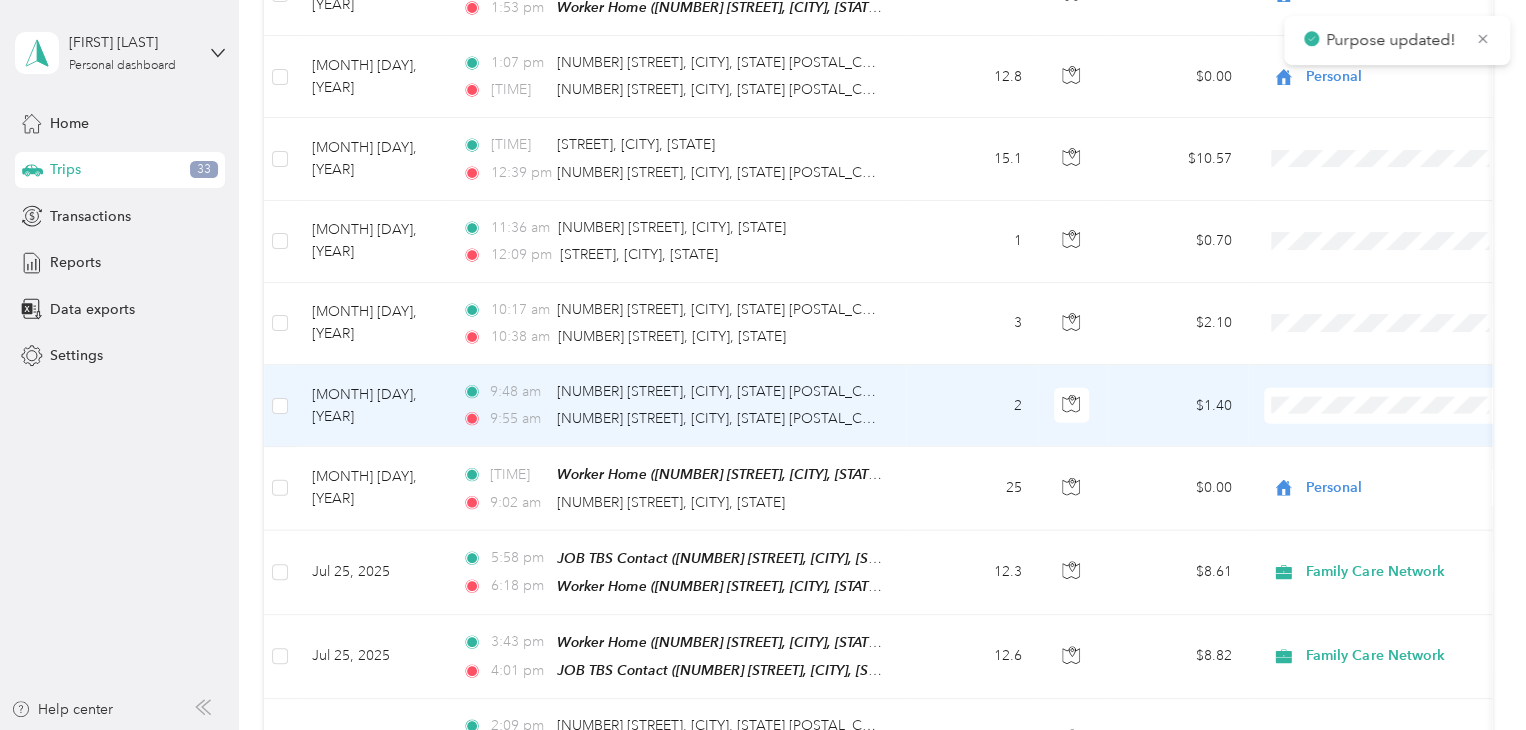 click on "Personal" at bounding box center (1405, 452) 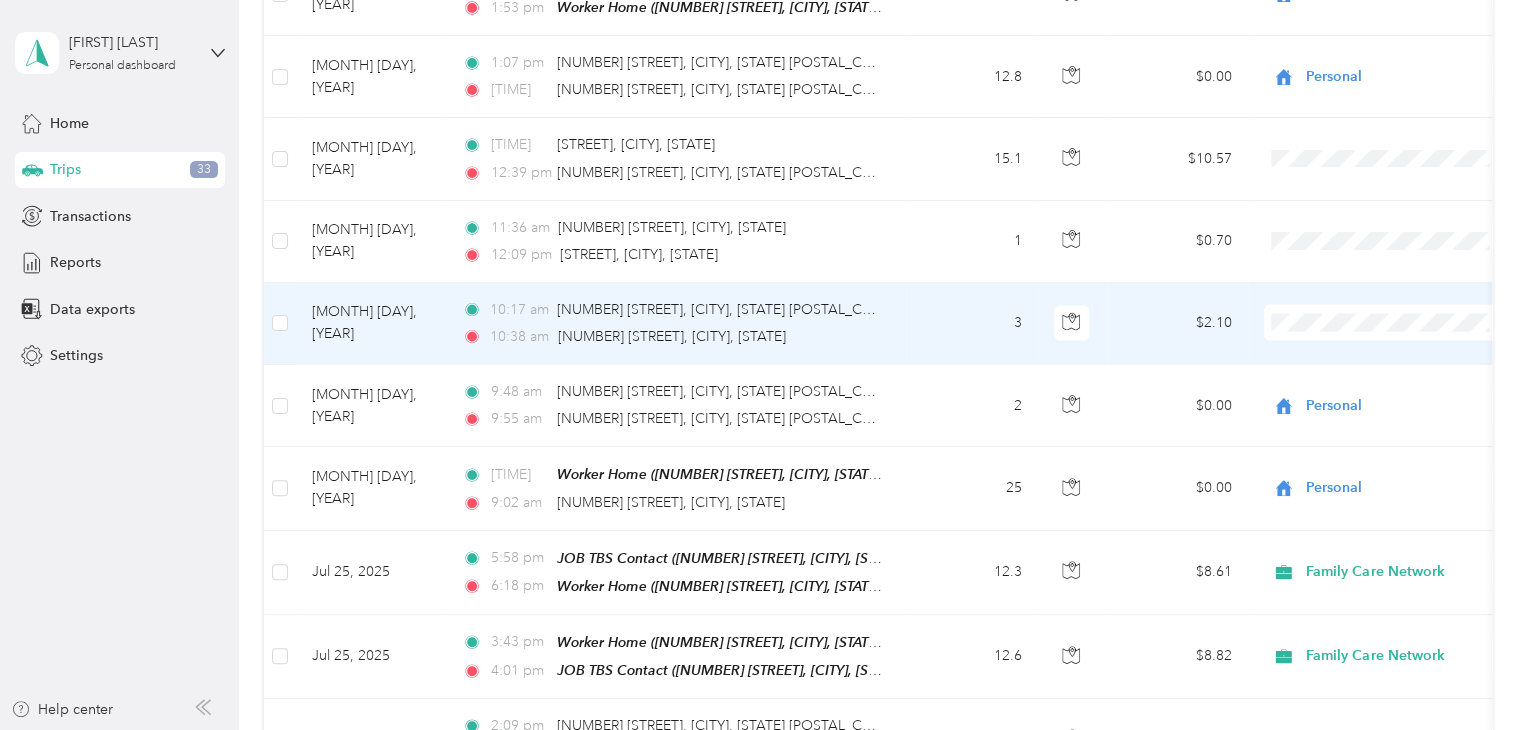 click on "Personal" at bounding box center [1388, 370] 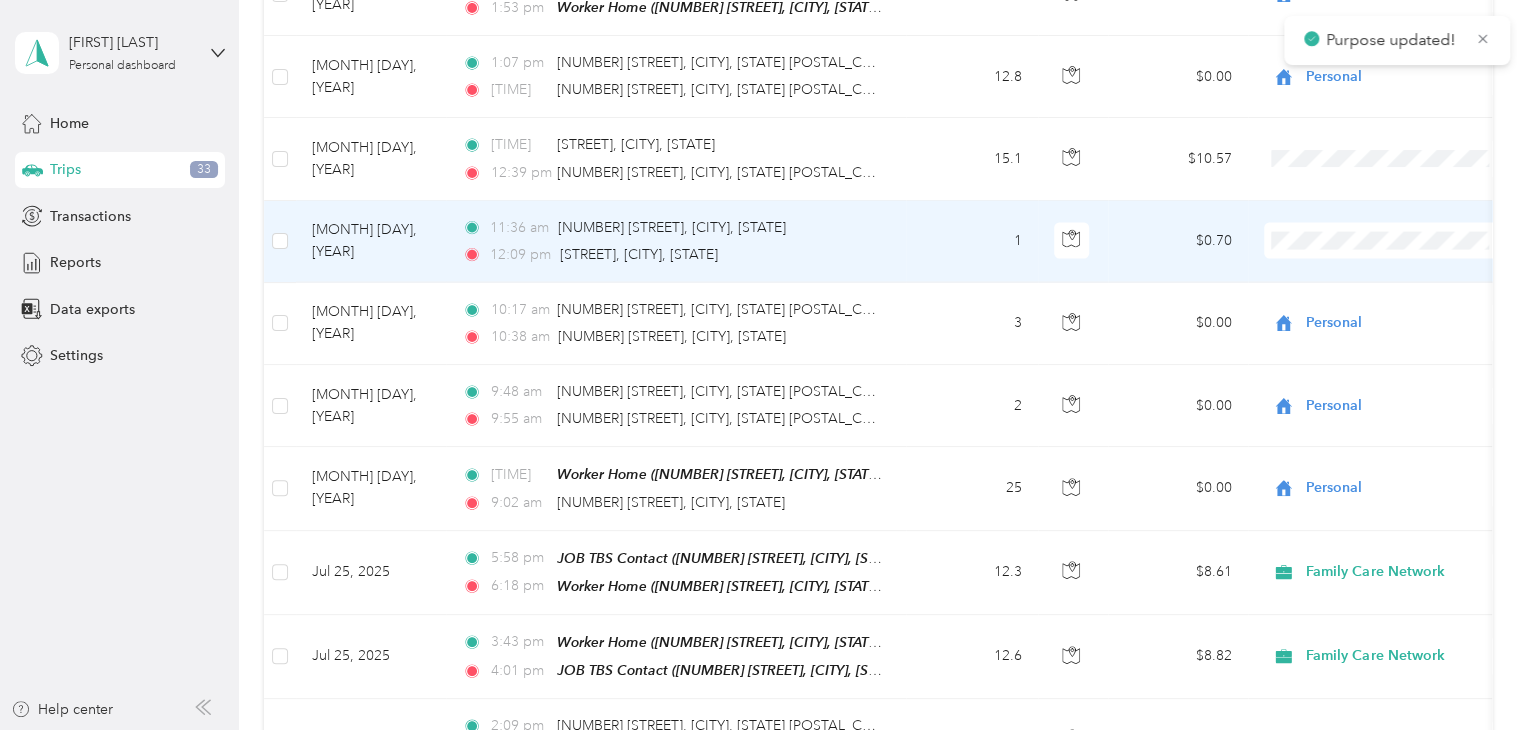 click on "Personal" at bounding box center (1405, 284) 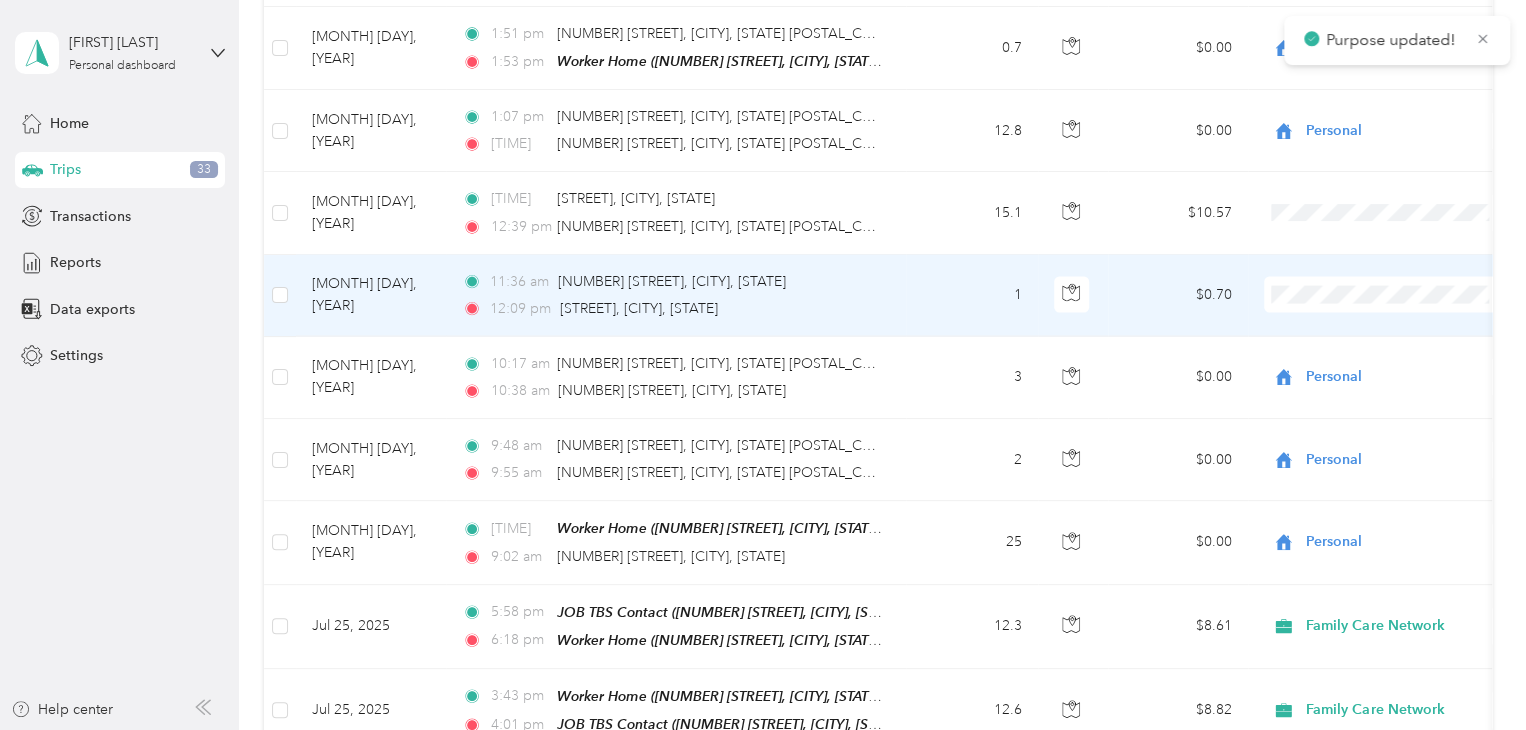 scroll, scrollTop: 2144, scrollLeft: 0, axis: vertical 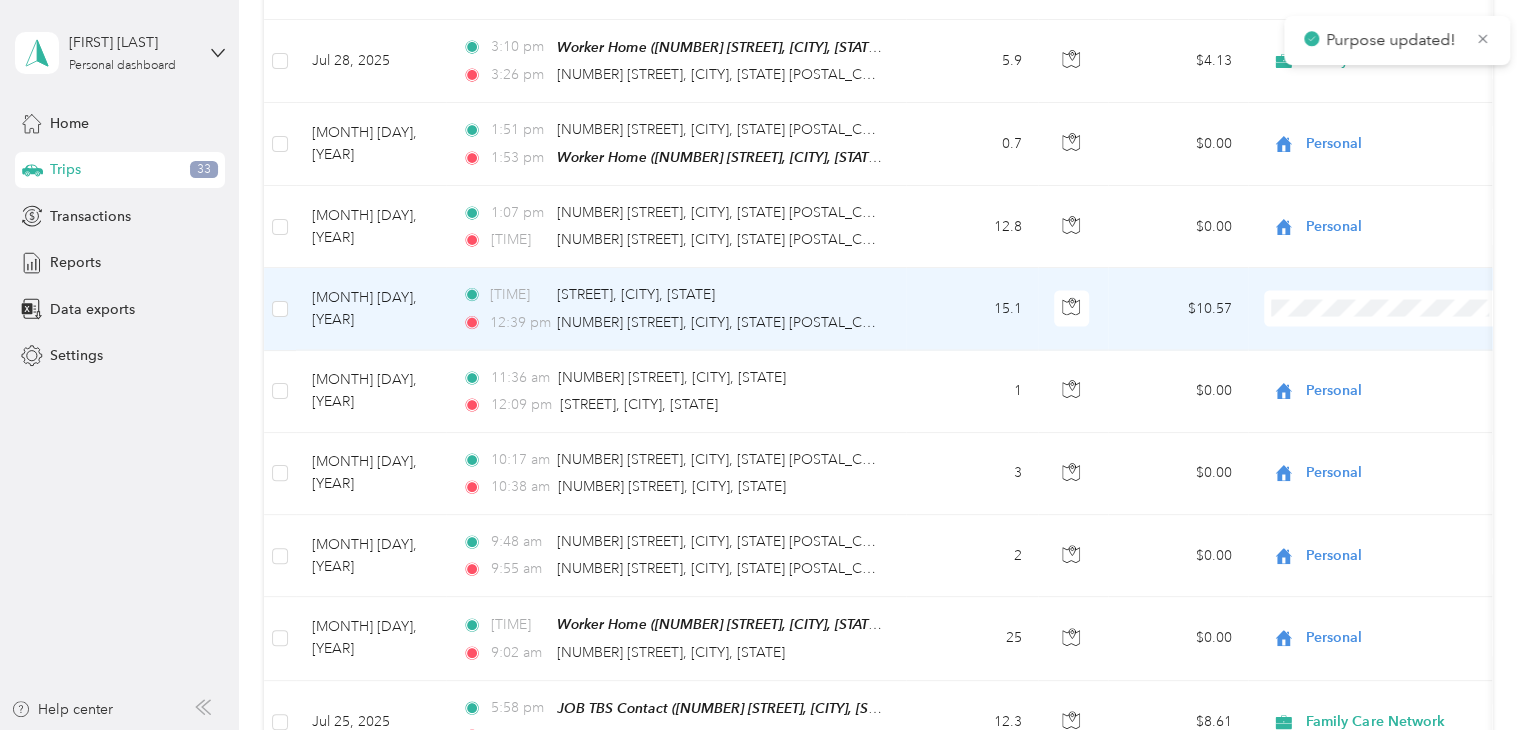 click on "Personal" at bounding box center (1388, 356) 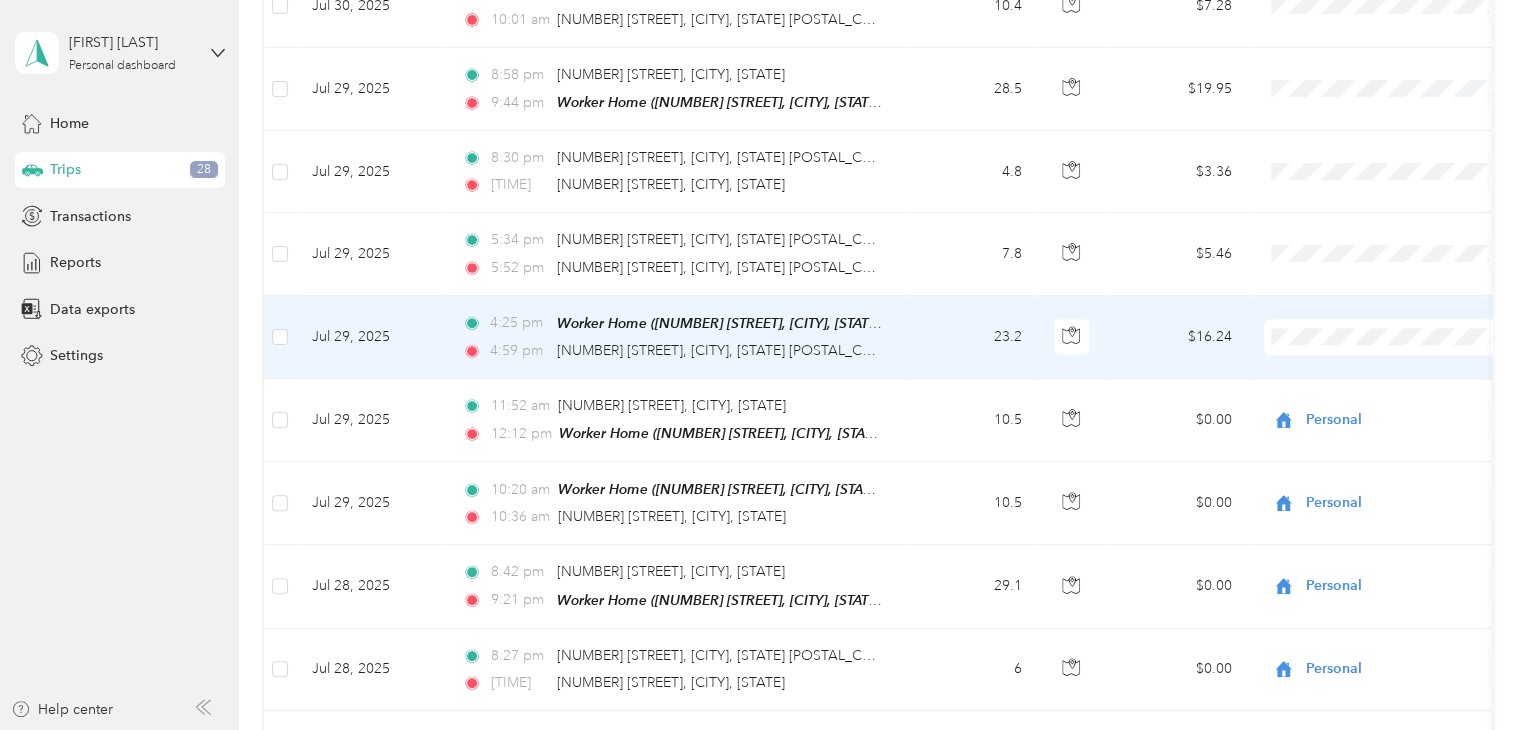 scroll, scrollTop: 1204, scrollLeft: 0, axis: vertical 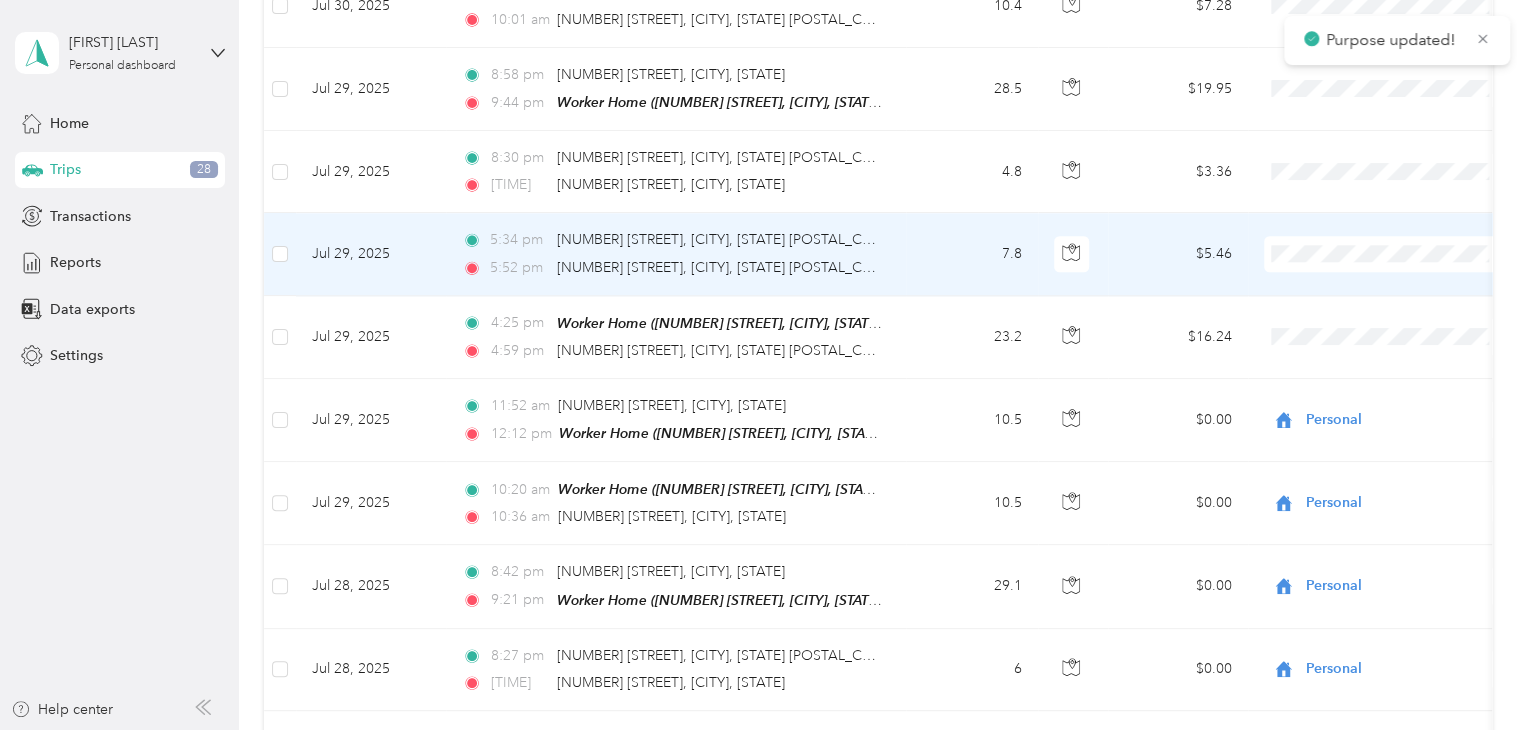 click on "Personal" at bounding box center (1405, 312) 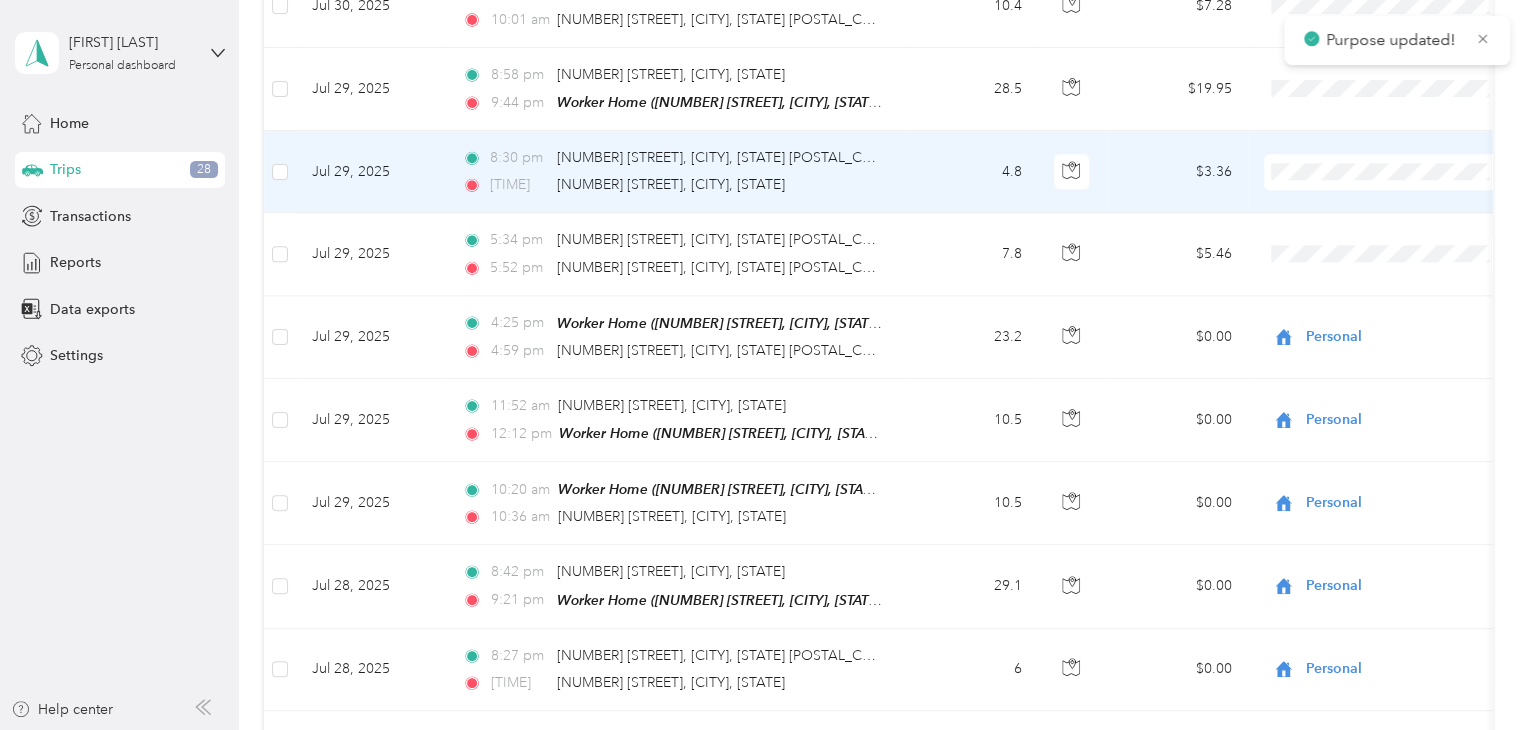 click on "Personal" at bounding box center [1405, 230] 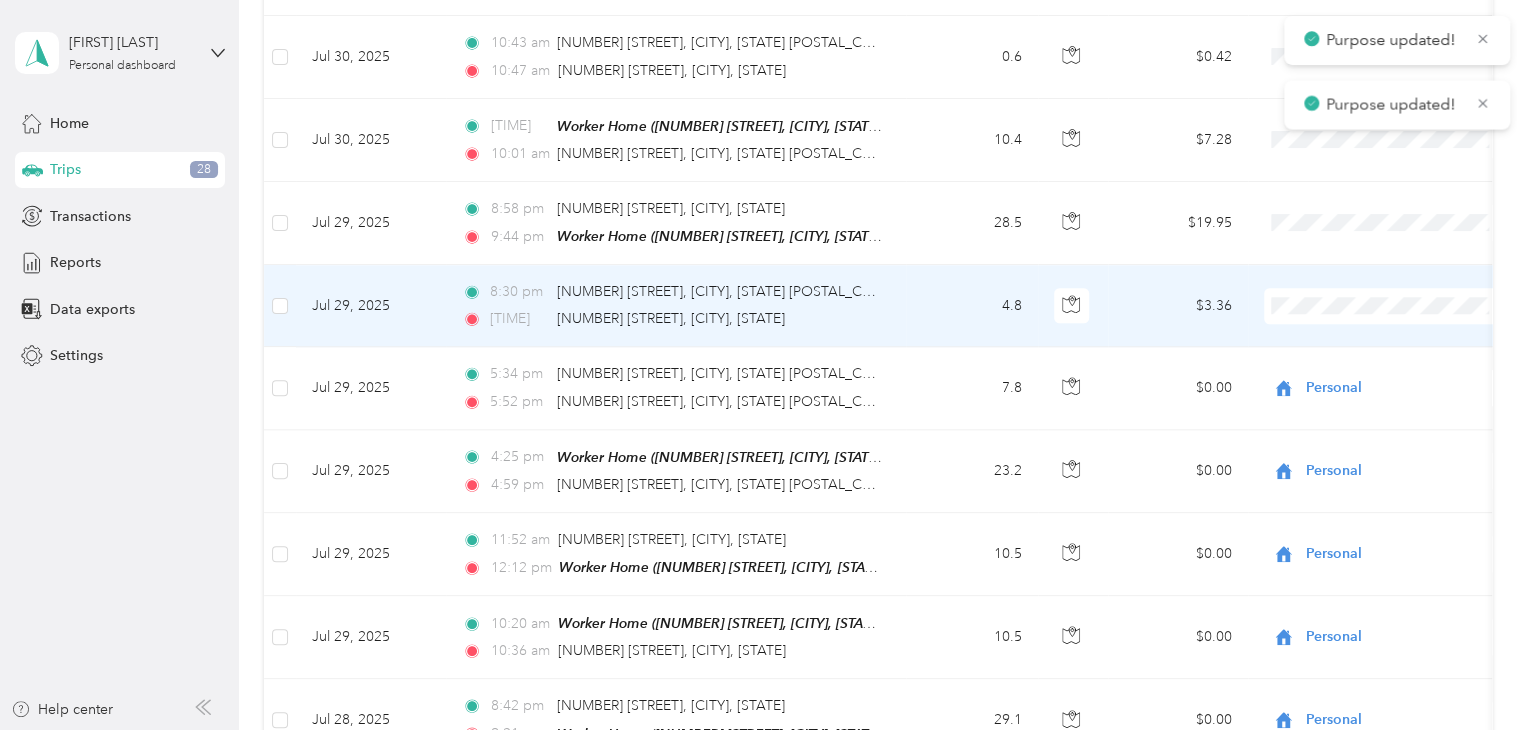 scroll, scrollTop: 1055, scrollLeft: 0, axis: vertical 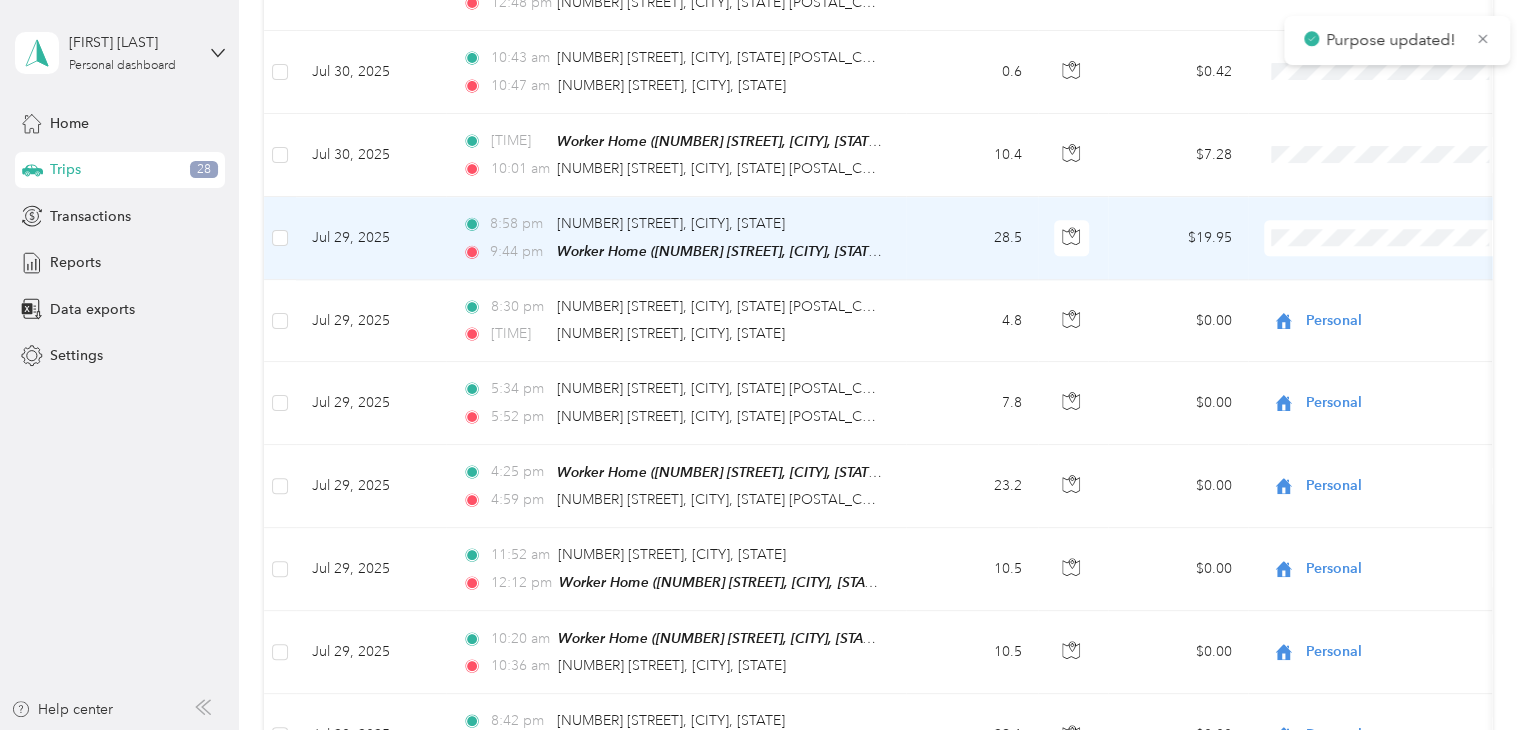 click on "Purpose updated! Rachel Galinato Personal dashboard Home Trips 28 Transactions Reports Data exports Settings   Help center Trips New trip 306.5   mi Work 258.9   mi Personal 134   mi Unclassified $214.55 Value All purposes Filters Date Locations Mileage (mi) Map Mileage value Purpose Track Method Report                     Jul 31, 2025 8:12 pm 695 Santa Rosa St, San Luis Obispo, CA 93401, USA  8:30 pm Worker Home (1748 7th Street, Los Osos, California) 11.9 $8.33 GPS -- Jul 31, 2025 4:44 pm Worker Home (1748 7th Street, Los Osos, California) 5:11 pm 695 Santa Rosa St, San Luis Obispo, CA 93401, USA  12.1 $8.47 GPS -- Jul 31, 2025 2:30 pm FCNI SLO  Office (1255 Kendall Road, San Luis Obispo, California) 2:54 pm Worker Home (1748 7th Street, Los Osos, California) 14.7 $10.29 GPS -- Jul 31, 2025 12:43 pm Worker Home (1748 7th Street, Los Osos, California) 1:07 pm FCNI SLO  Office (1255 Kendall Road, San Luis Obispo, California) 14.6 $10.22 GPS -- Jul 30, 2025 7:43 pm 8:08 pm 14.1 $9.87 GPS -- 5:17 pm 6" at bounding box center (758, 365) 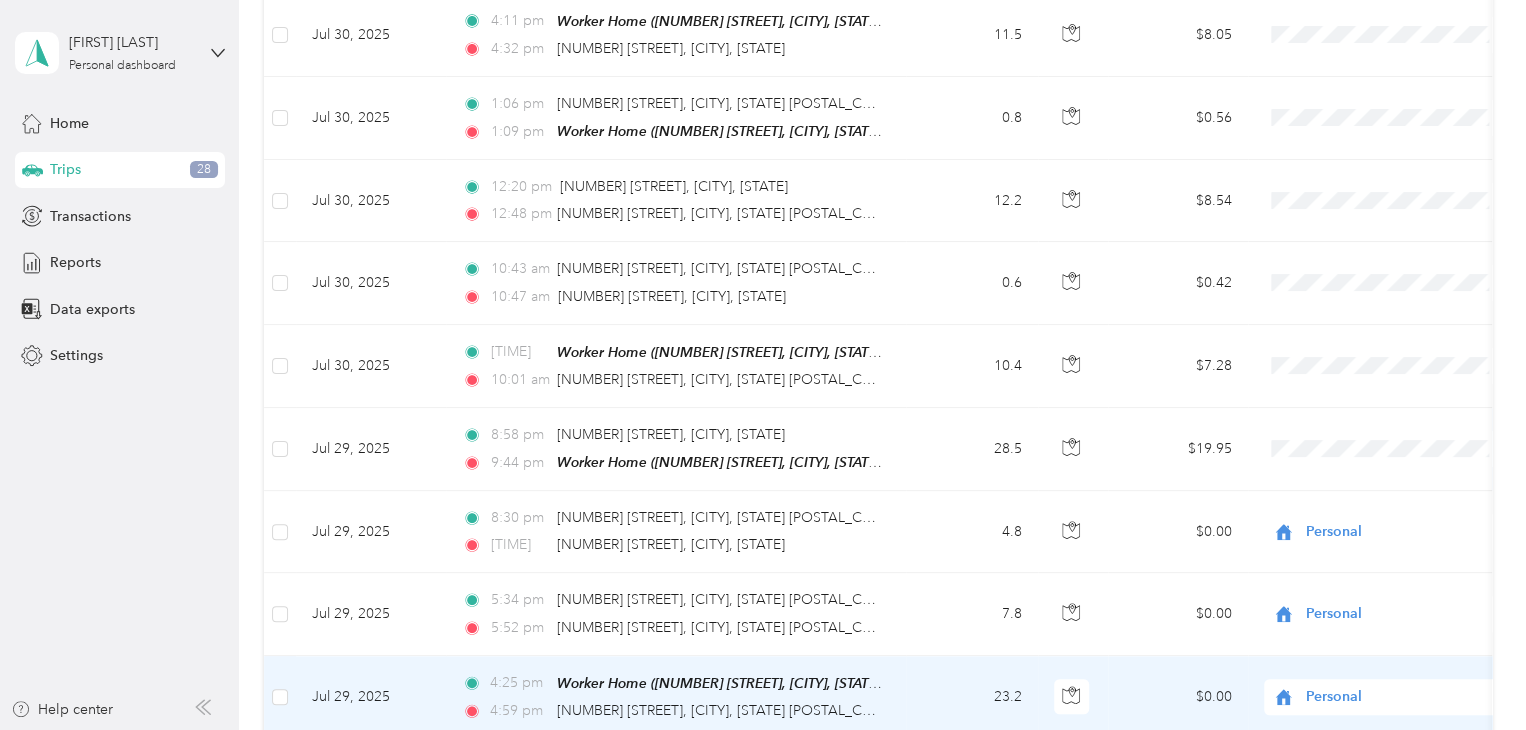 scroll, scrollTop: 840, scrollLeft: 0, axis: vertical 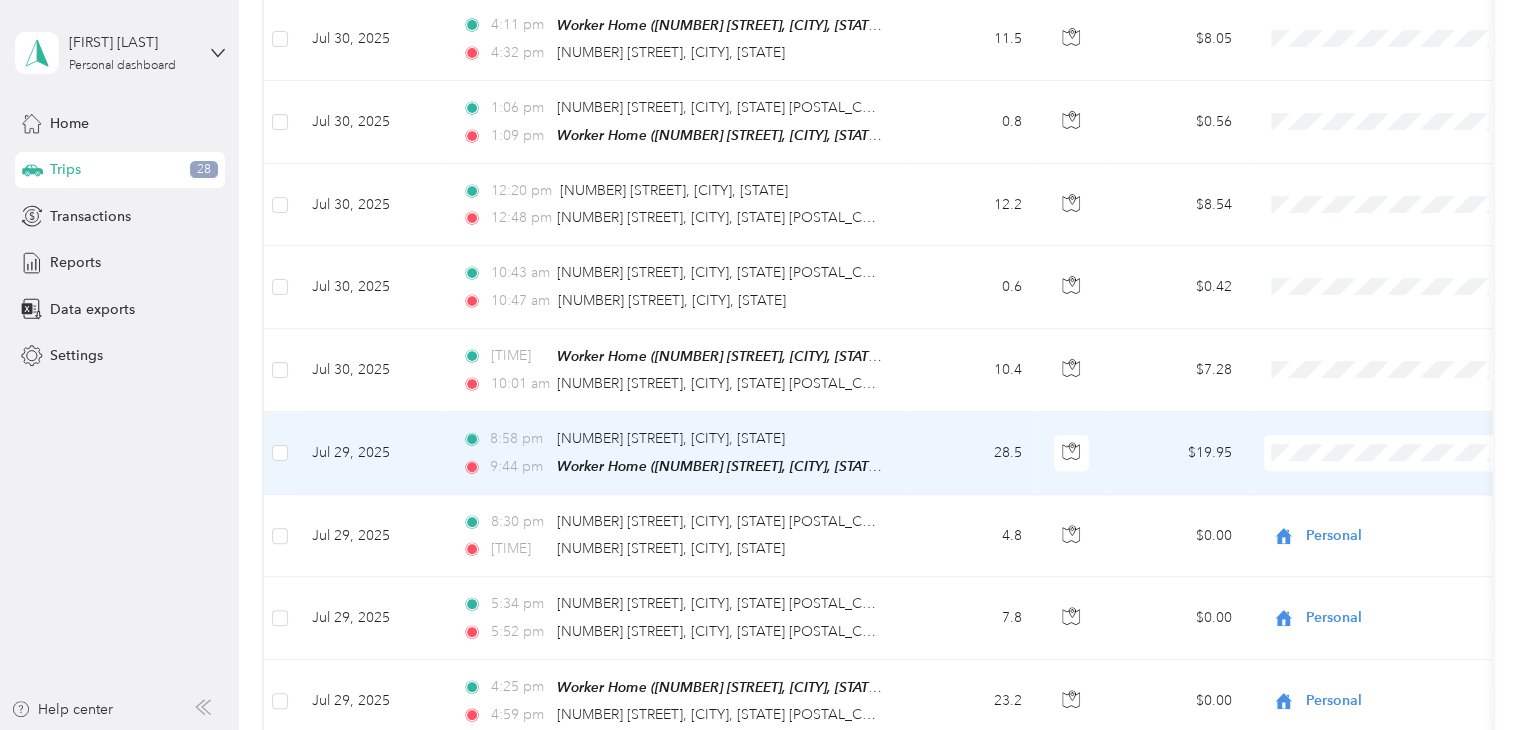 click 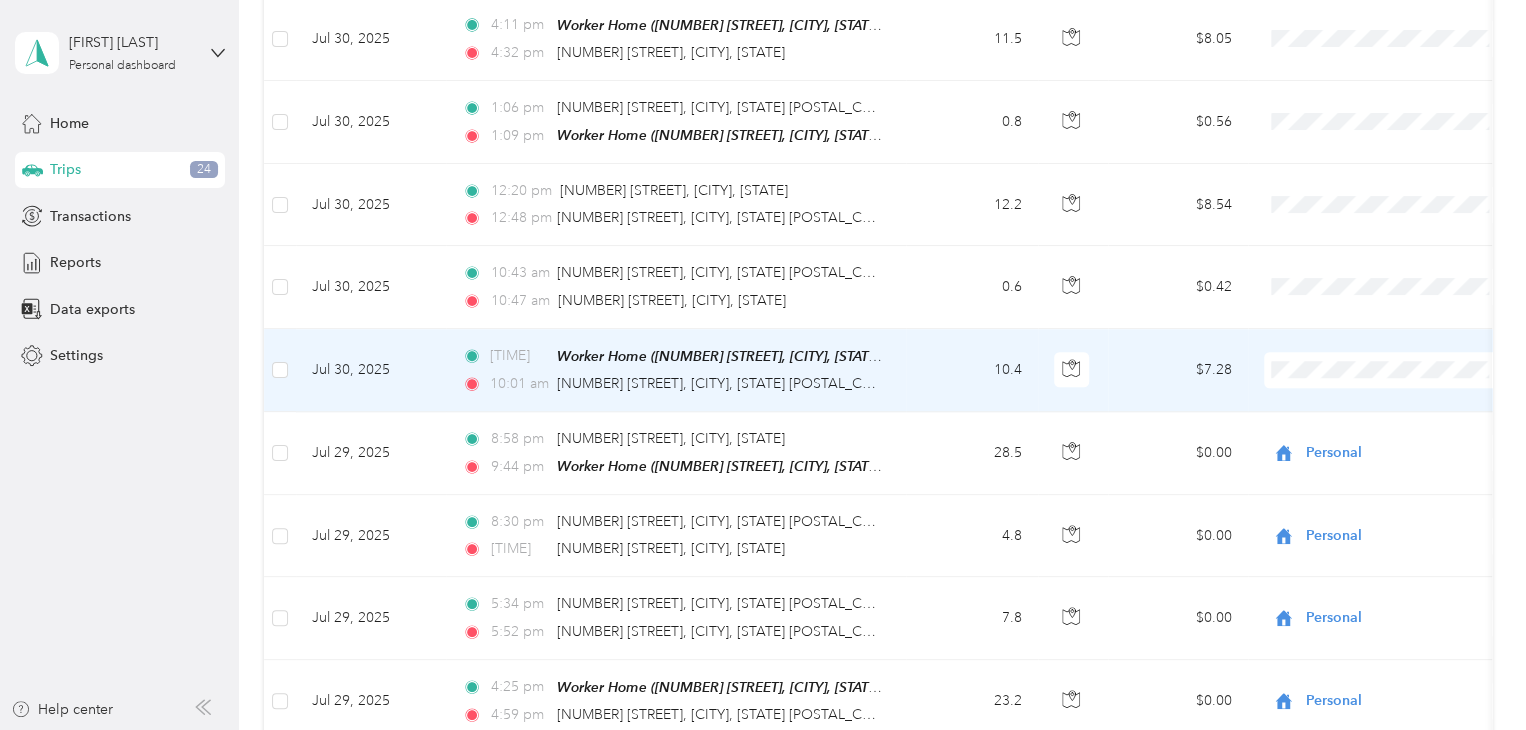 click on "Personal" at bounding box center [1388, 430] 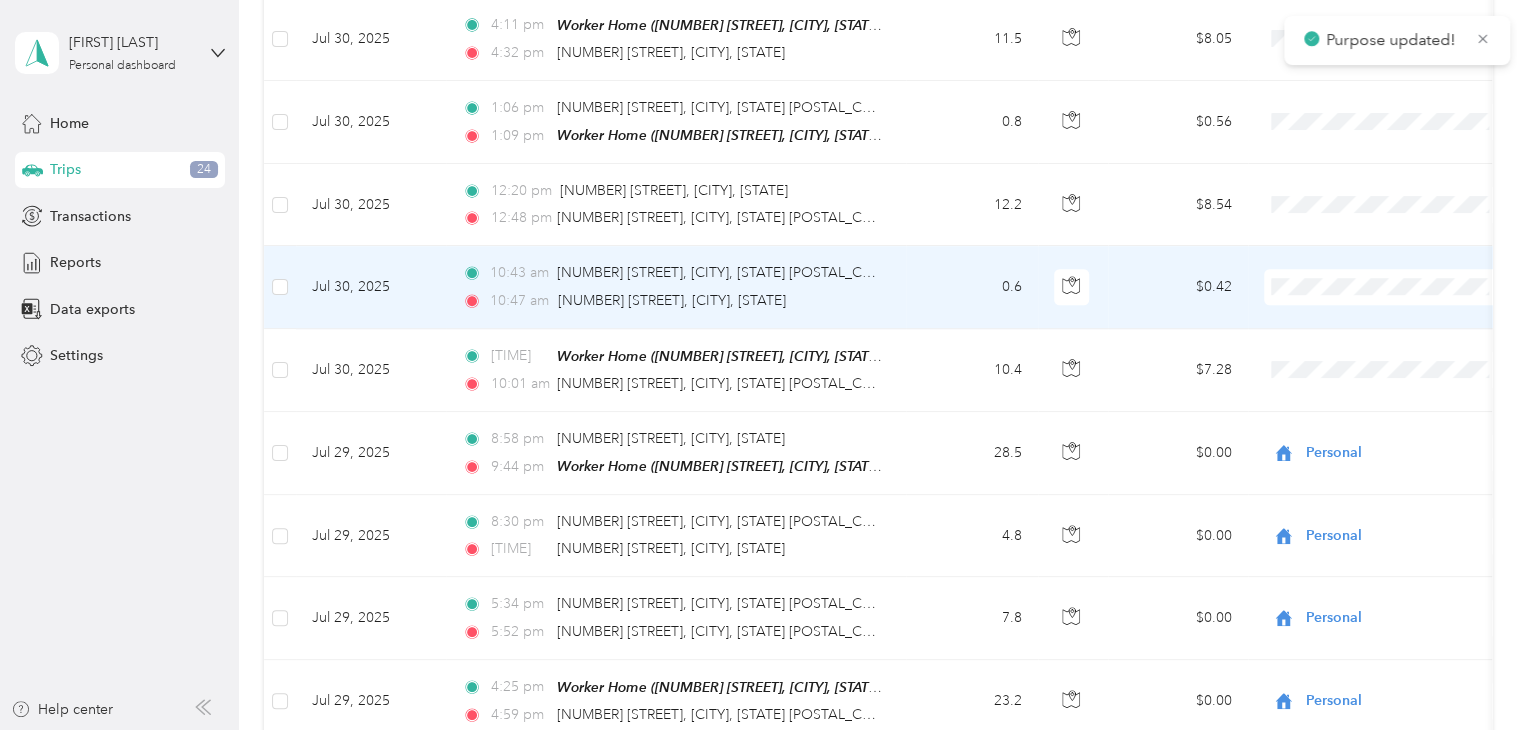 click on "Personal" at bounding box center (1388, 347) 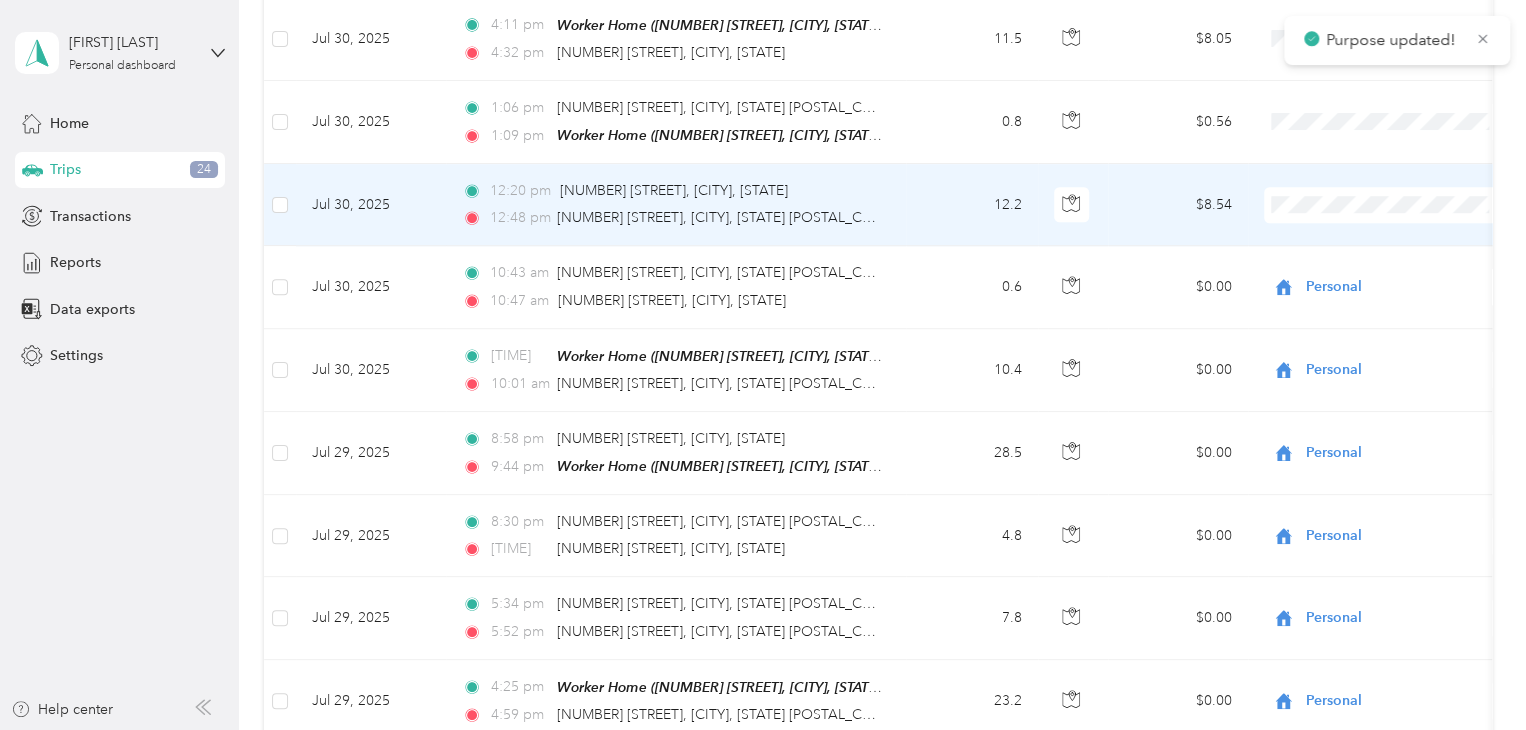 click on "Personal" at bounding box center [1405, 260] 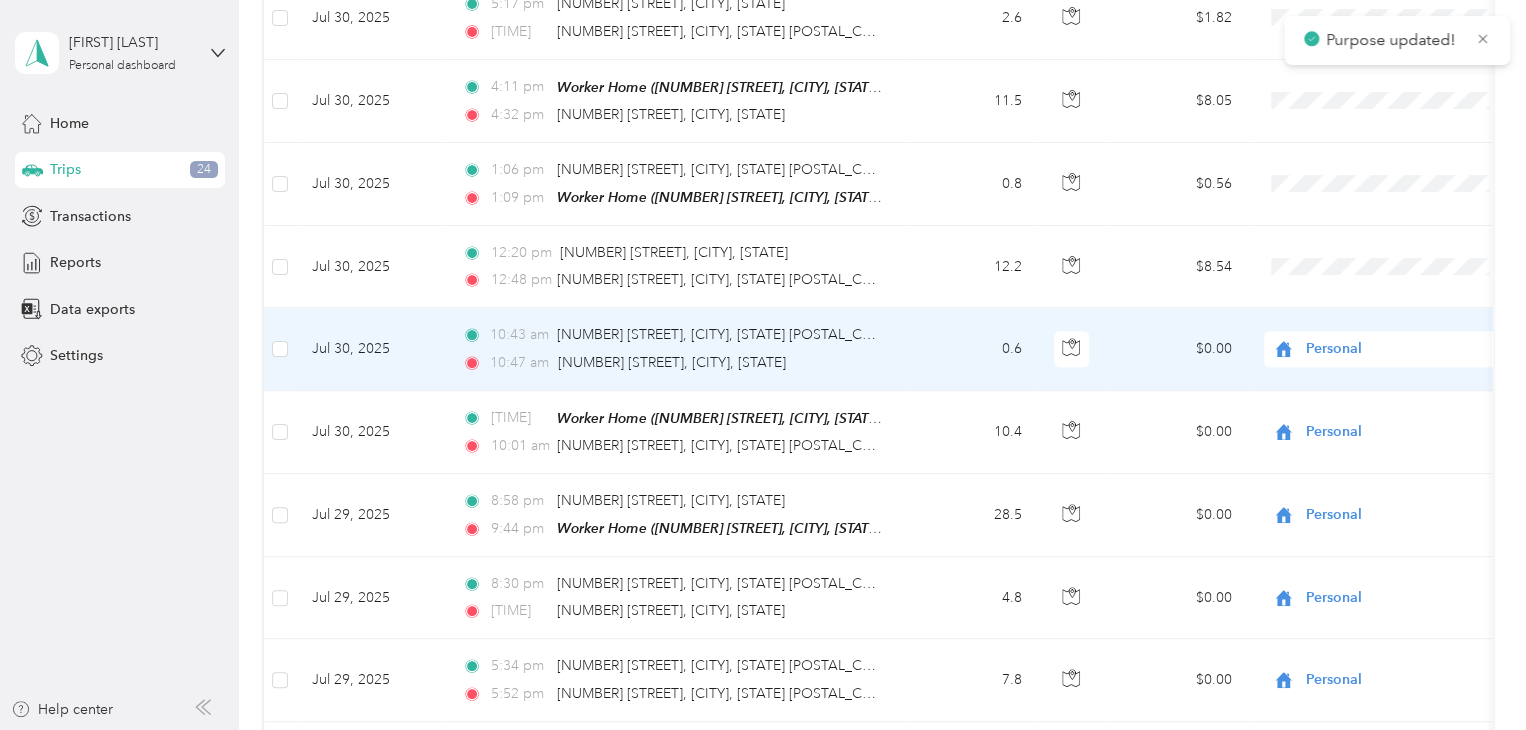 scroll, scrollTop: 746, scrollLeft: 0, axis: vertical 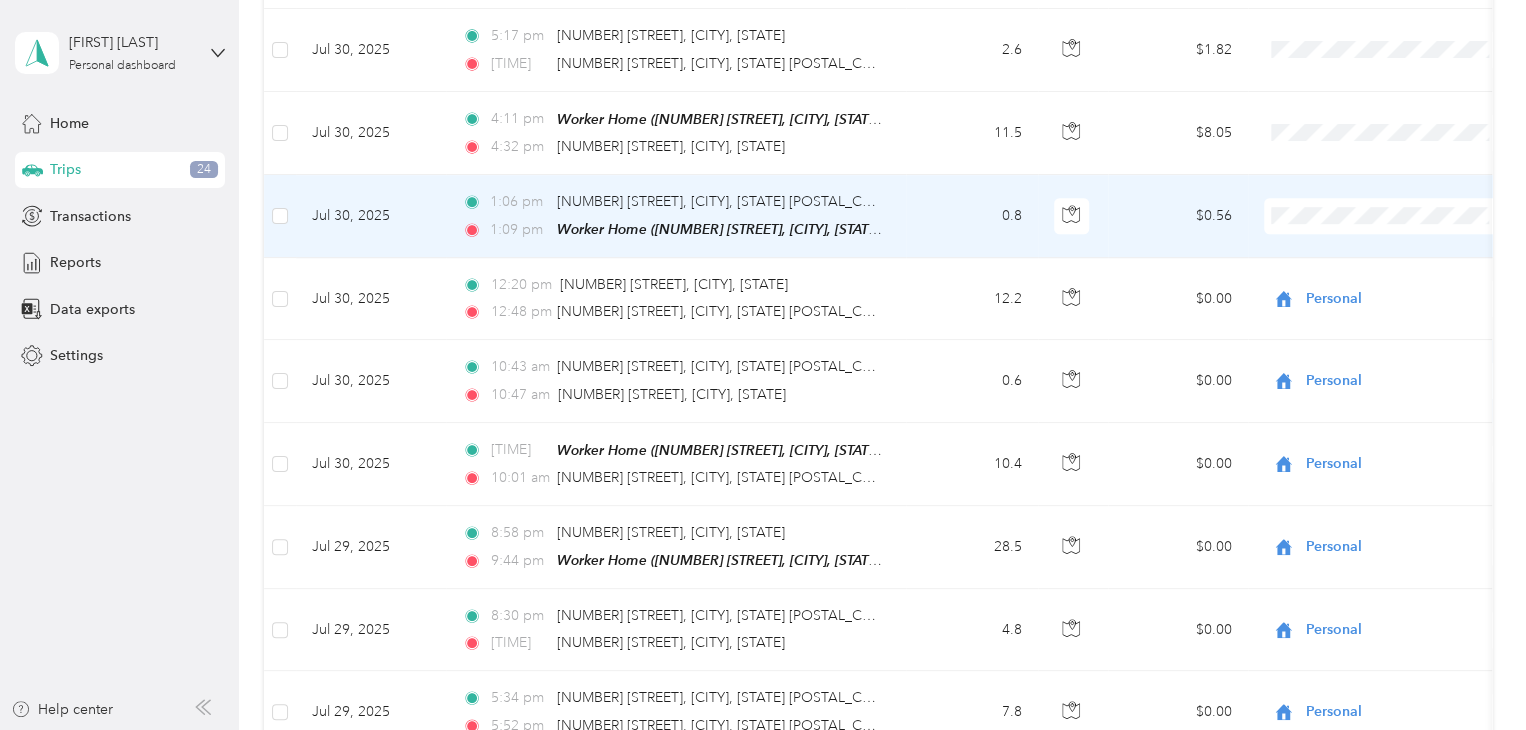 click on "Personal" at bounding box center [1388, 277] 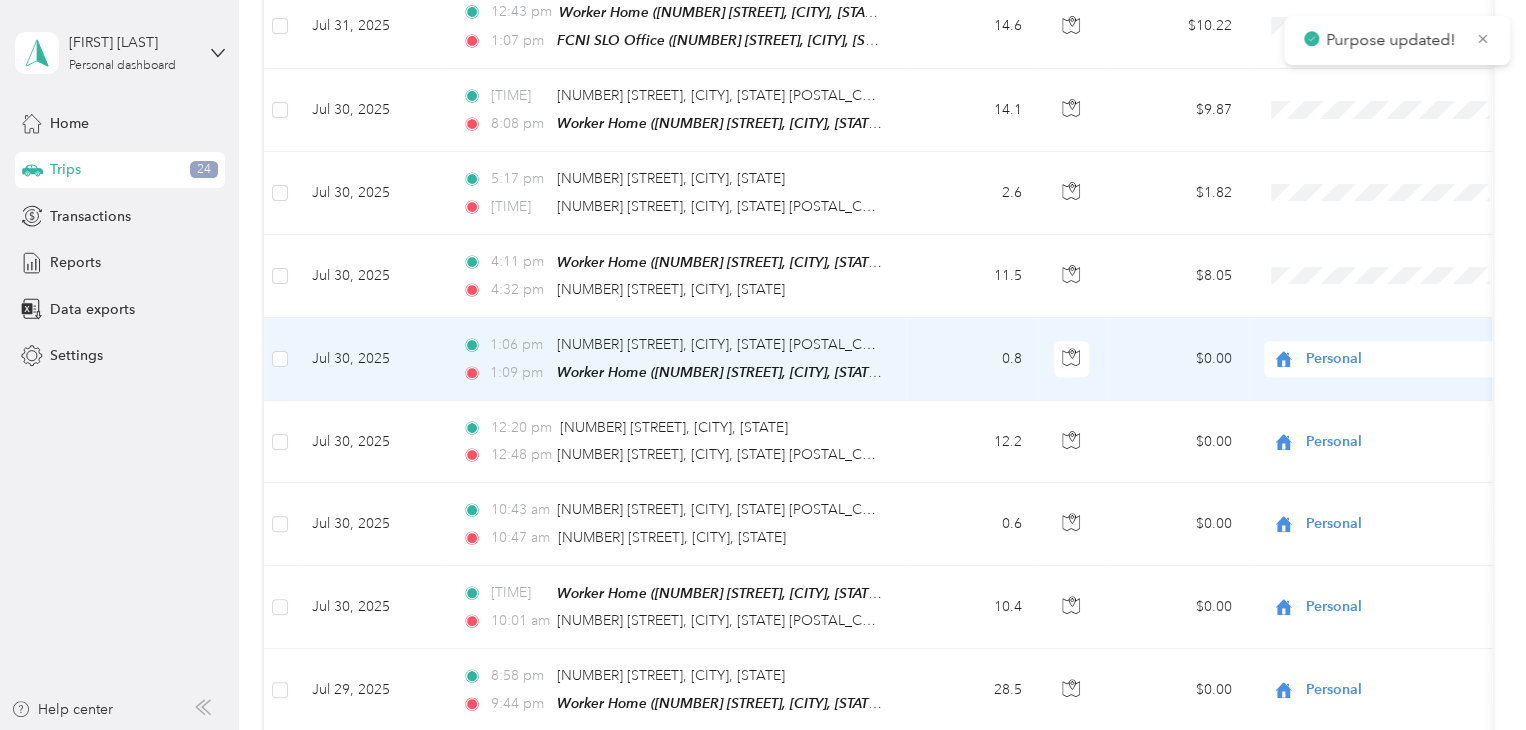 scroll, scrollTop: 604, scrollLeft: 0, axis: vertical 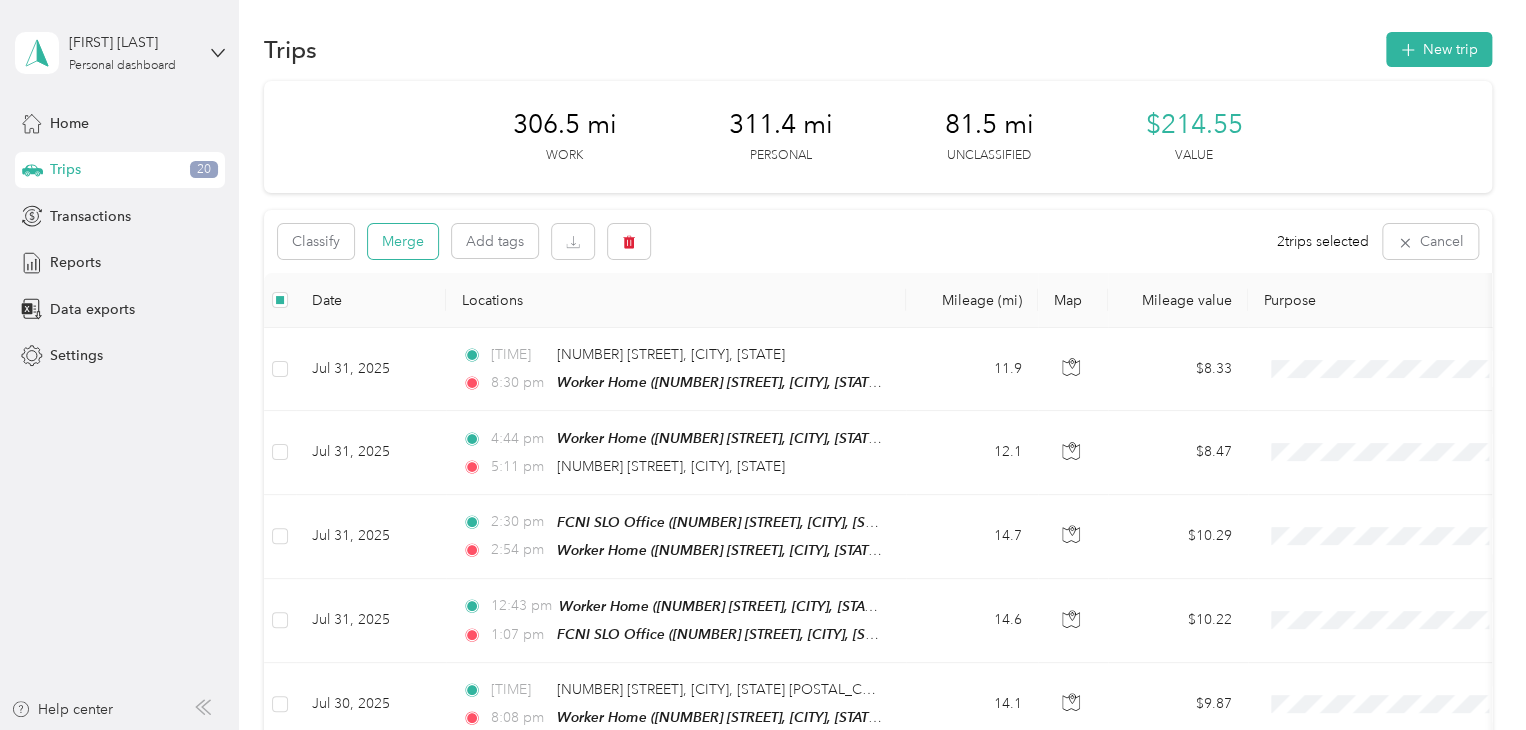 click on "Merge" at bounding box center (403, 241) 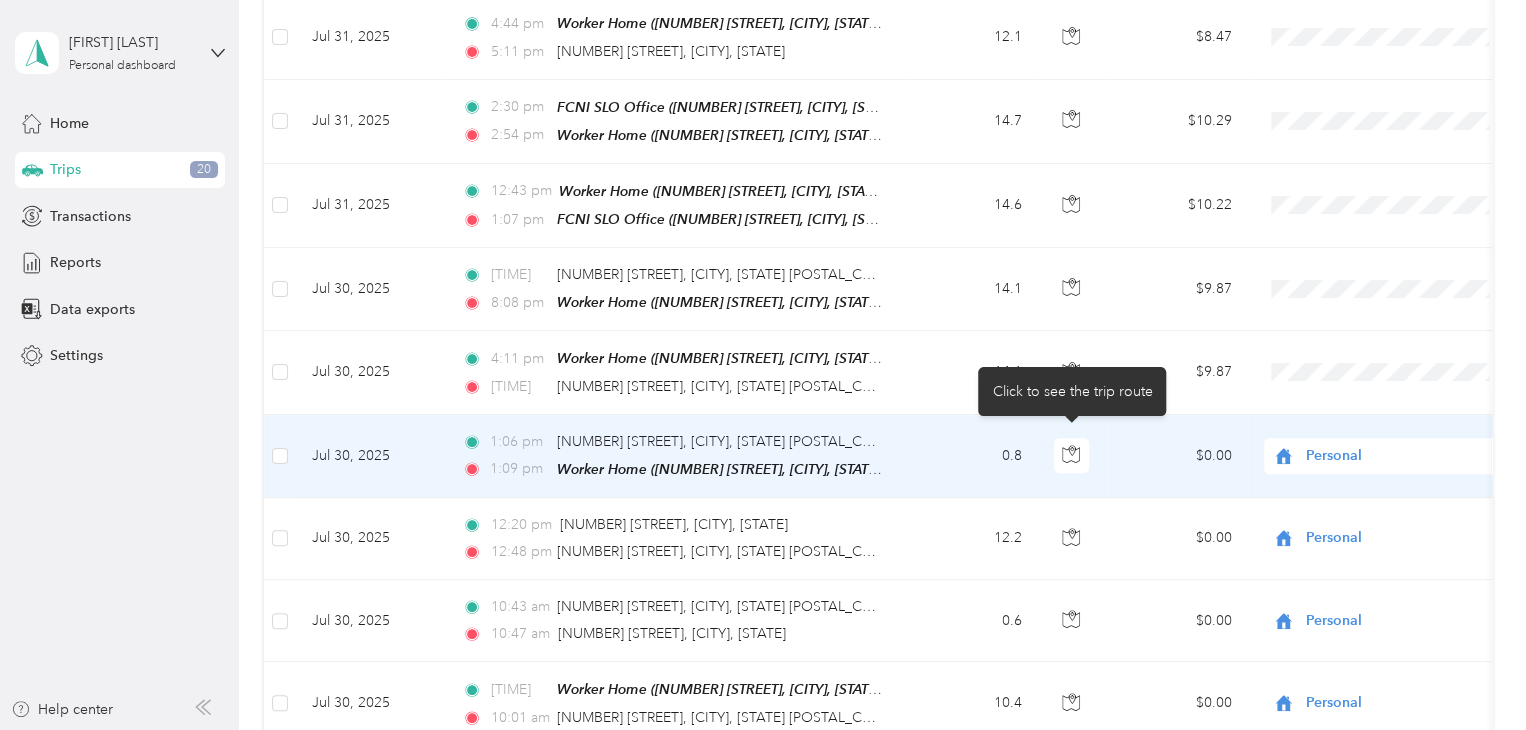 scroll, scrollTop: 428, scrollLeft: 0, axis: vertical 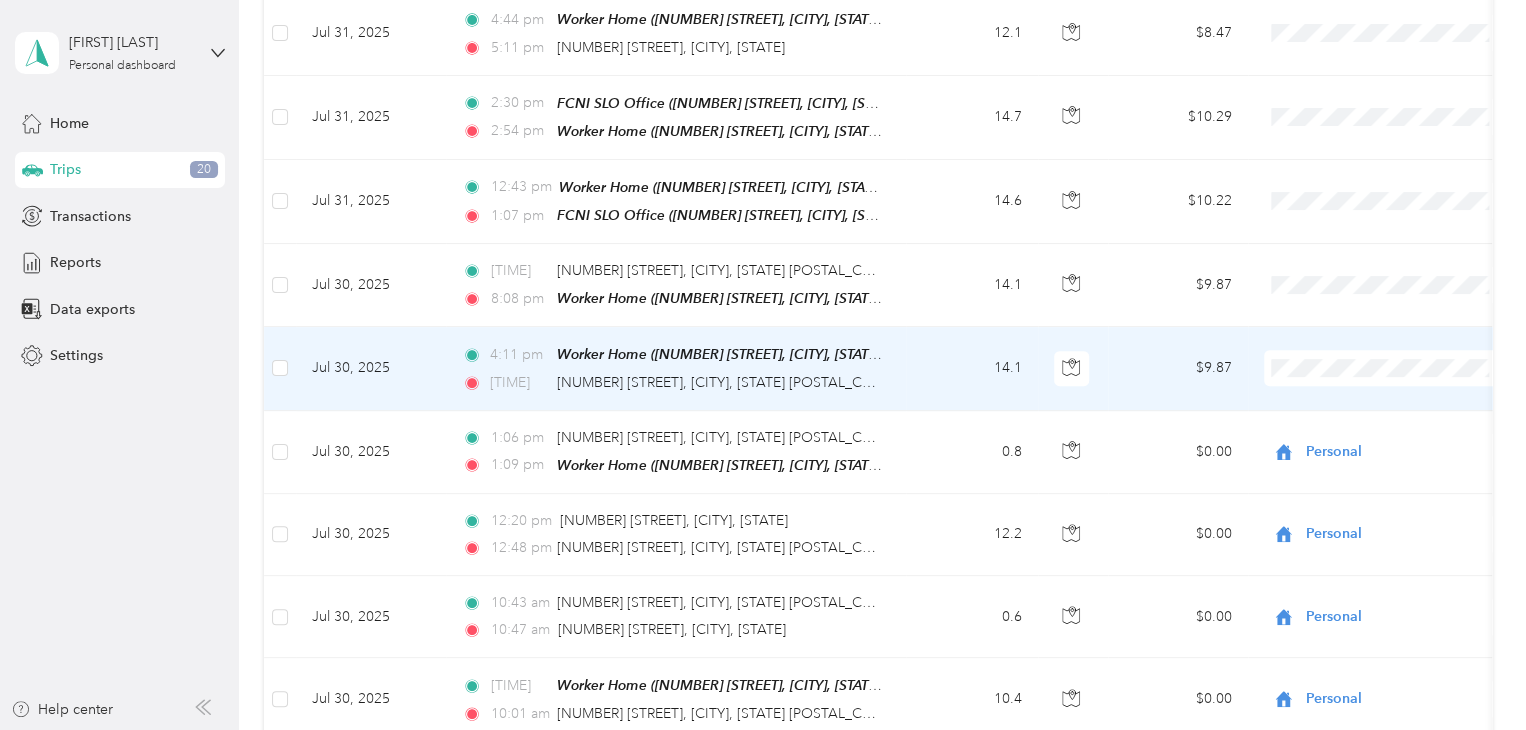 click on "Family Care Network" at bounding box center (1405, 394) 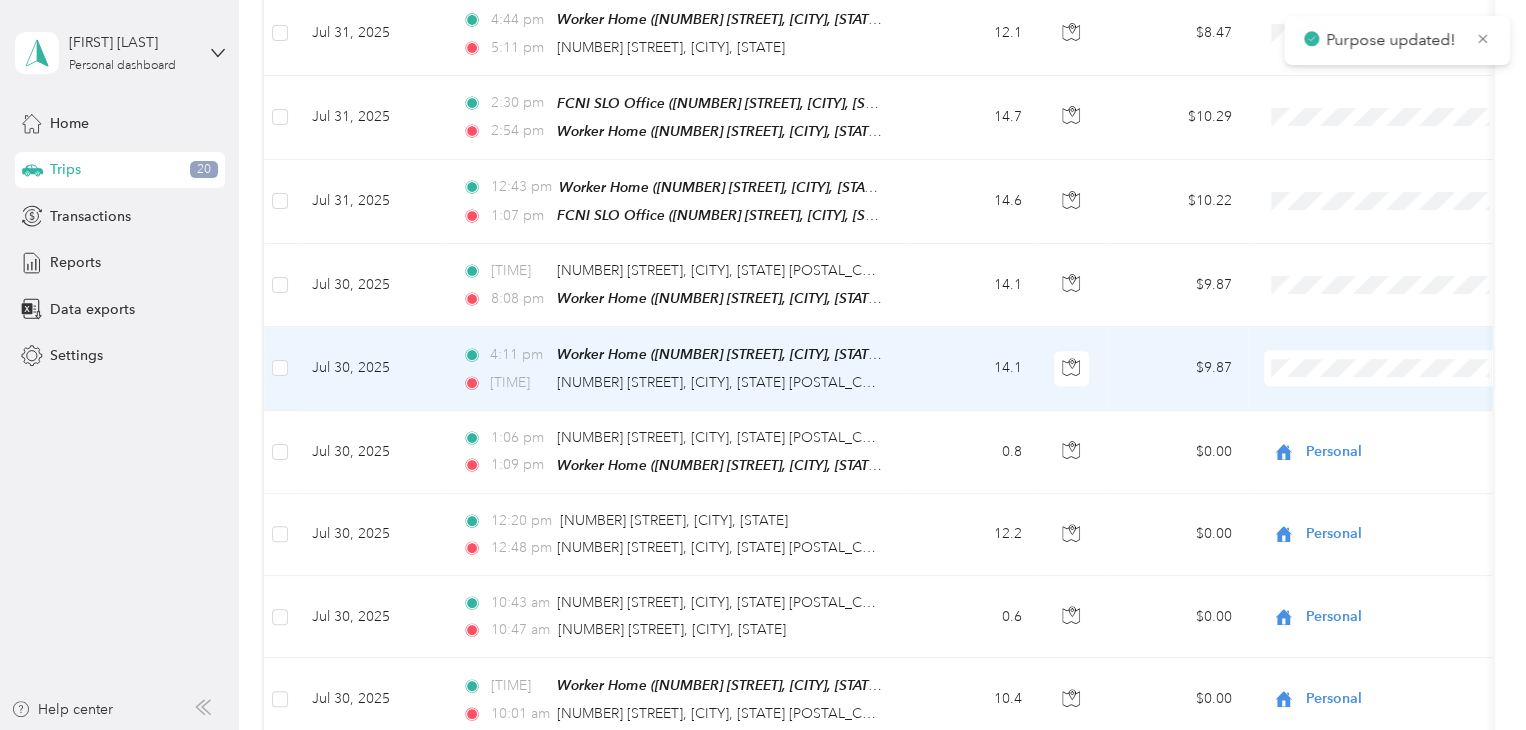 click on "$9.87" at bounding box center [1178, 368] 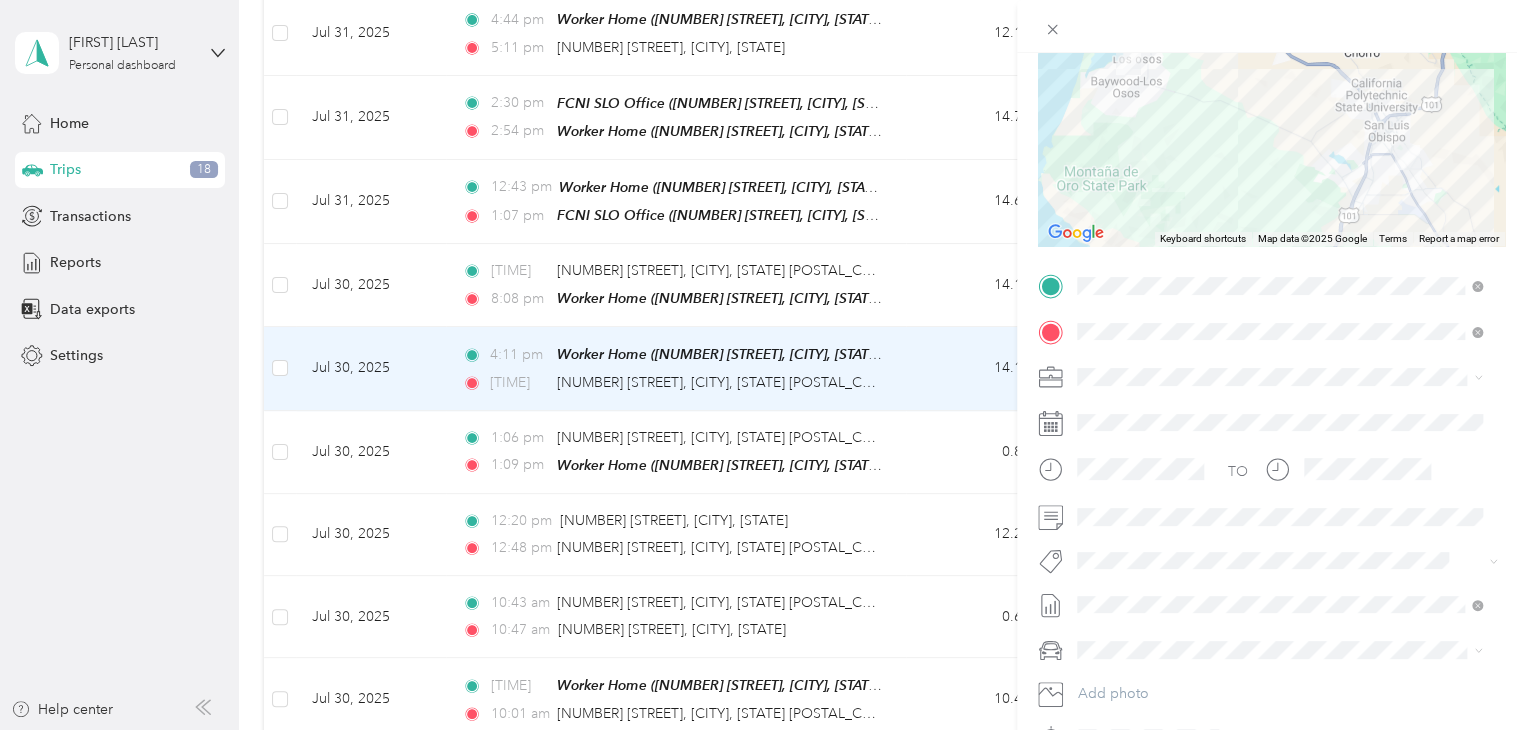 scroll, scrollTop: 232, scrollLeft: 0, axis: vertical 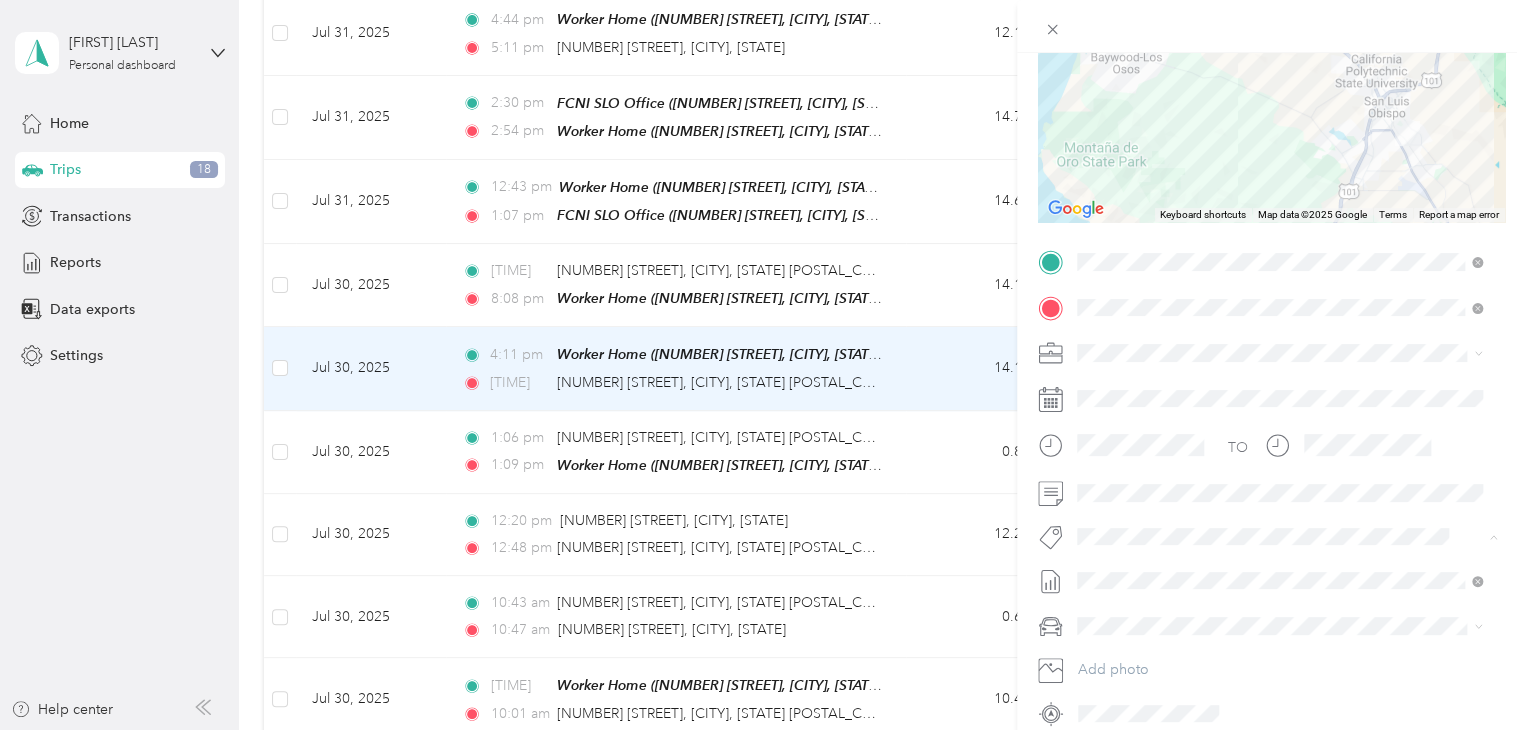click on "Trip details Save This trip cannot be edited because it is either under review, approved, or paid. Contact your Team Manager to edit it. Miles 9.87 Value  ← Move left → Move right ↑ Move up ↓ Move down + Zoom in - Zoom out Home Jump left by 75% End Jump right by 75% Page Up Jump up by 75% Page Down Jump down by 75% Keyboard shortcuts Map Data Map data ©2025 Google Map data ©2025 Google 2 km  Click to toggle between metric and imperial units Terms Report a map error TO Add photo" at bounding box center (763, 365) 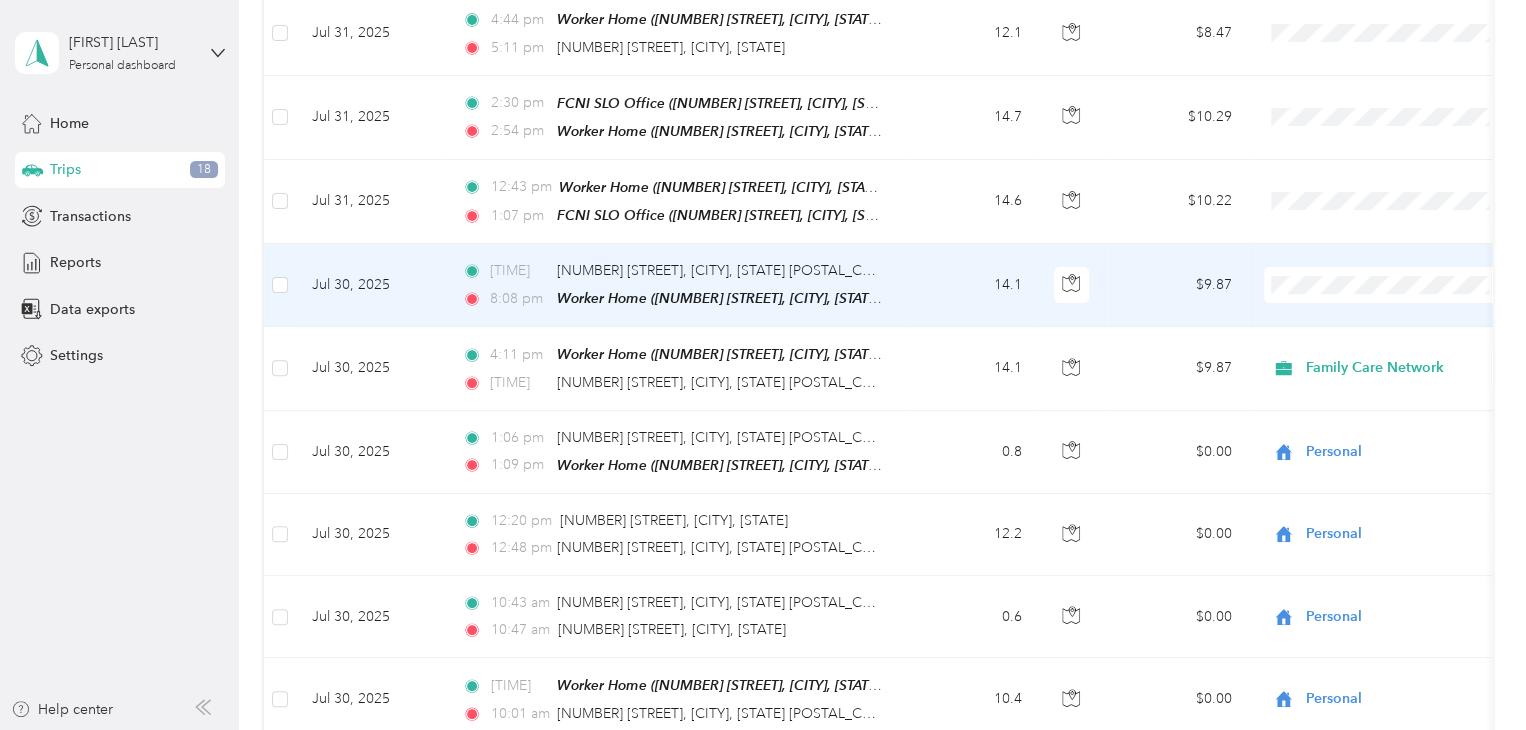 click on "Family Care Network" at bounding box center (1388, 308) 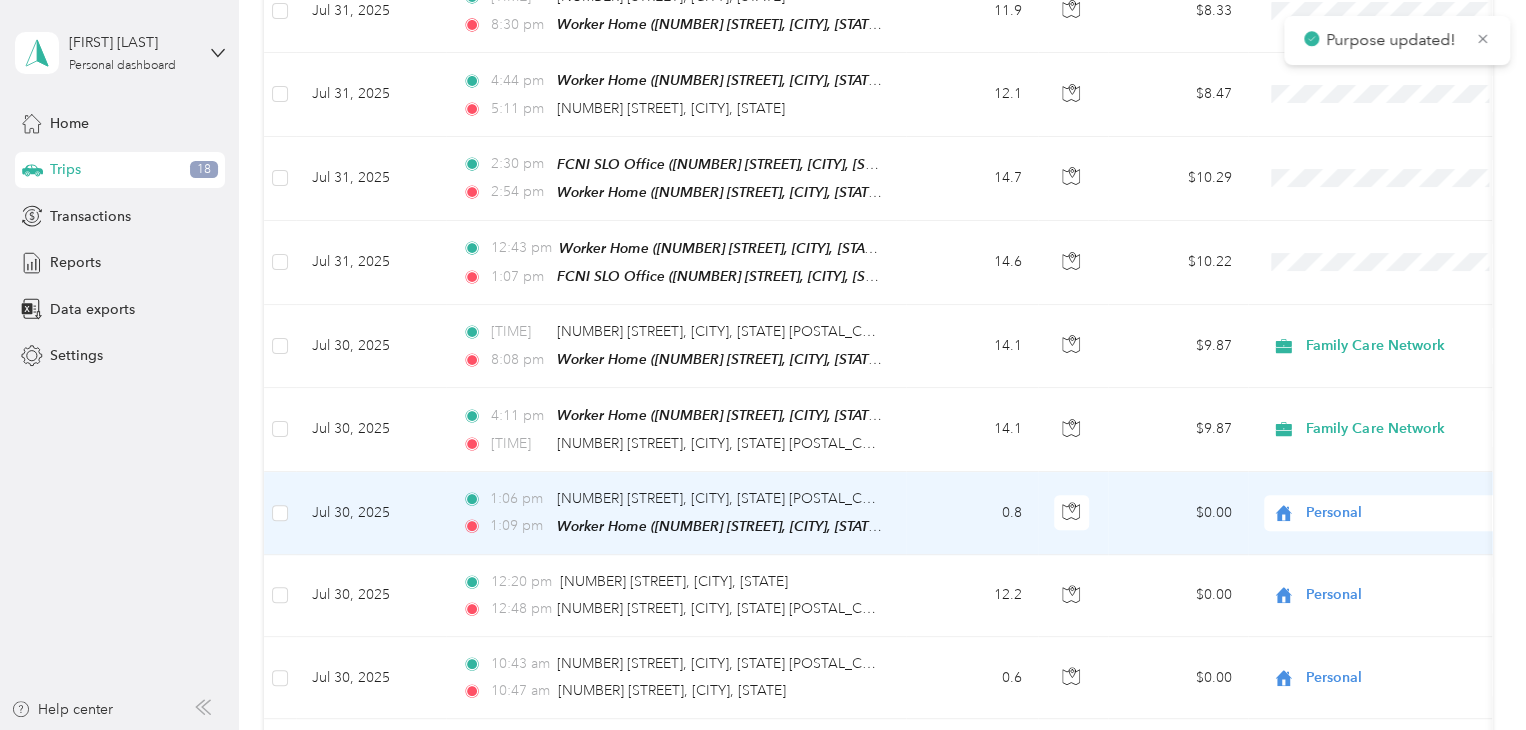 scroll, scrollTop: 359, scrollLeft: 0, axis: vertical 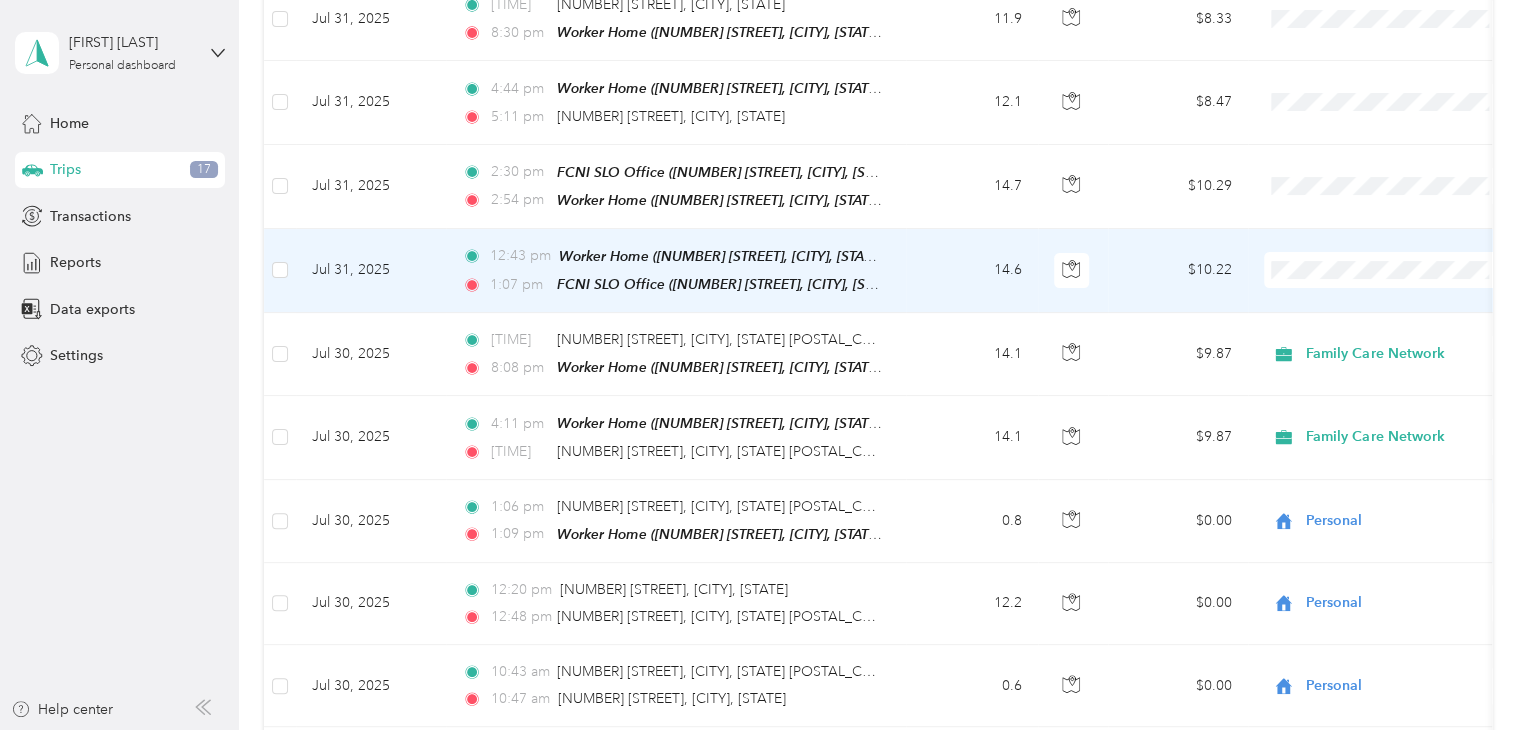 click on "Family Care Network" at bounding box center (1405, 299) 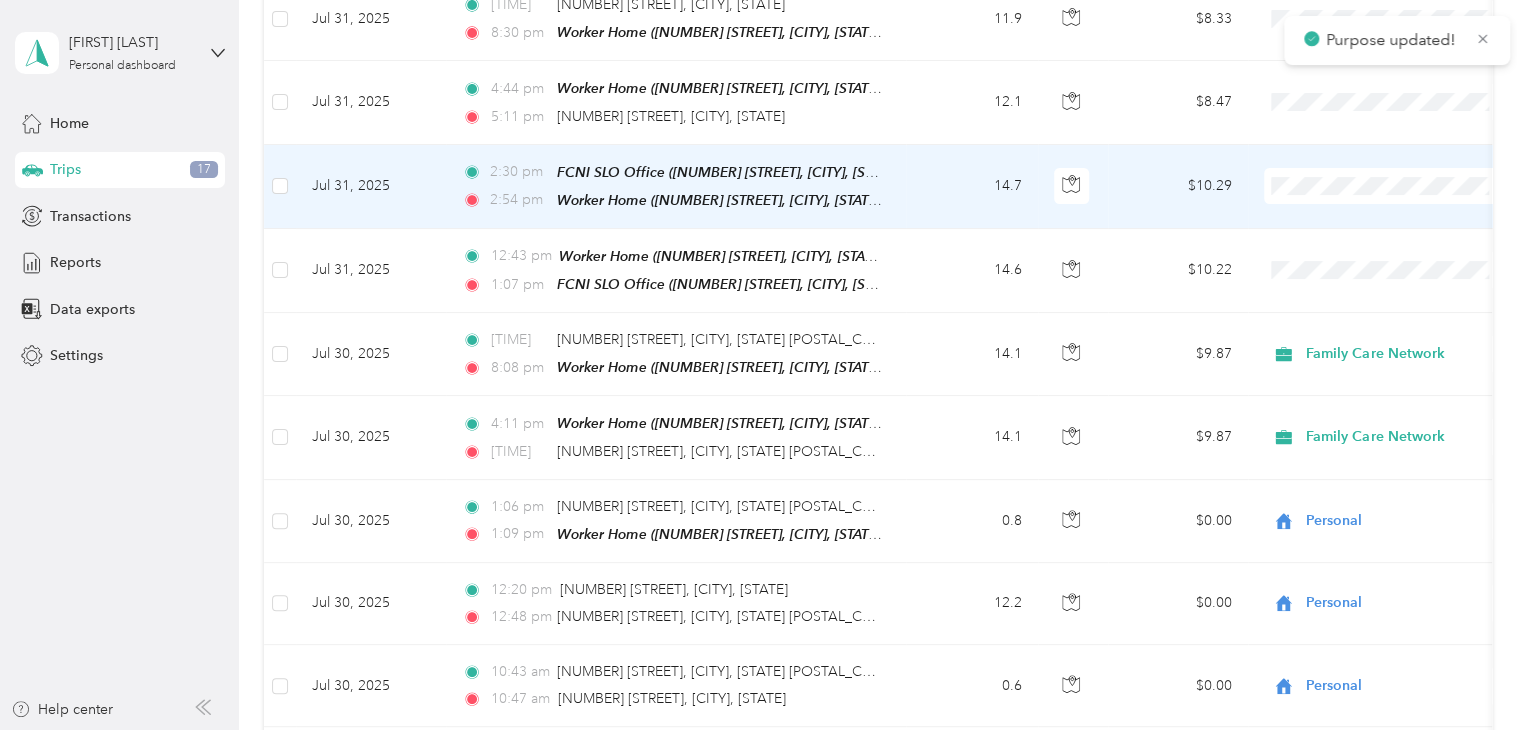 click at bounding box center [1388, 186] 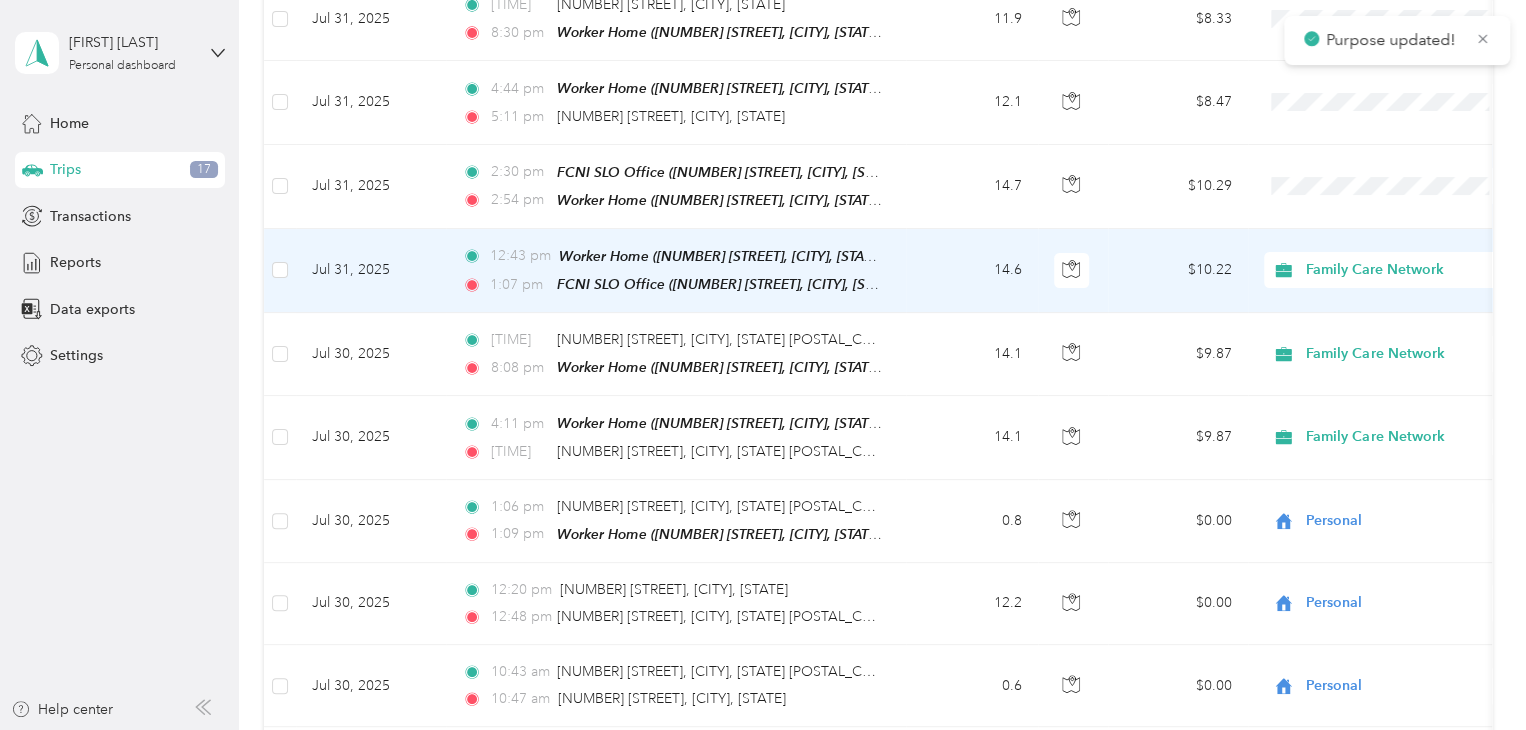 click on "Family Care Network" at bounding box center (1388, 270) 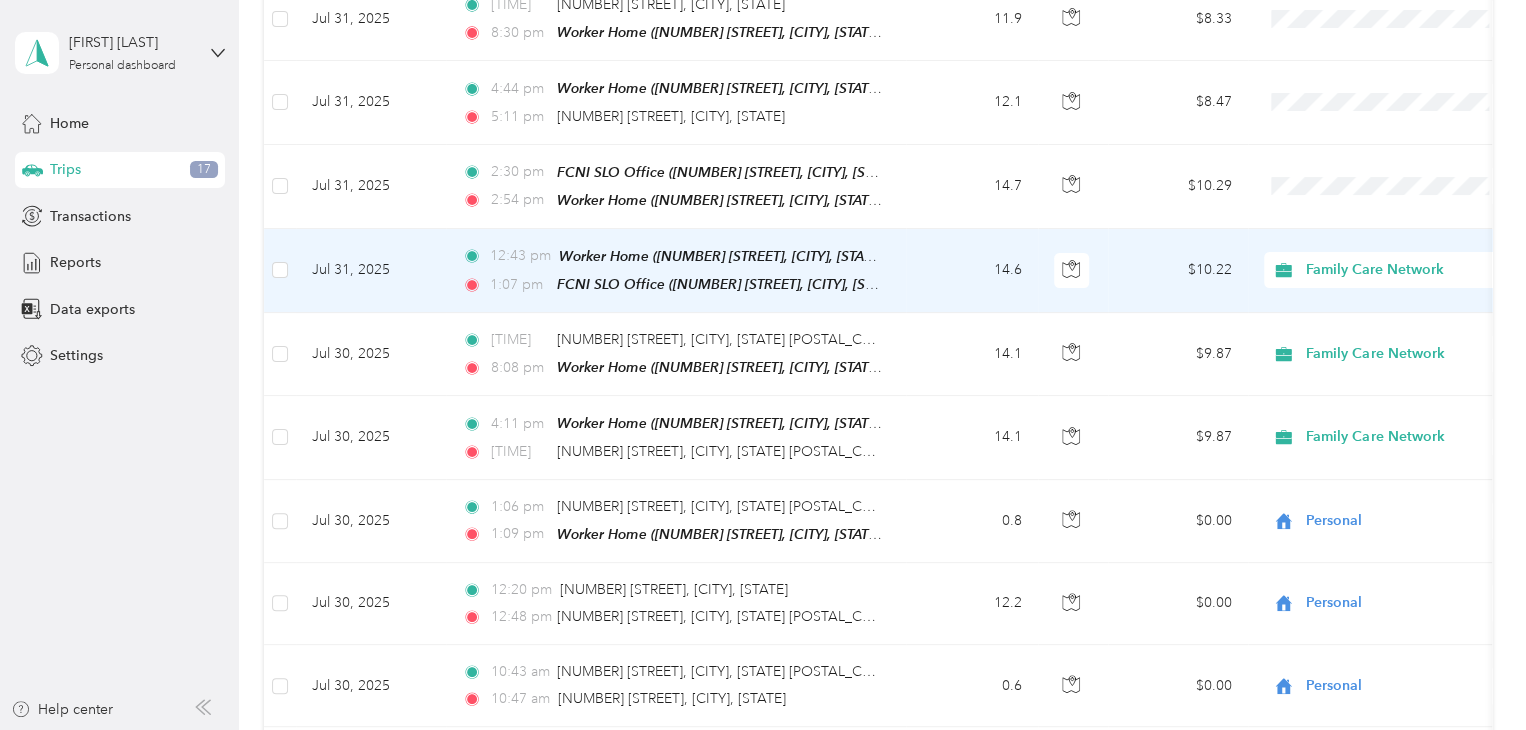 click on "Family Care Network" at bounding box center [1394, 298] 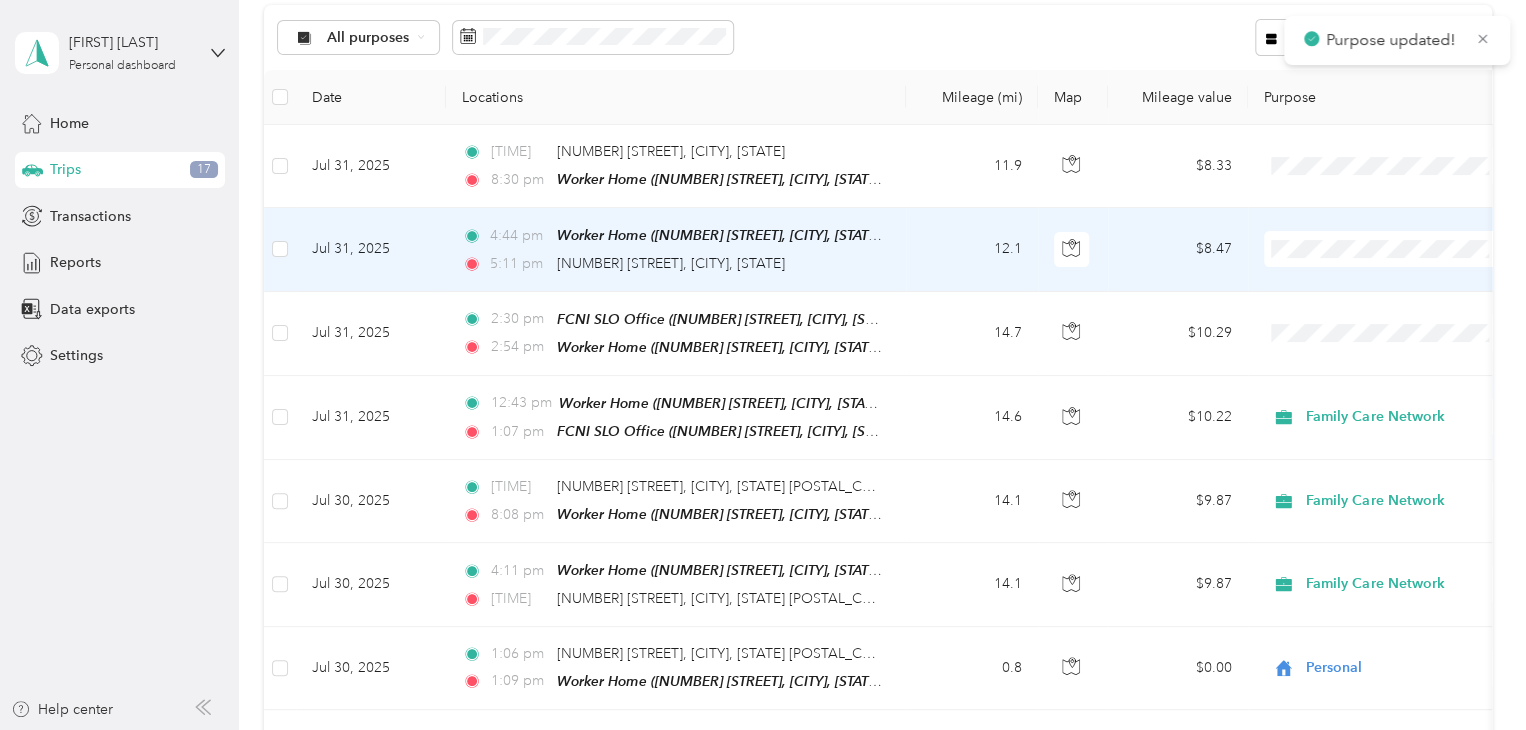 scroll, scrollTop: 212, scrollLeft: 0, axis: vertical 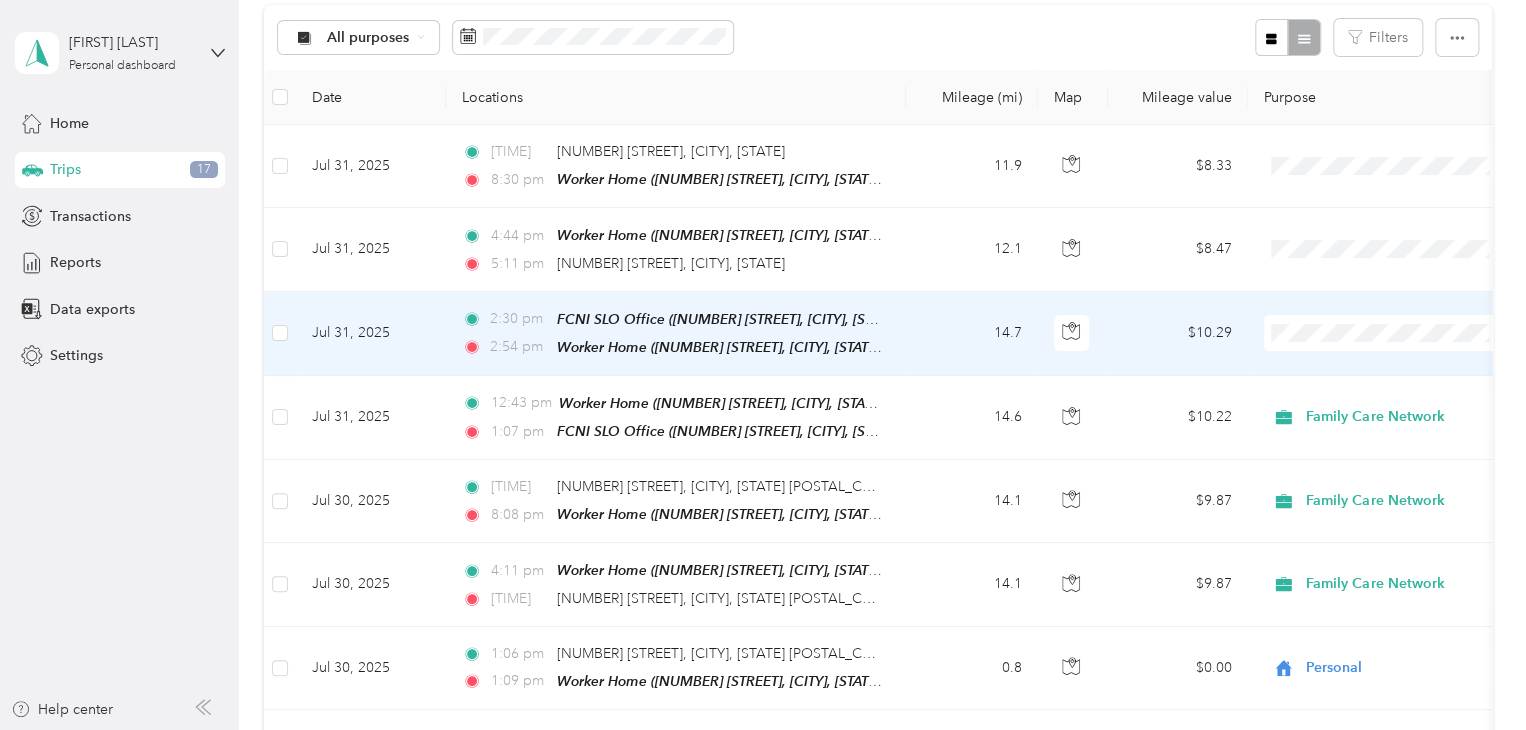 click on "Family Care Network" at bounding box center [1405, 366] 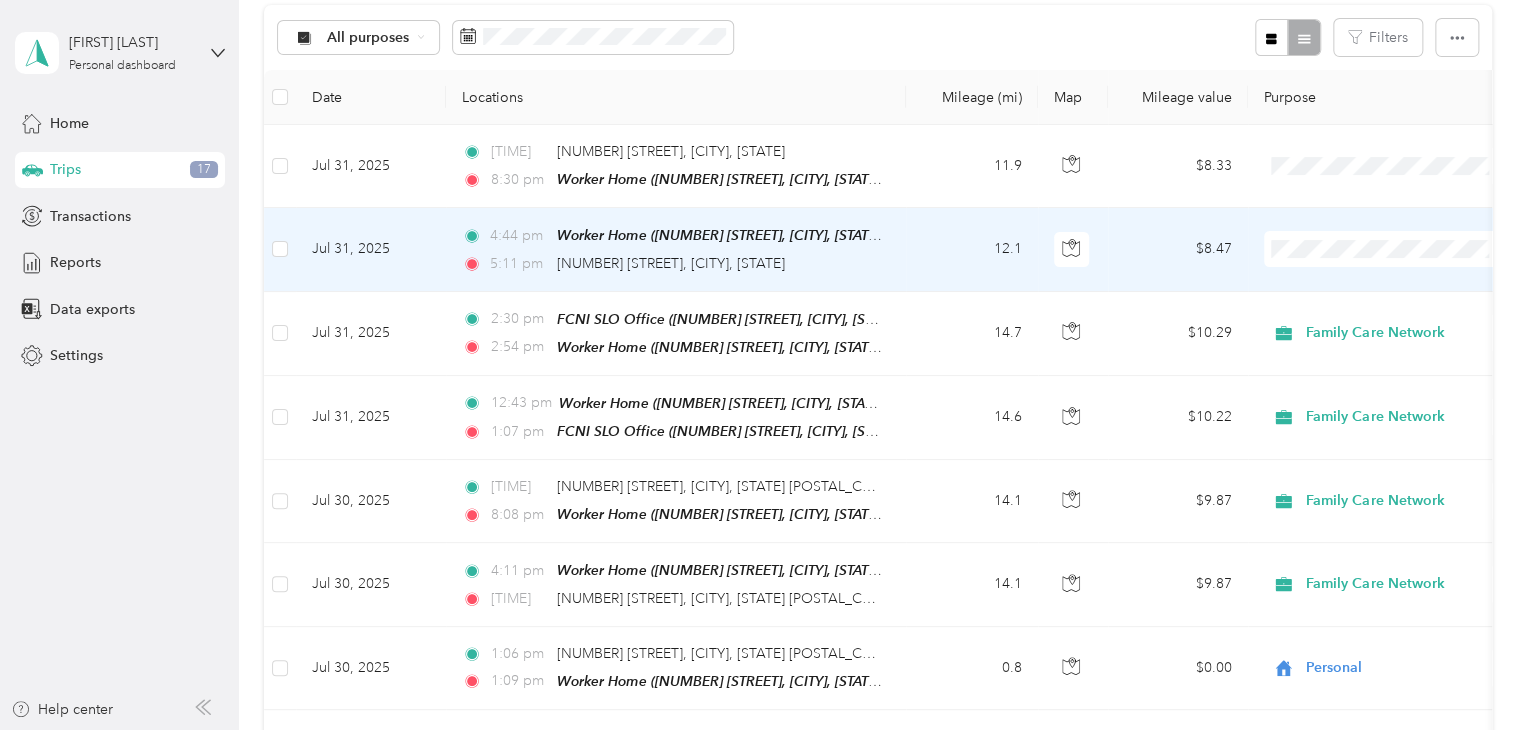 click on "Personal" at bounding box center [1405, 319] 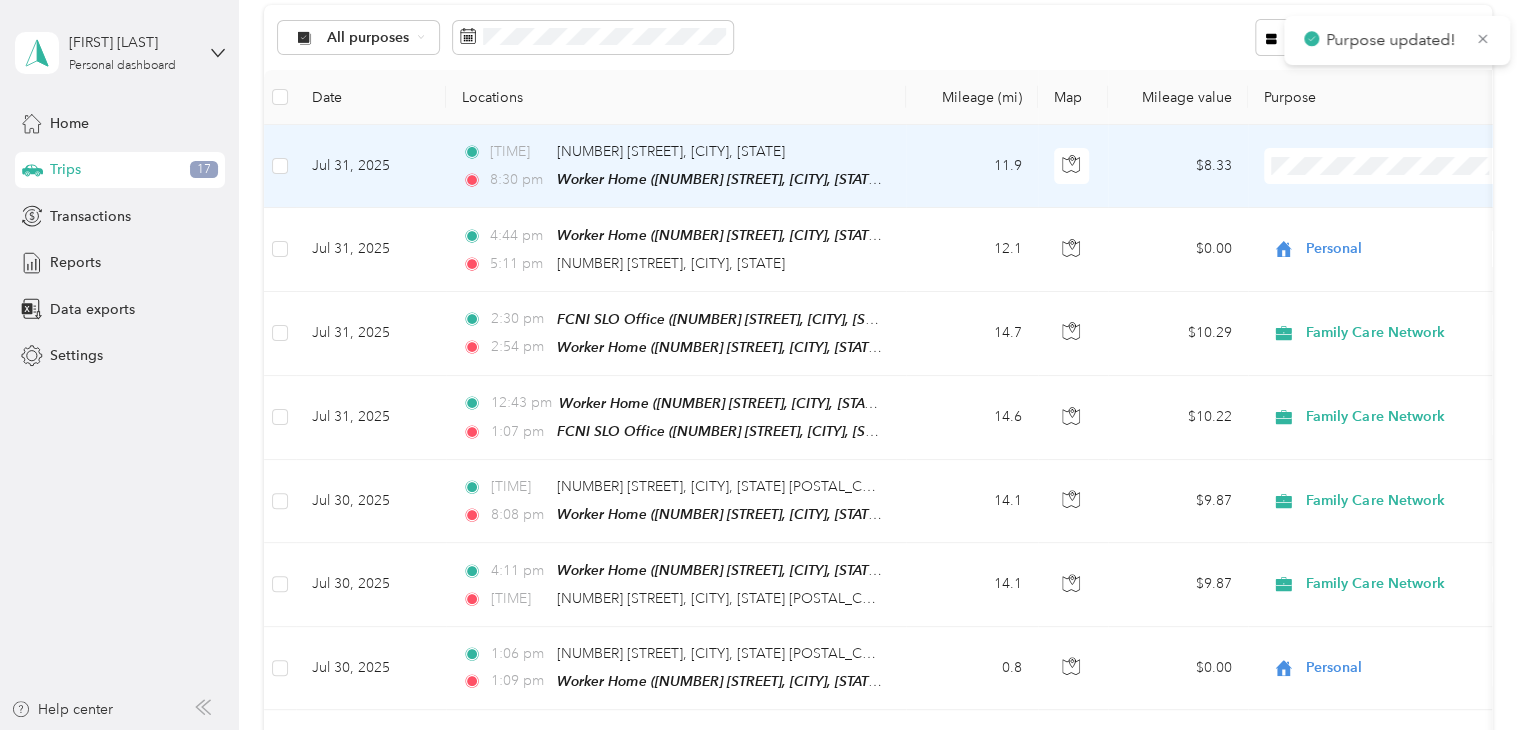 click on "Personal" at bounding box center (1388, 237) 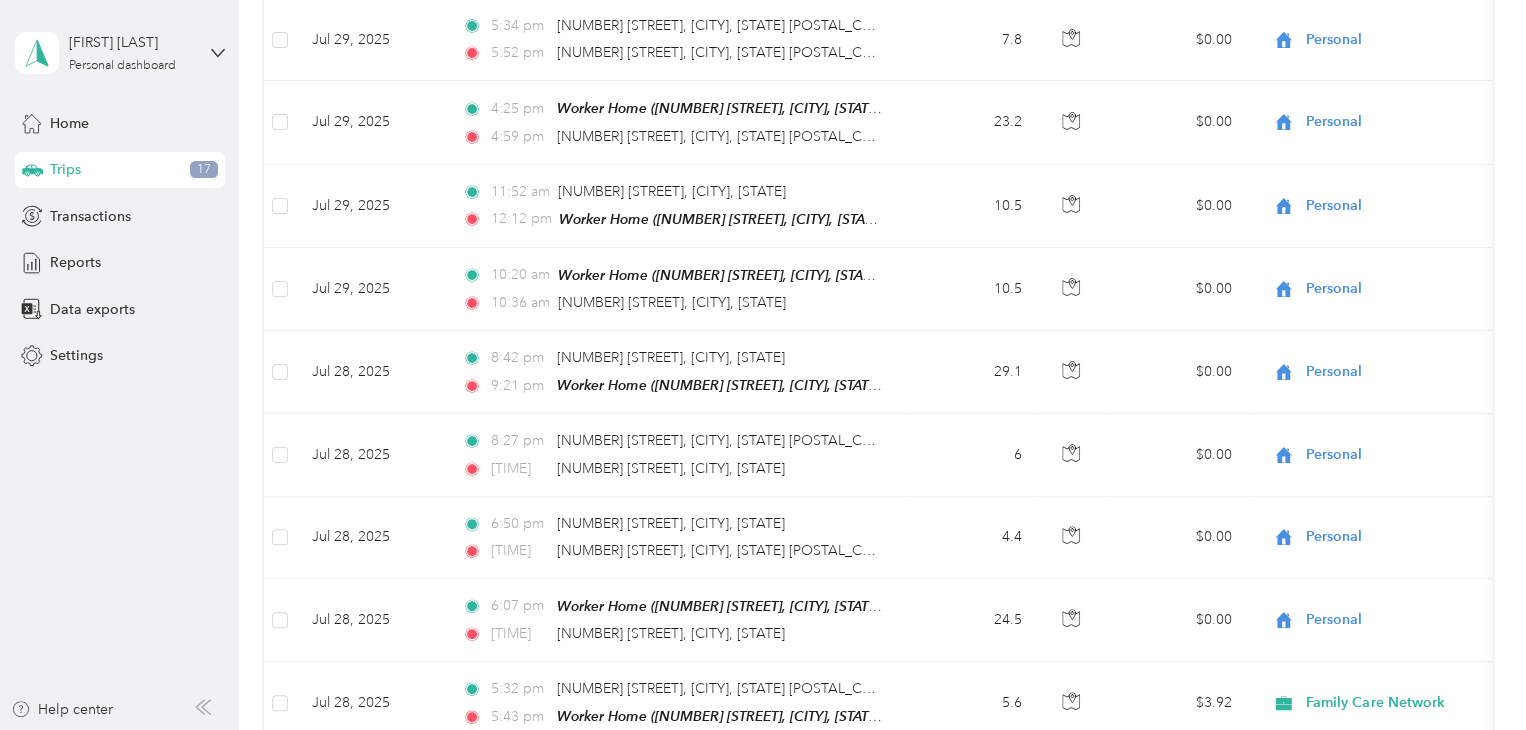 scroll, scrollTop: 1034, scrollLeft: 0, axis: vertical 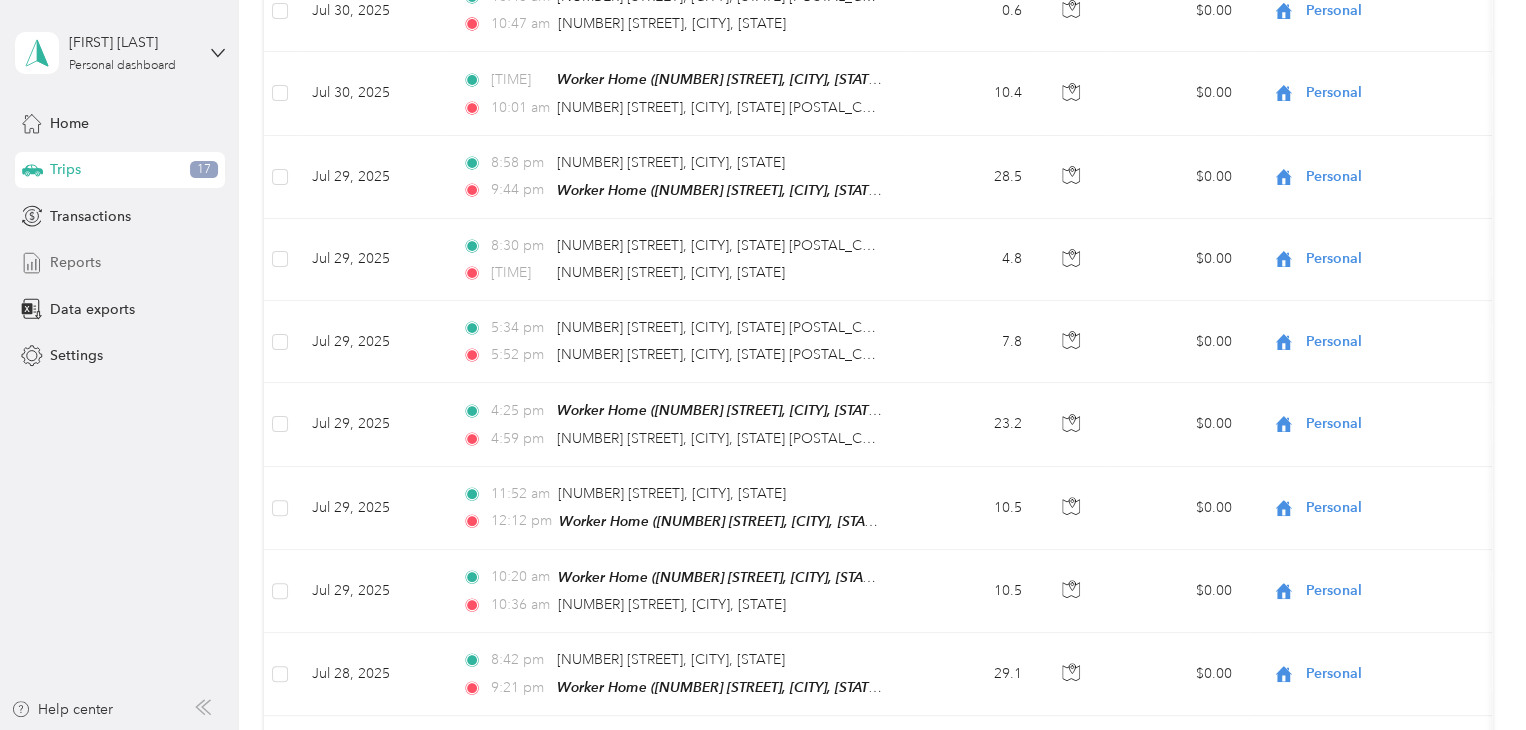 click on "Reports" at bounding box center [120, 263] 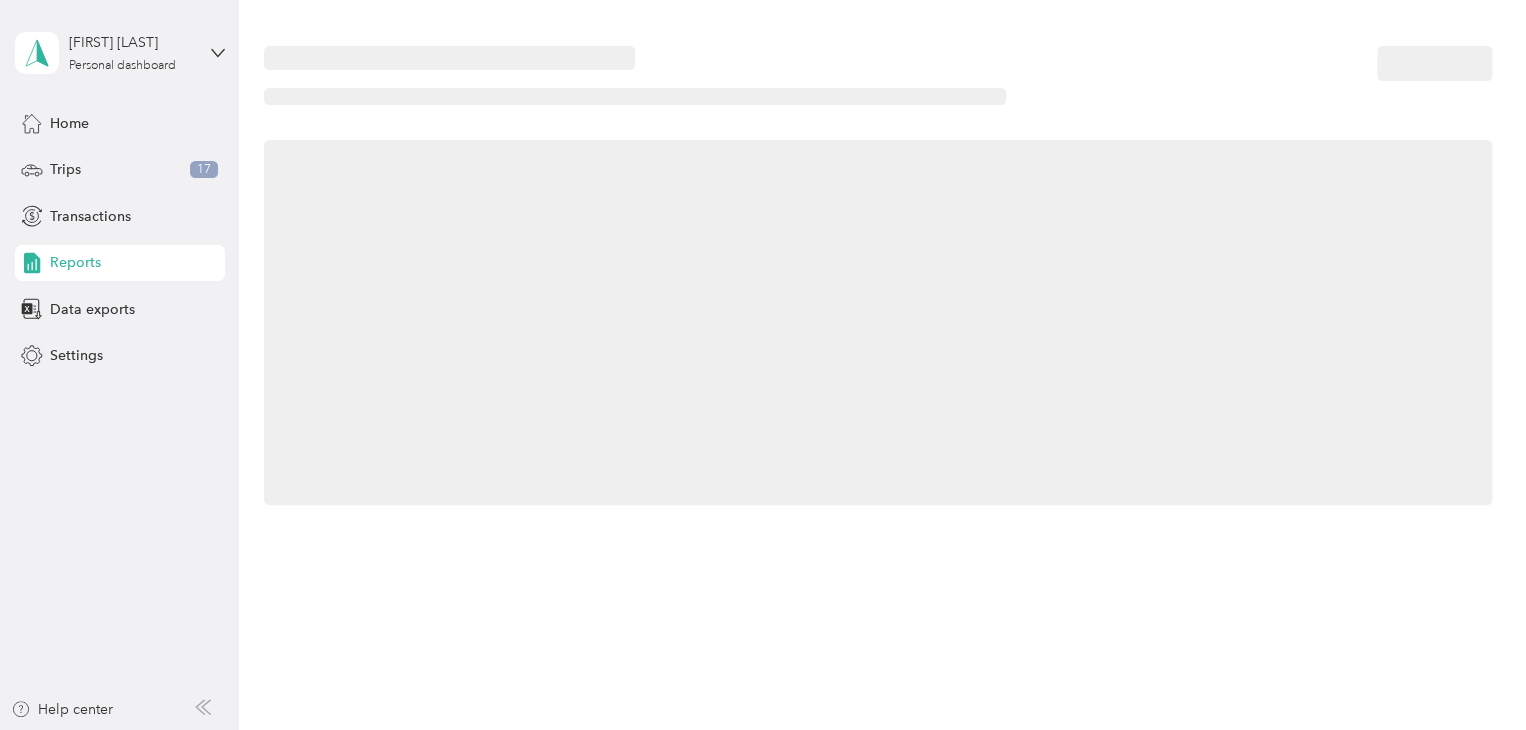 scroll, scrollTop: 0, scrollLeft: 0, axis: both 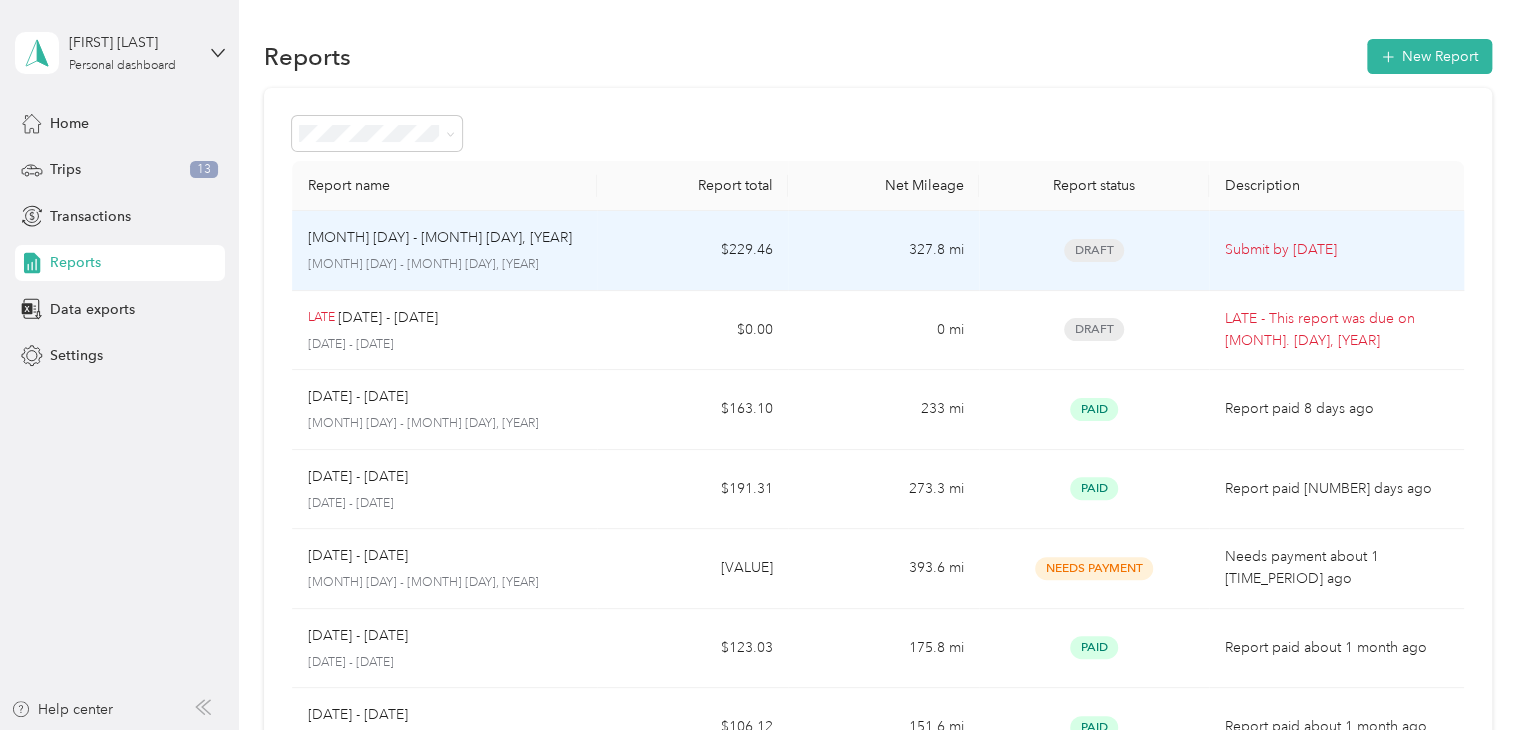 click on "[MONTH] [DAY] - [MONTH] [DAY], [YEAR]" at bounding box center [445, 238] 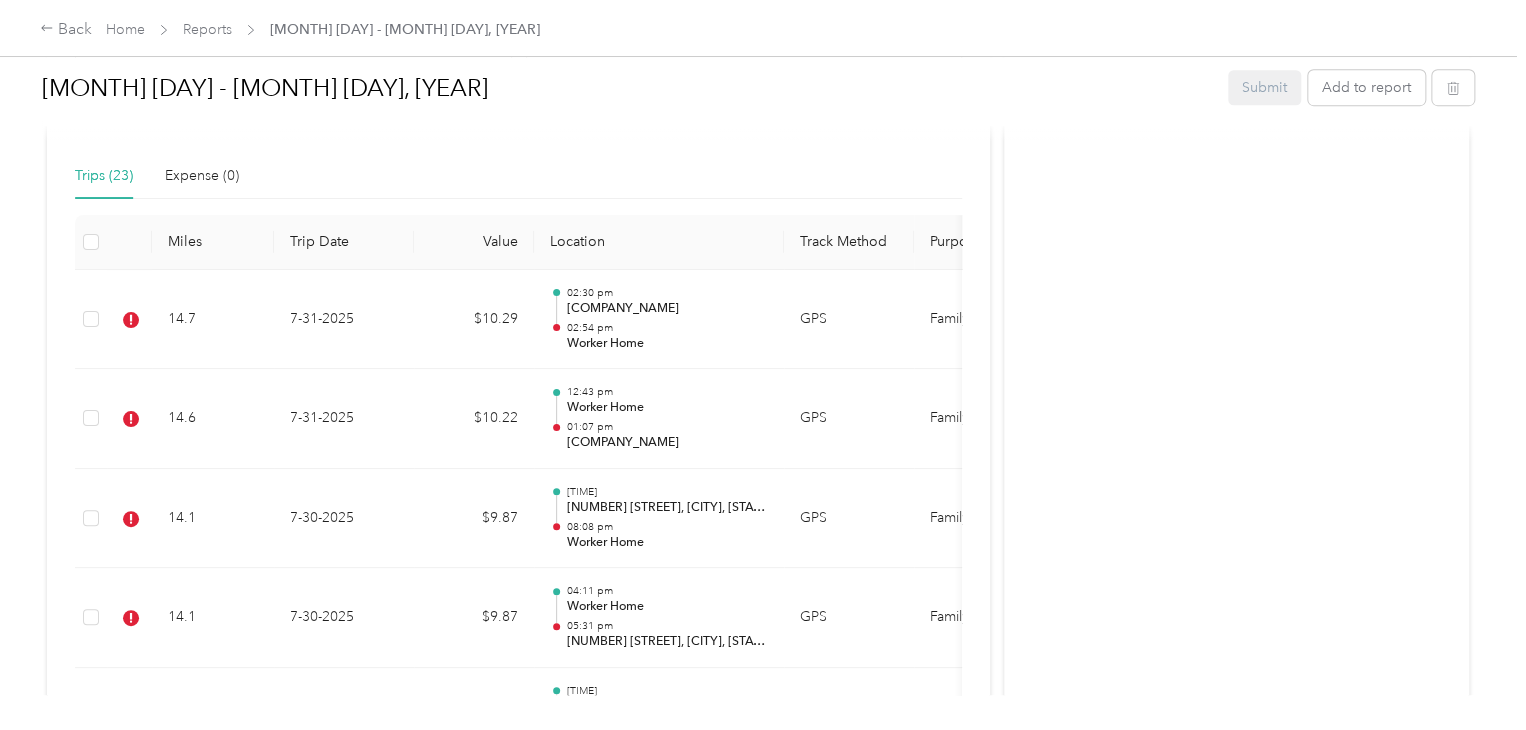 scroll, scrollTop: 592, scrollLeft: 0, axis: vertical 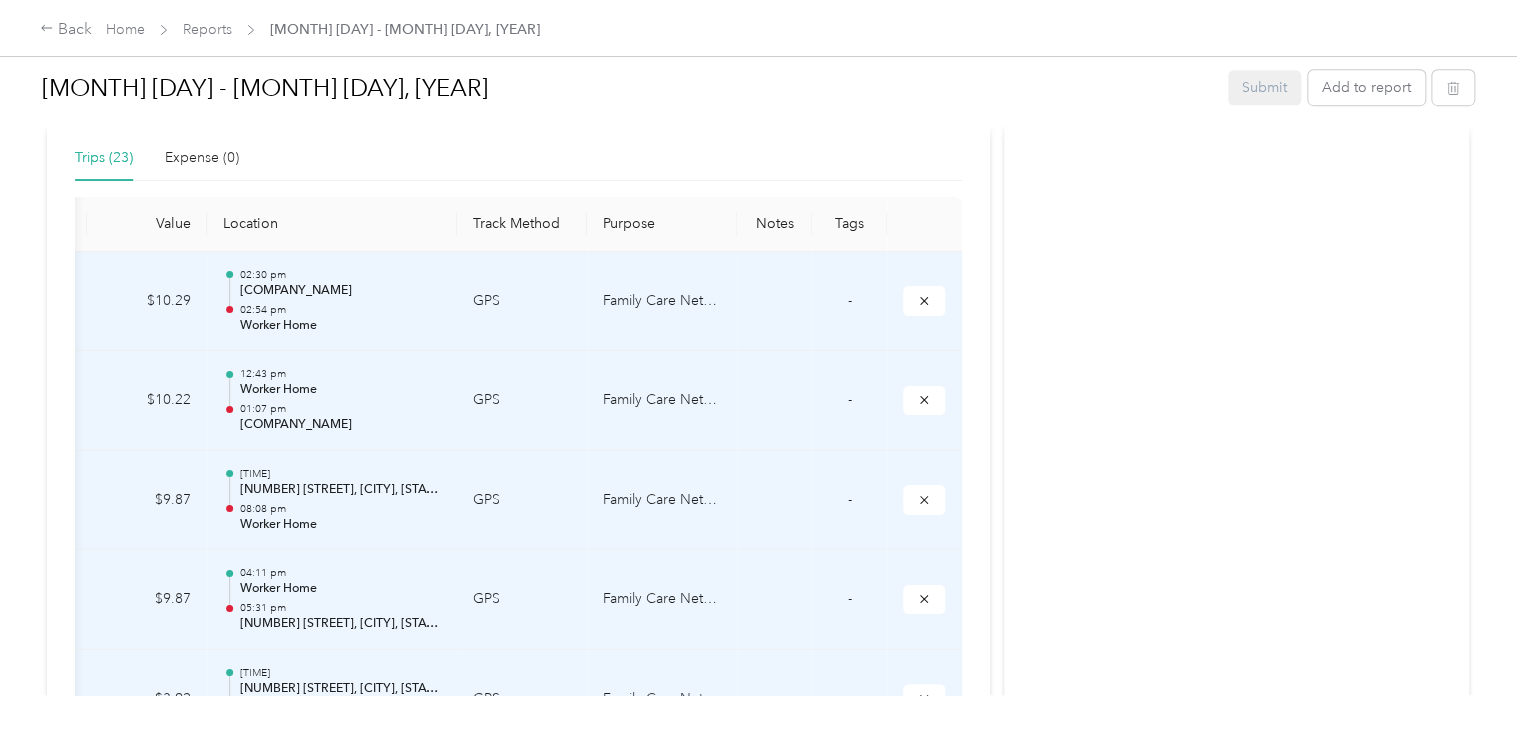 click on "-" at bounding box center (850, 300) 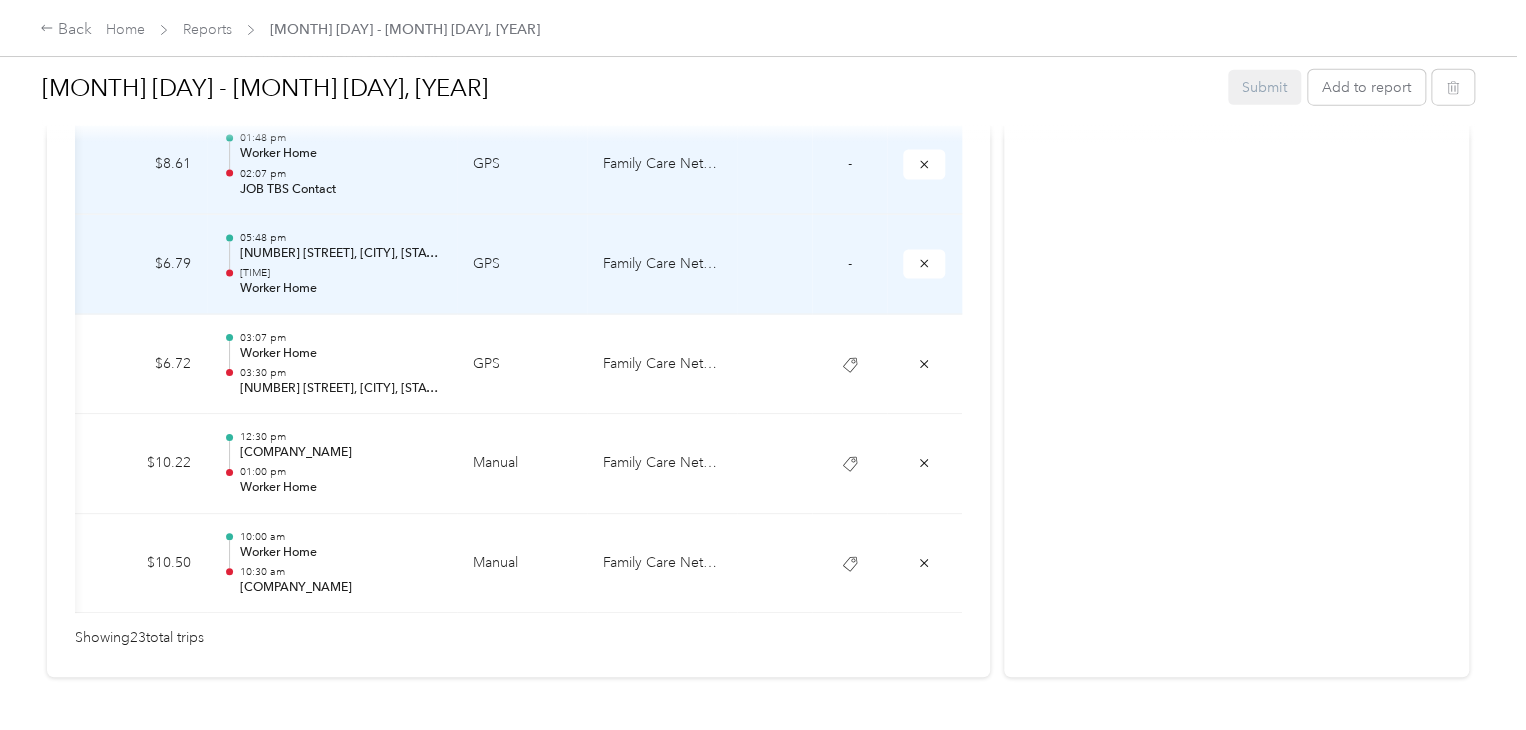 scroll, scrollTop: 2560, scrollLeft: 0, axis: vertical 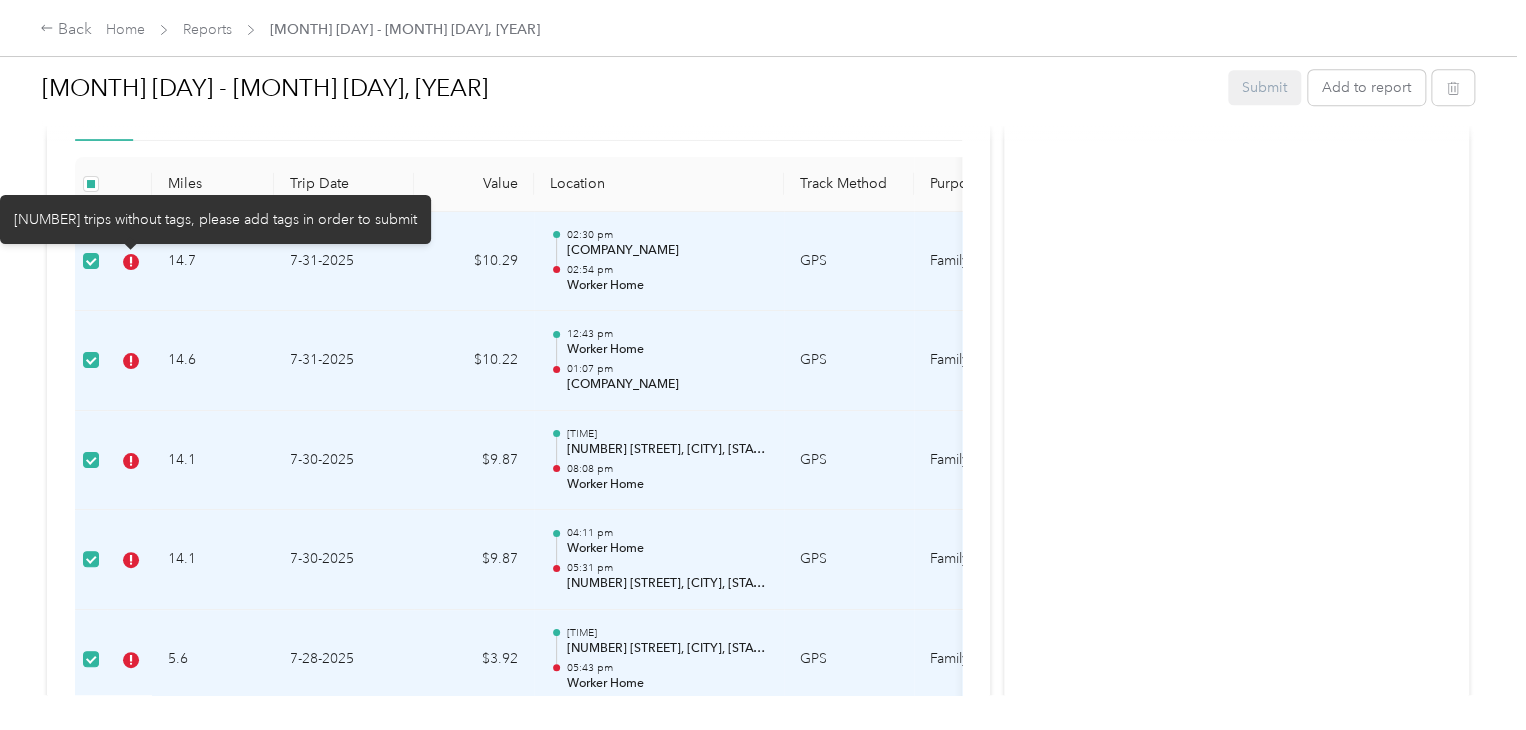 click 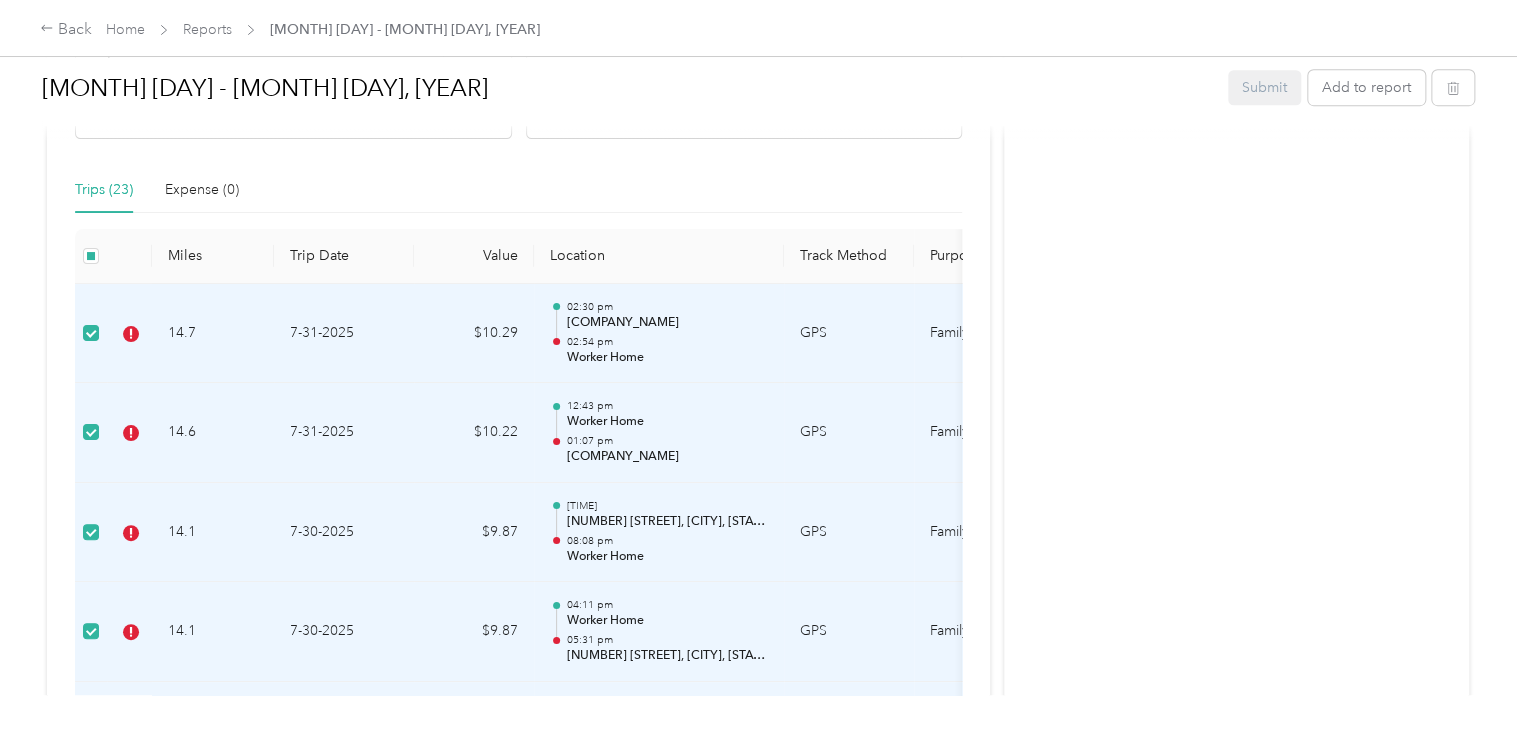 scroll, scrollTop: 519, scrollLeft: 0, axis: vertical 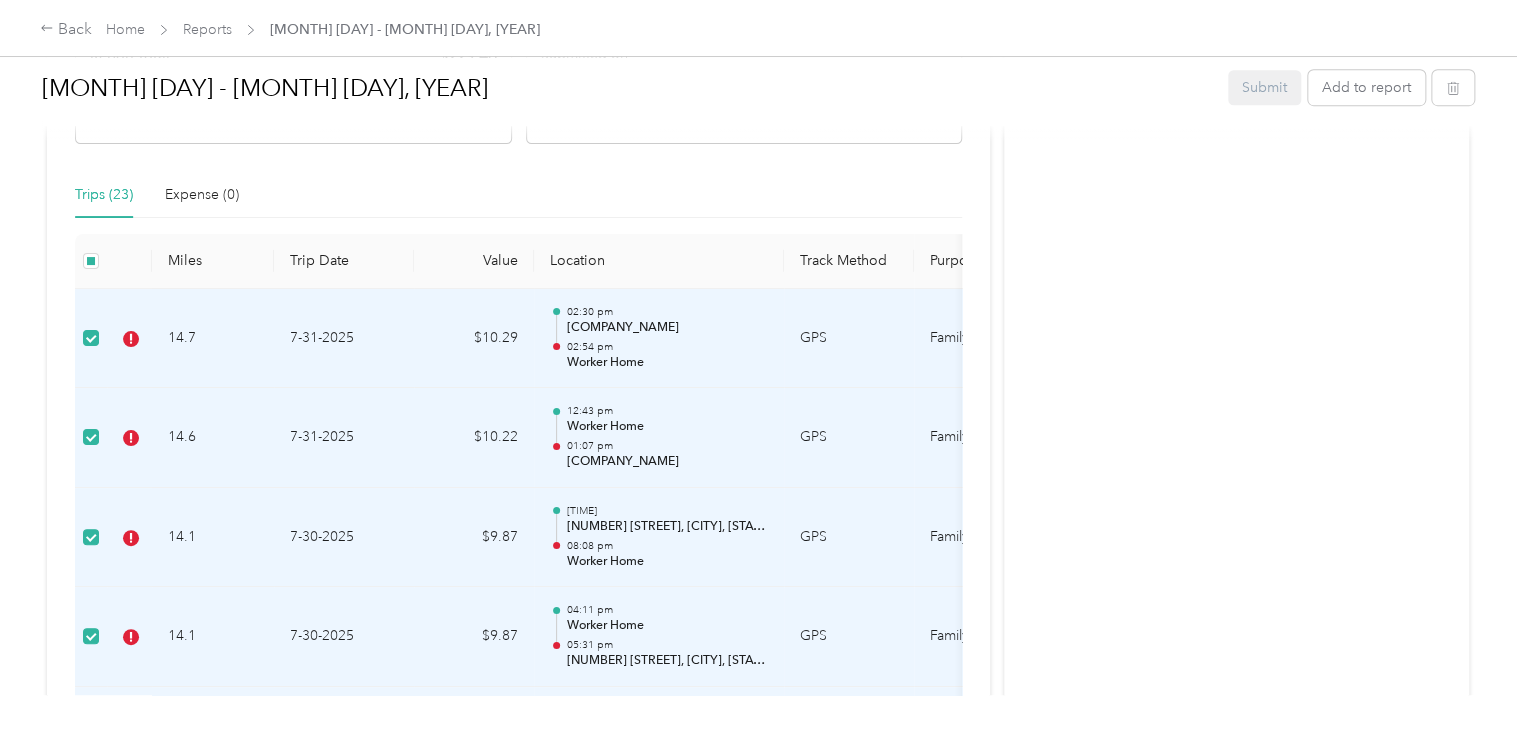 click on "14.7" at bounding box center (213, 339) 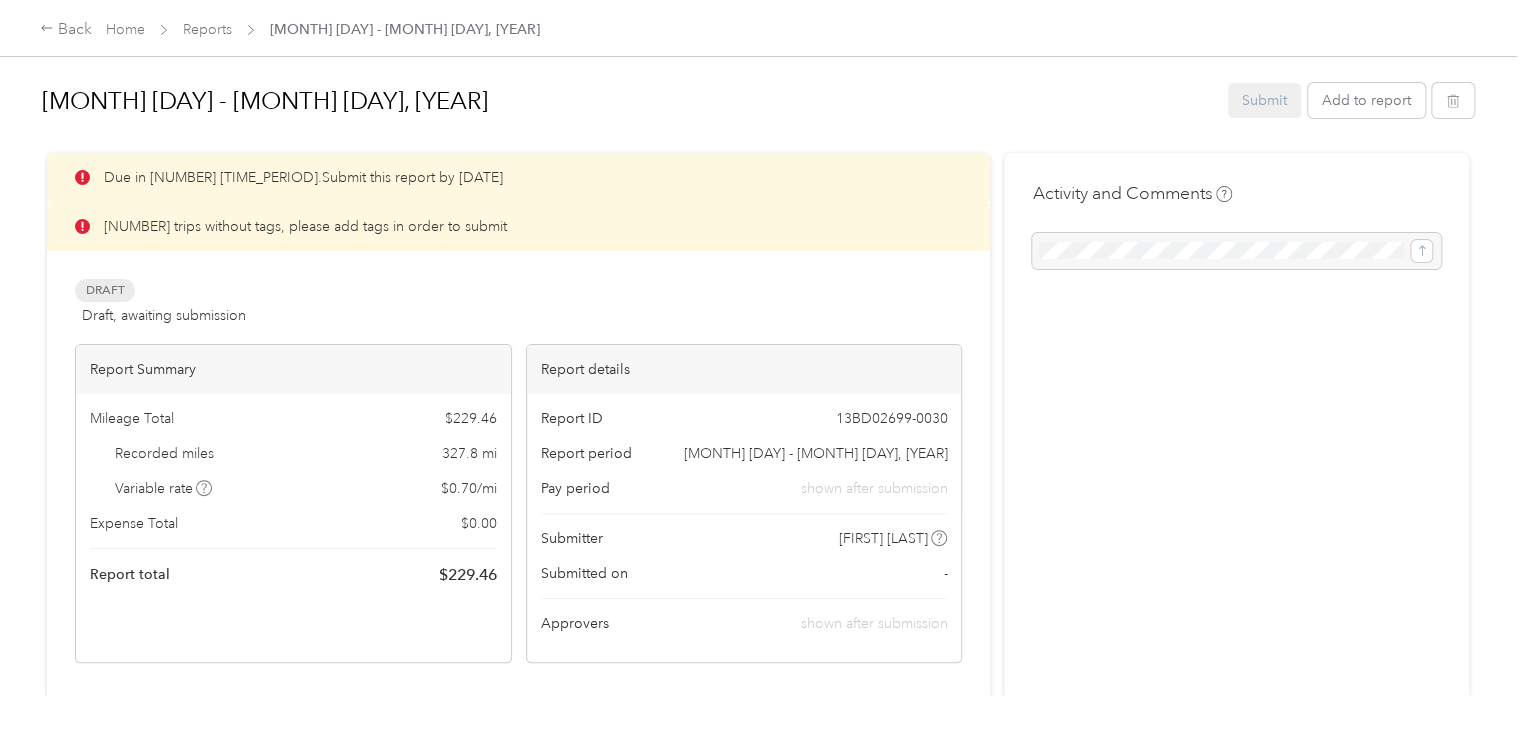 click on "Due in 3 days.  Submit this report by   Aug. 5, 2025" at bounding box center (518, 177) 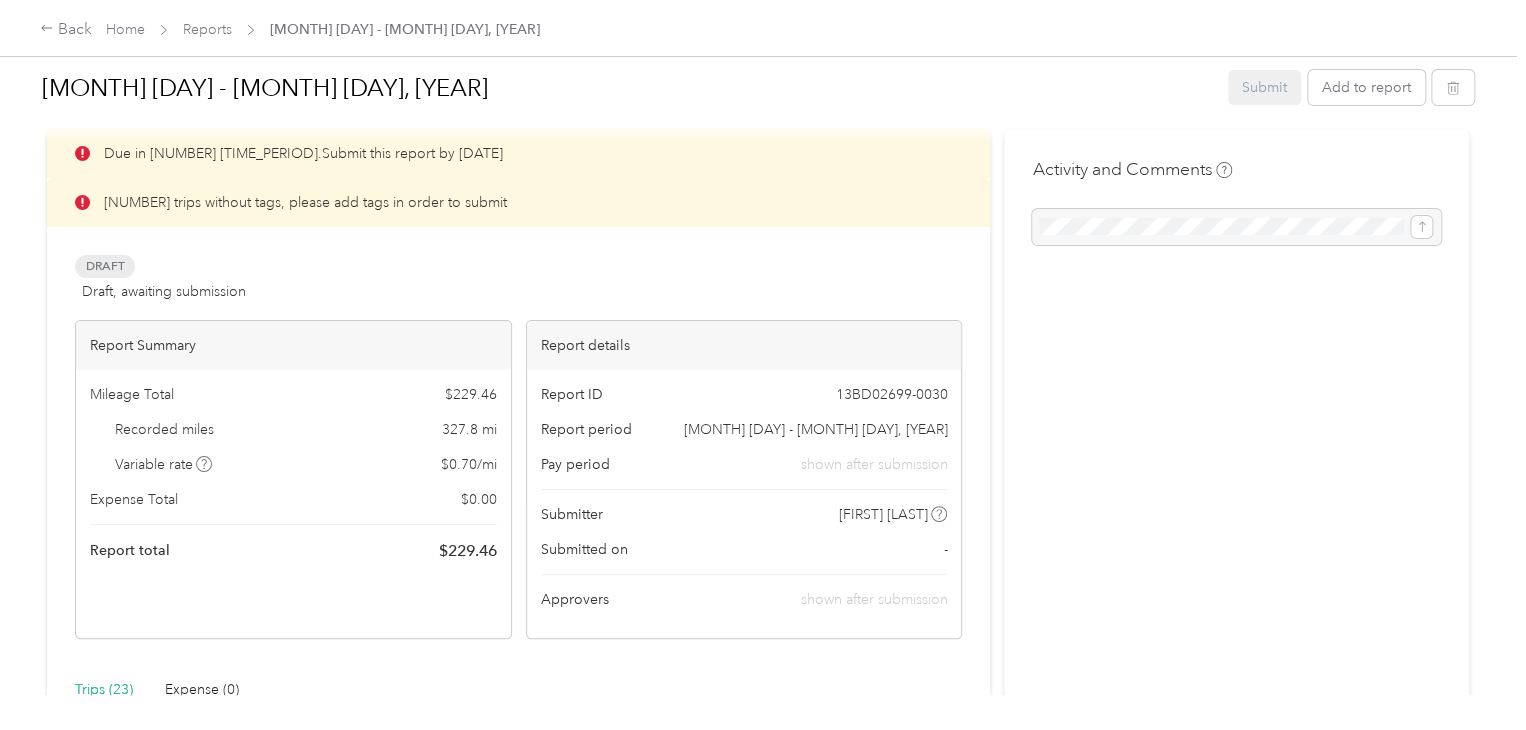 scroll, scrollTop: 0, scrollLeft: 0, axis: both 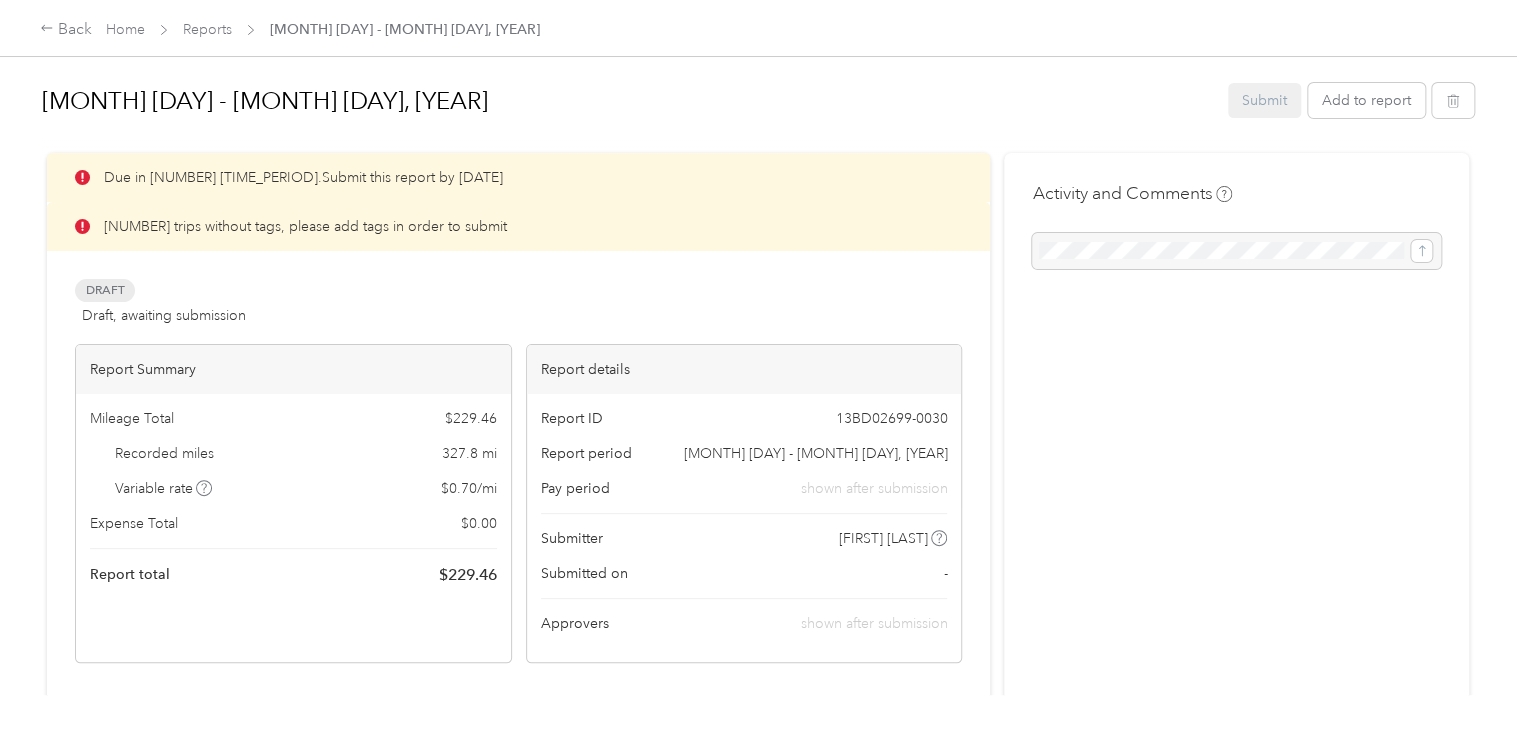 click on "Draft Draft, awaiting submission View  activity & comments" at bounding box center [518, 303] 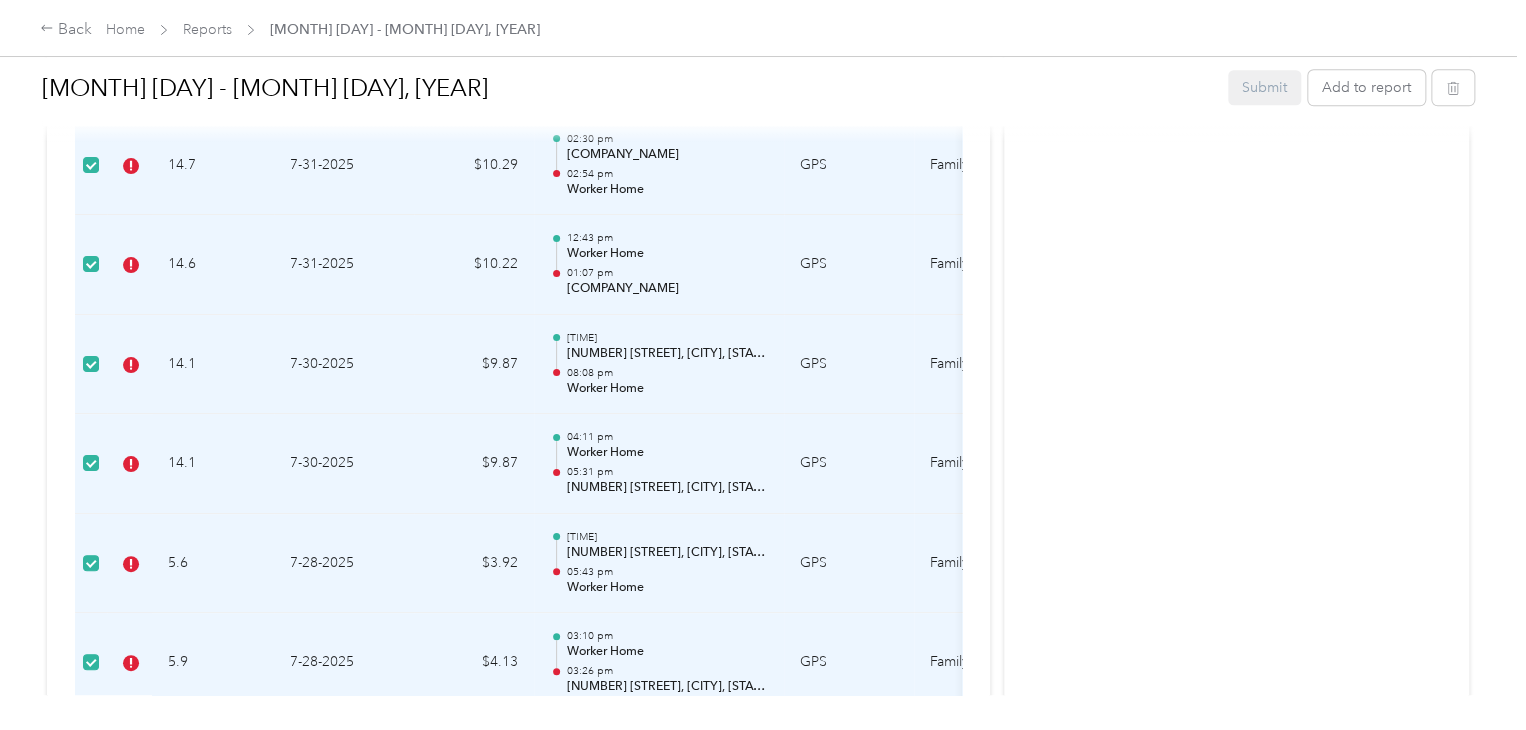 scroll, scrollTop: 692, scrollLeft: 0, axis: vertical 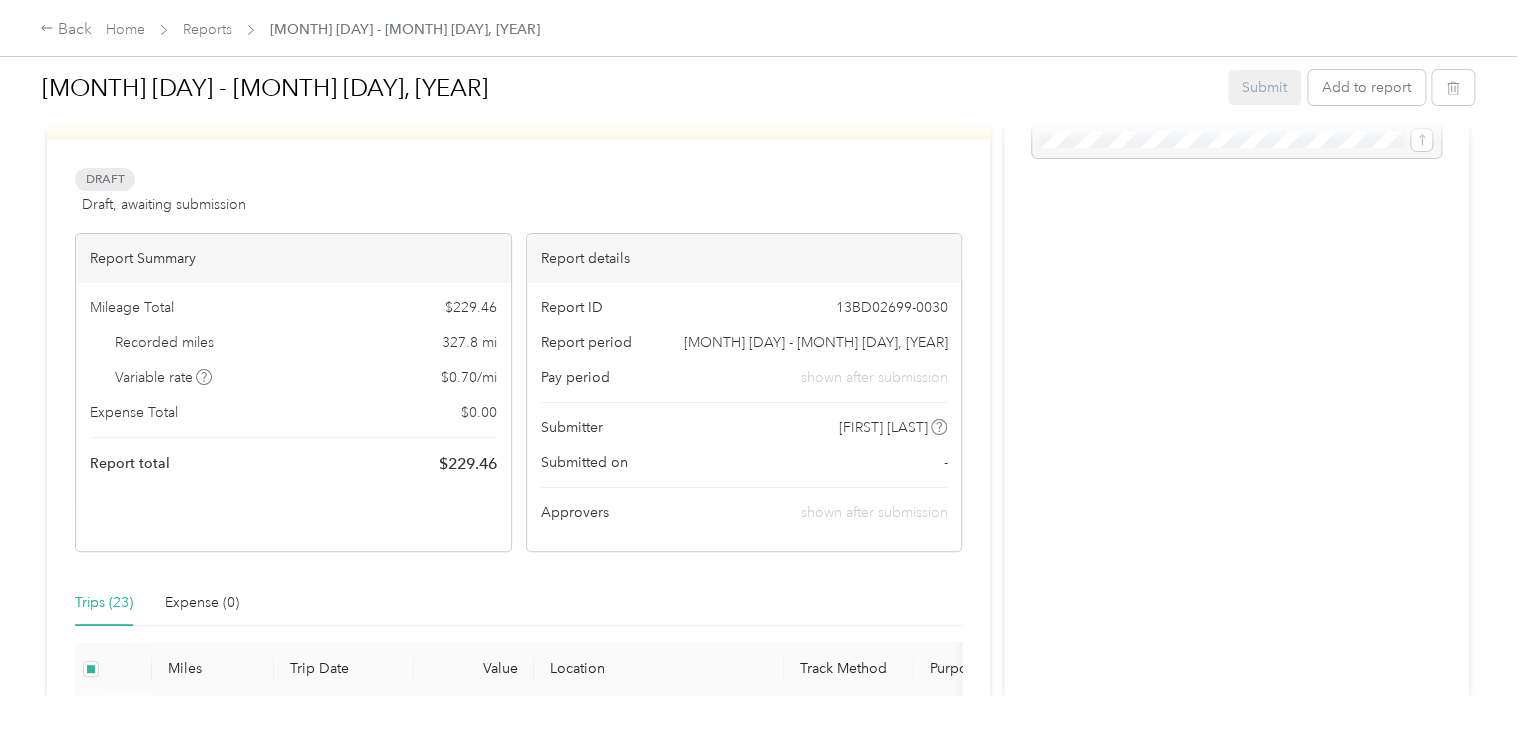 click on "Due in 3 days.  Submit this report by   Aug. 5, 2025 18 trips without tags, please add tags in order to submit Draft Draft, awaiting submission View  activity & comments Report Summary Mileage Total $ 229.46 Recorded miles 327.8   mi Variable rate   $ 0.70 / mi Expense Total $ 0.00 Report total $ 229.46 Report details Report ID 13BD02699-0030 Report period Jul 21 - Aug 3, 2025 Pay period shown after submission Submitter Rachel Galinato Submitted on - Approvers shown after submission Trips (23) Expense (0) Miles Trip Date Value Location Track Method Purpose Notes Tags                       14.7 7-31-2025 $10.29 02:30 pm FCNI SLO  Office 02:54 pm Worker Home GPS Family Care Network - 14.6 7-31-2025 $10.22 12:43 pm Worker Home 01:07 pm FCNI SLO  Office GPS Family Care Network - 14.1 7-30-2025 $9.87 07:43 pm 1017 Southwood Dr, San Luis Obispo, CA 93401, USA  08:08 pm Worker Home GPS Family Care Network - 14.1 7-30-2025 $9.87 04:11 pm Worker Home 05:31 pm GPS Family Care Network - 5.6 7-28-2025 $3.92 -" at bounding box center [518, 1546] 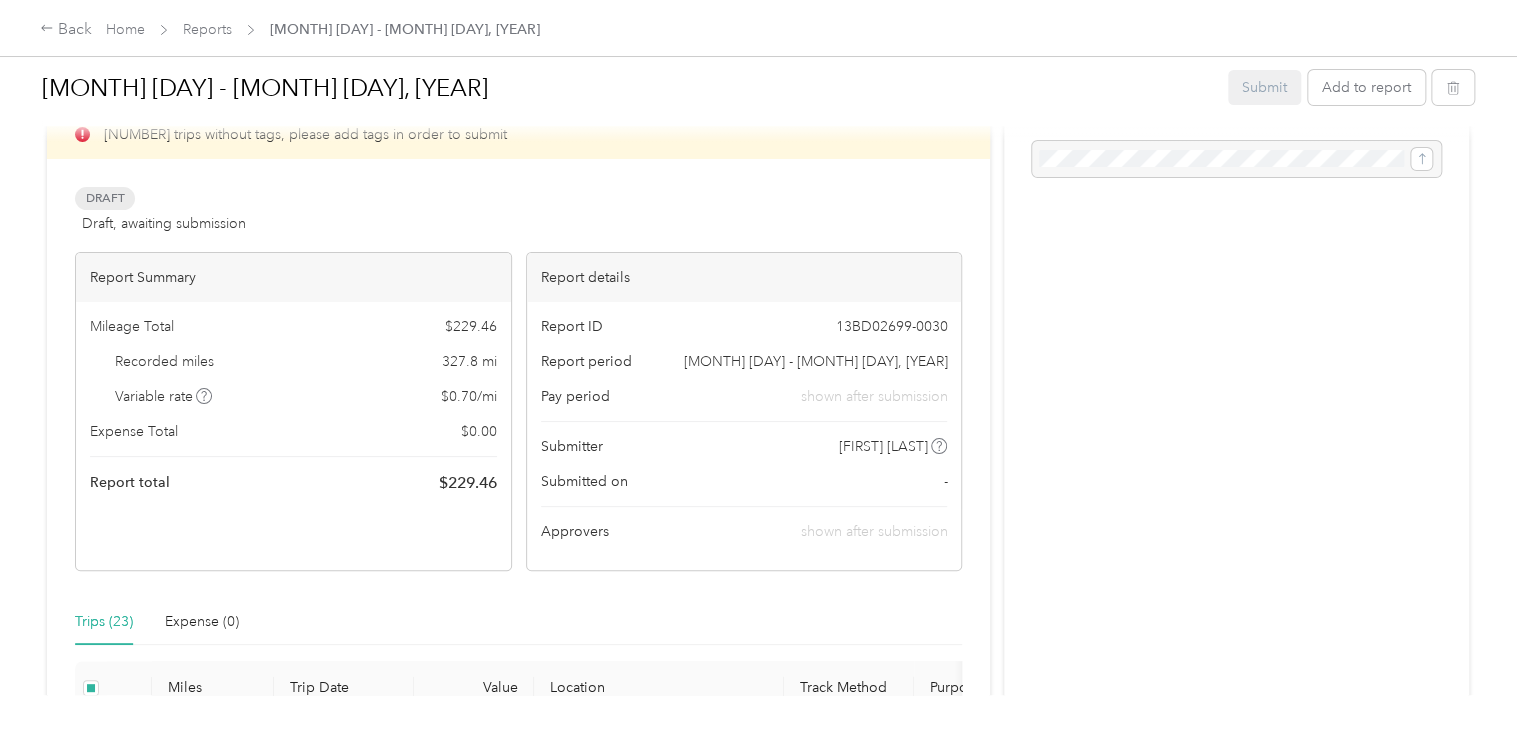 scroll, scrollTop: 0, scrollLeft: 0, axis: both 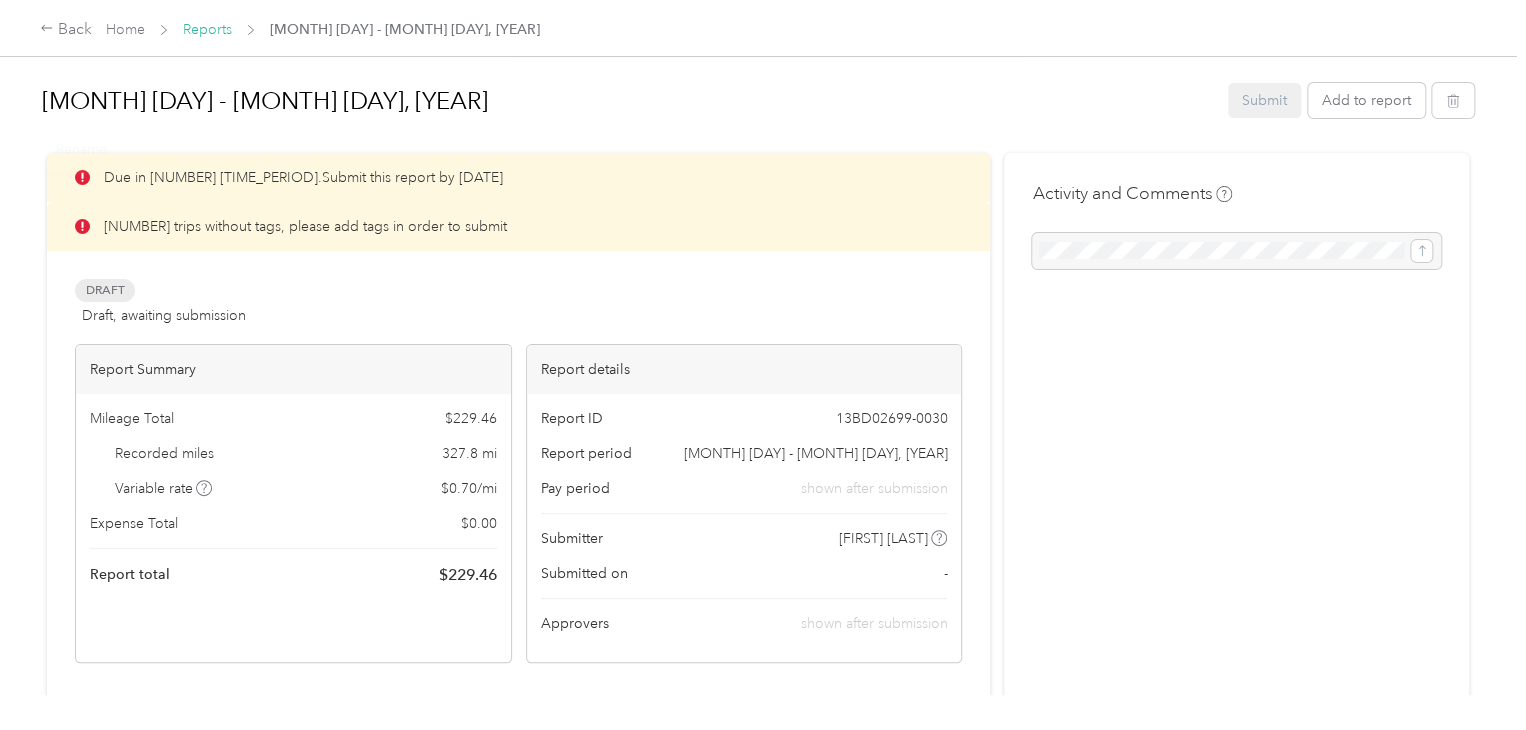 click on "Reports" at bounding box center [207, 29] 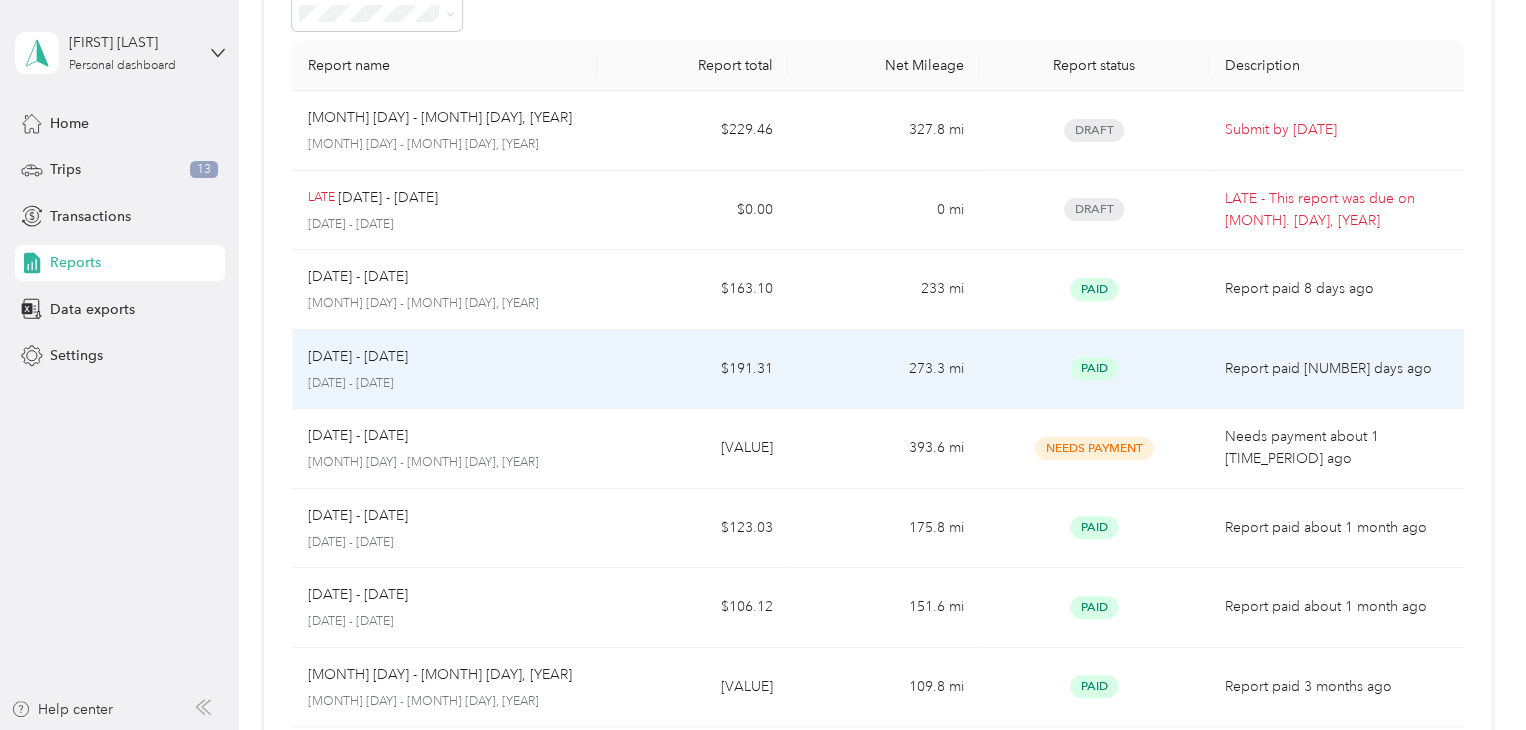 scroll, scrollTop: 0, scrollLeft: 0, axis: both 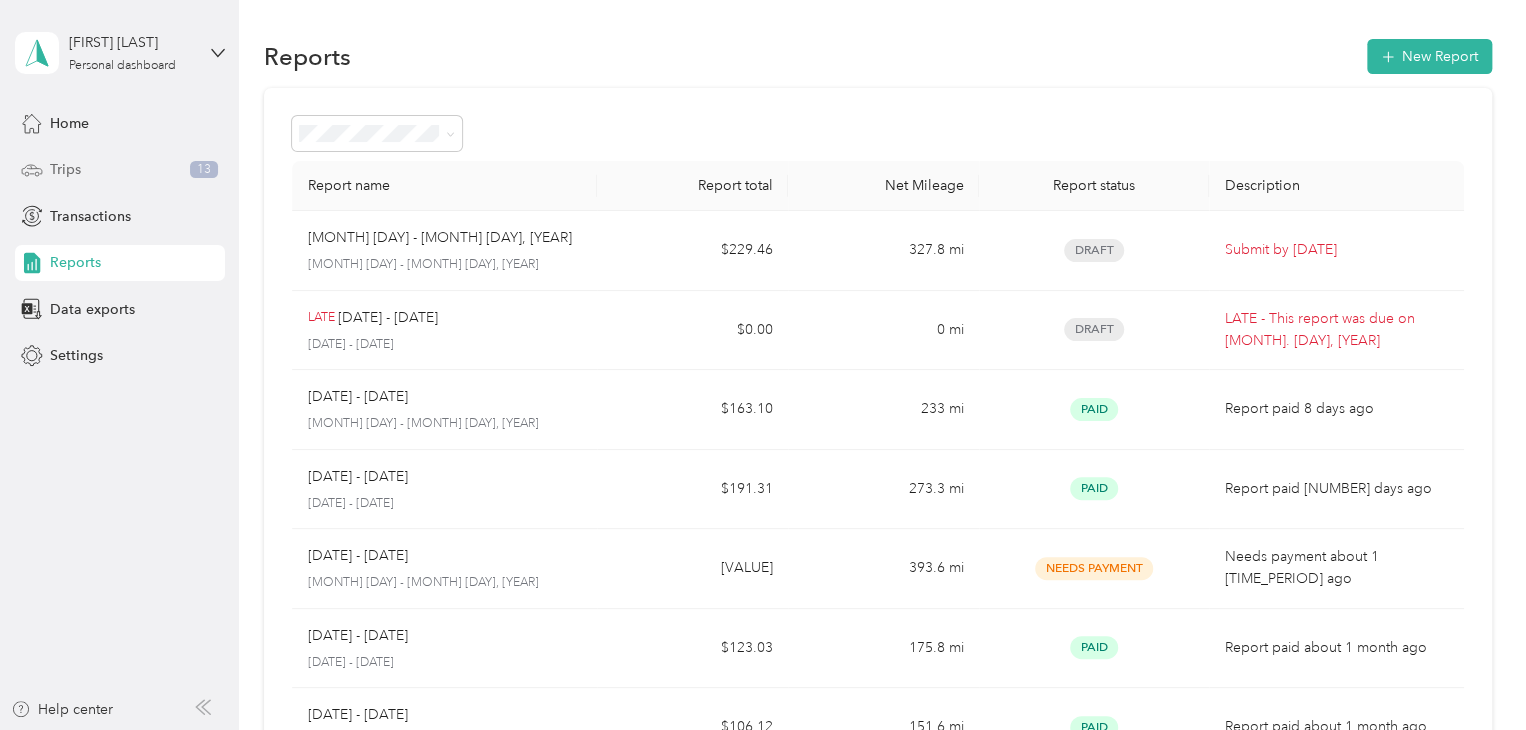 click on "Trips 13" at bounding box center (120, 170) 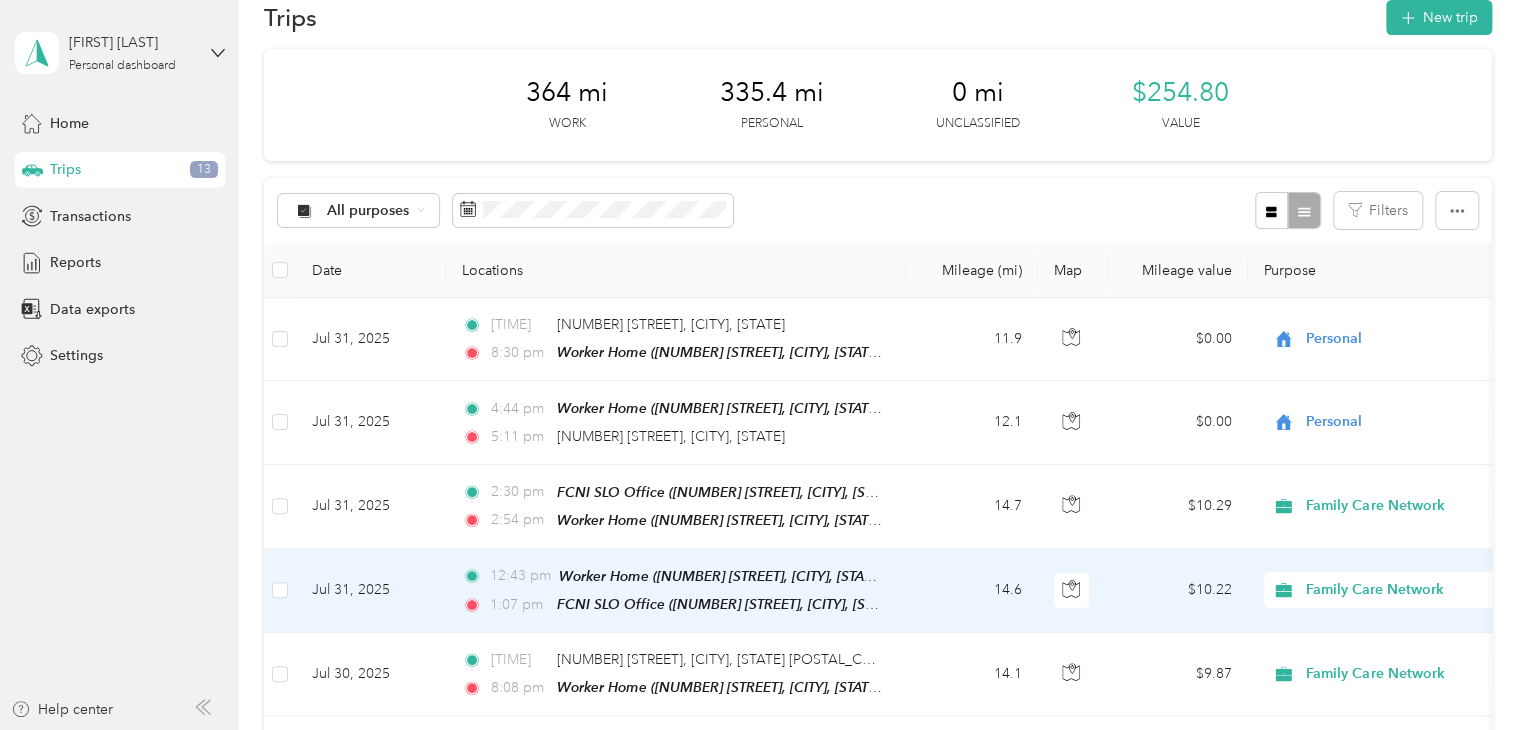 scroll, scrollTop: 0, scrollLeft: 0, axis: both 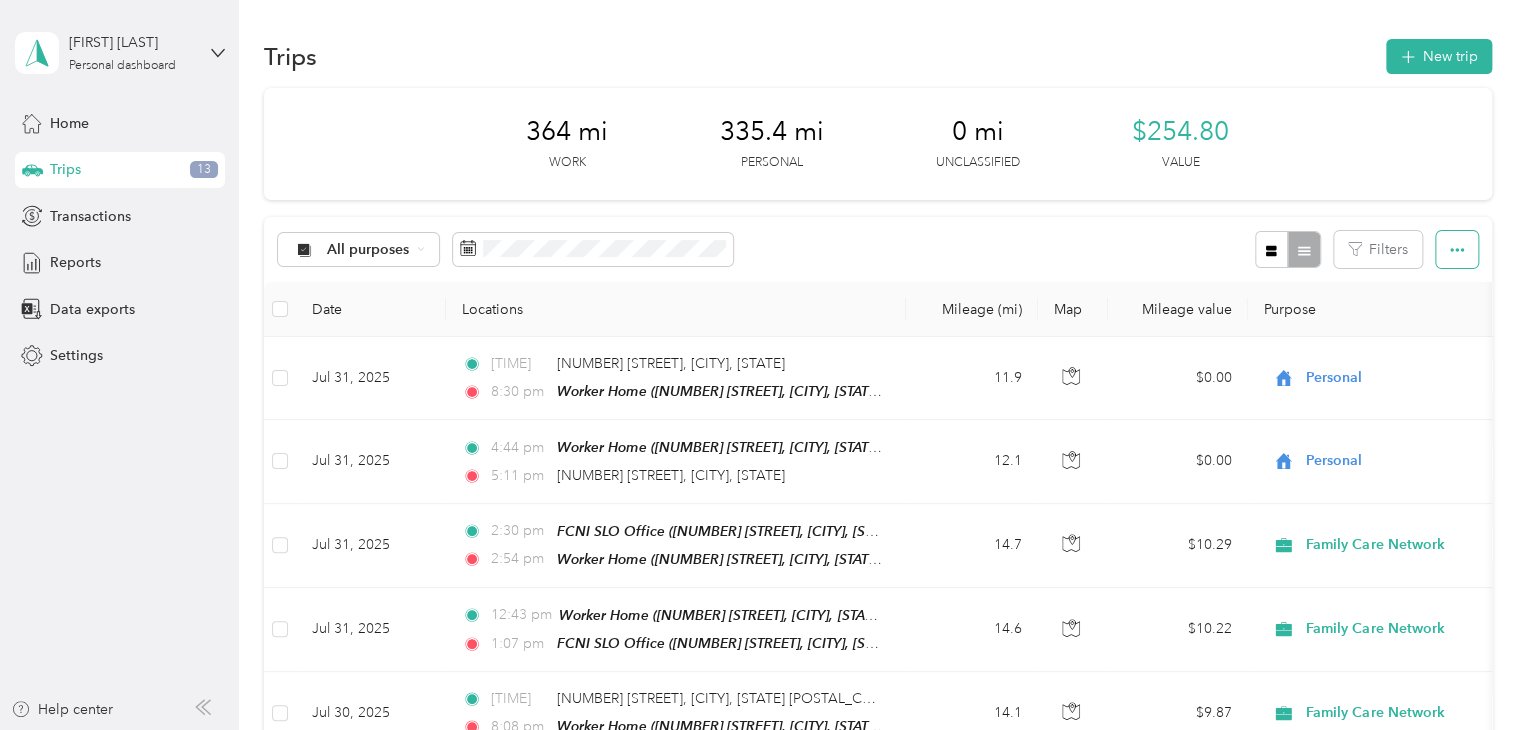 click 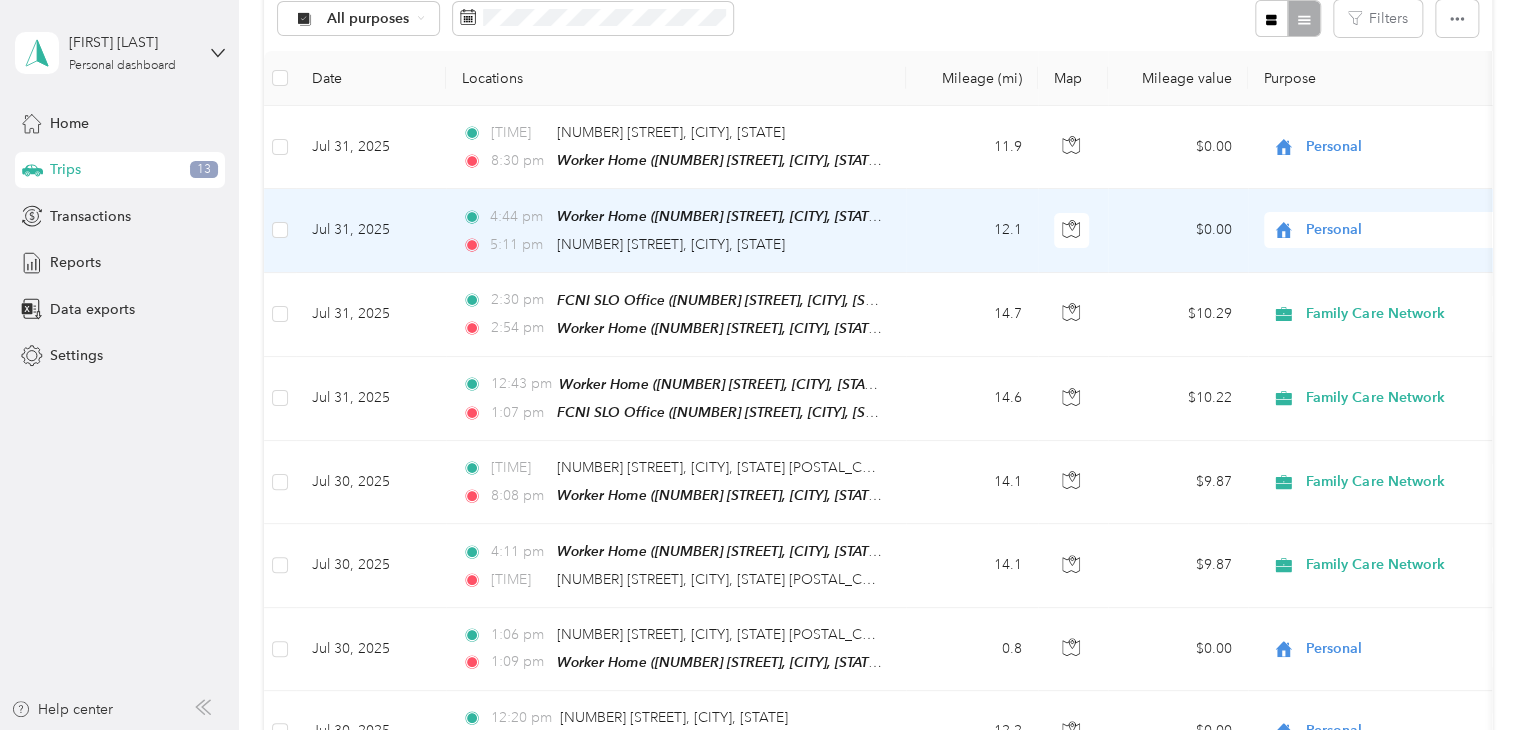 scroll, scrollTop: 235, scrollLeft: 0, axis: vertical 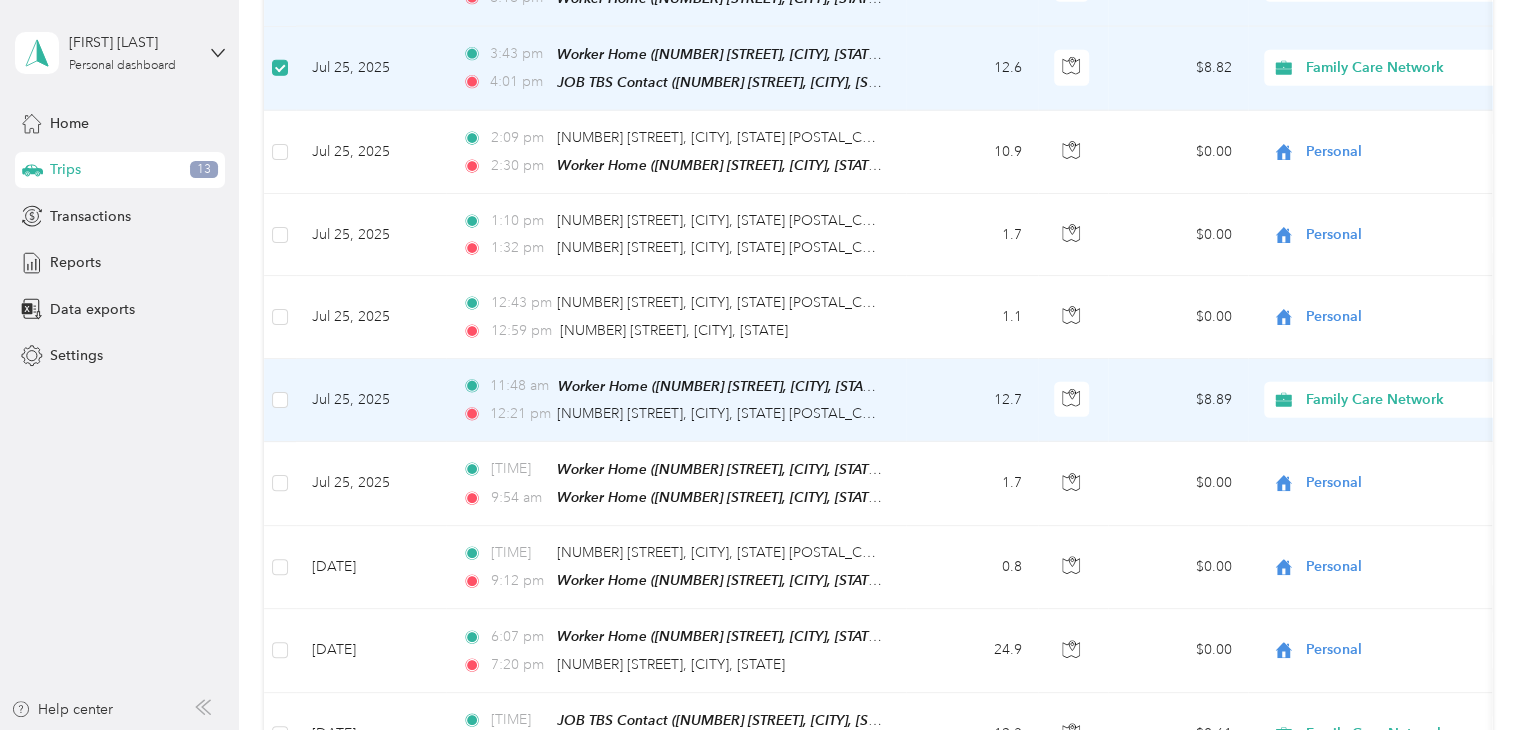 click at bounding box center [280, 400] 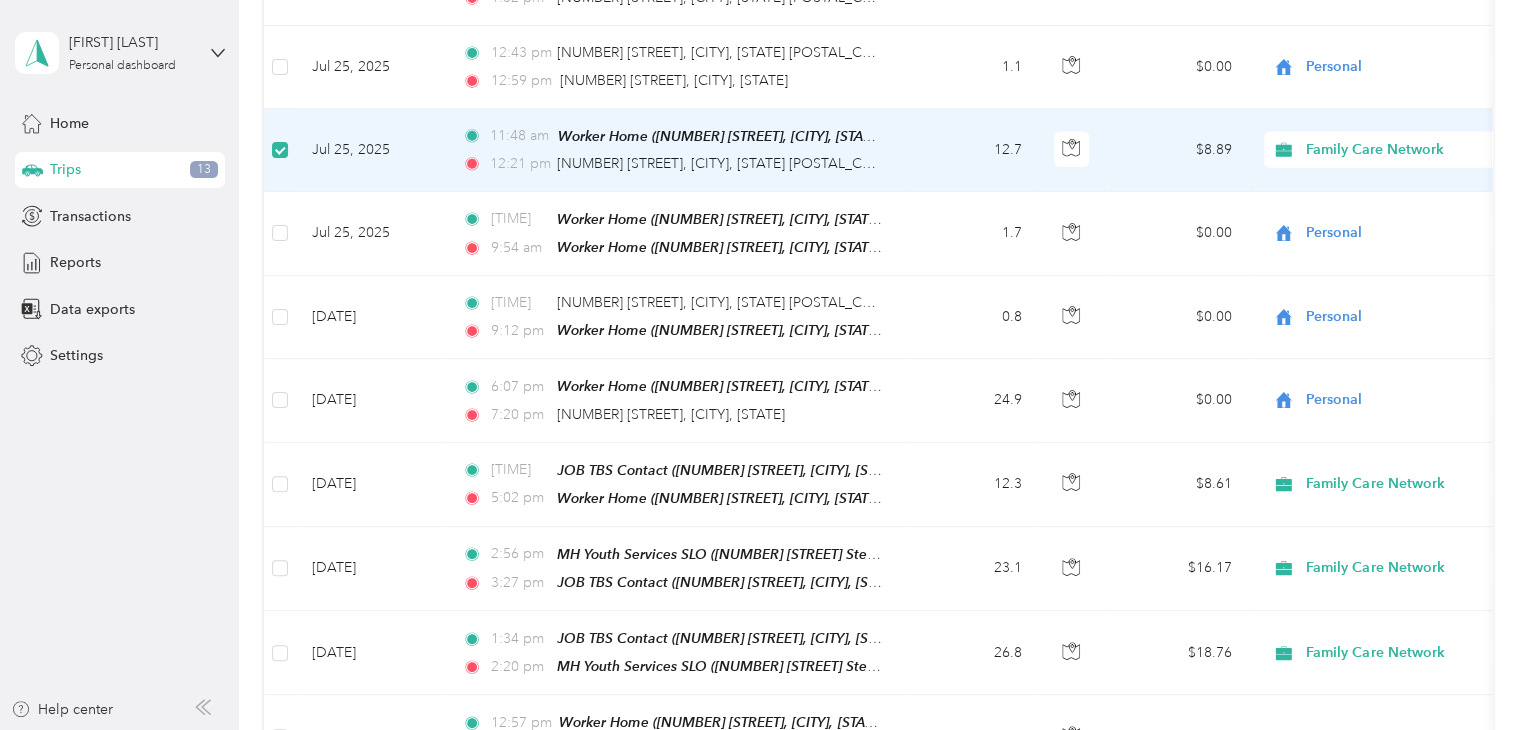 scroll, scrollTop: 3096, scrollLeft: 0, axis: vertical 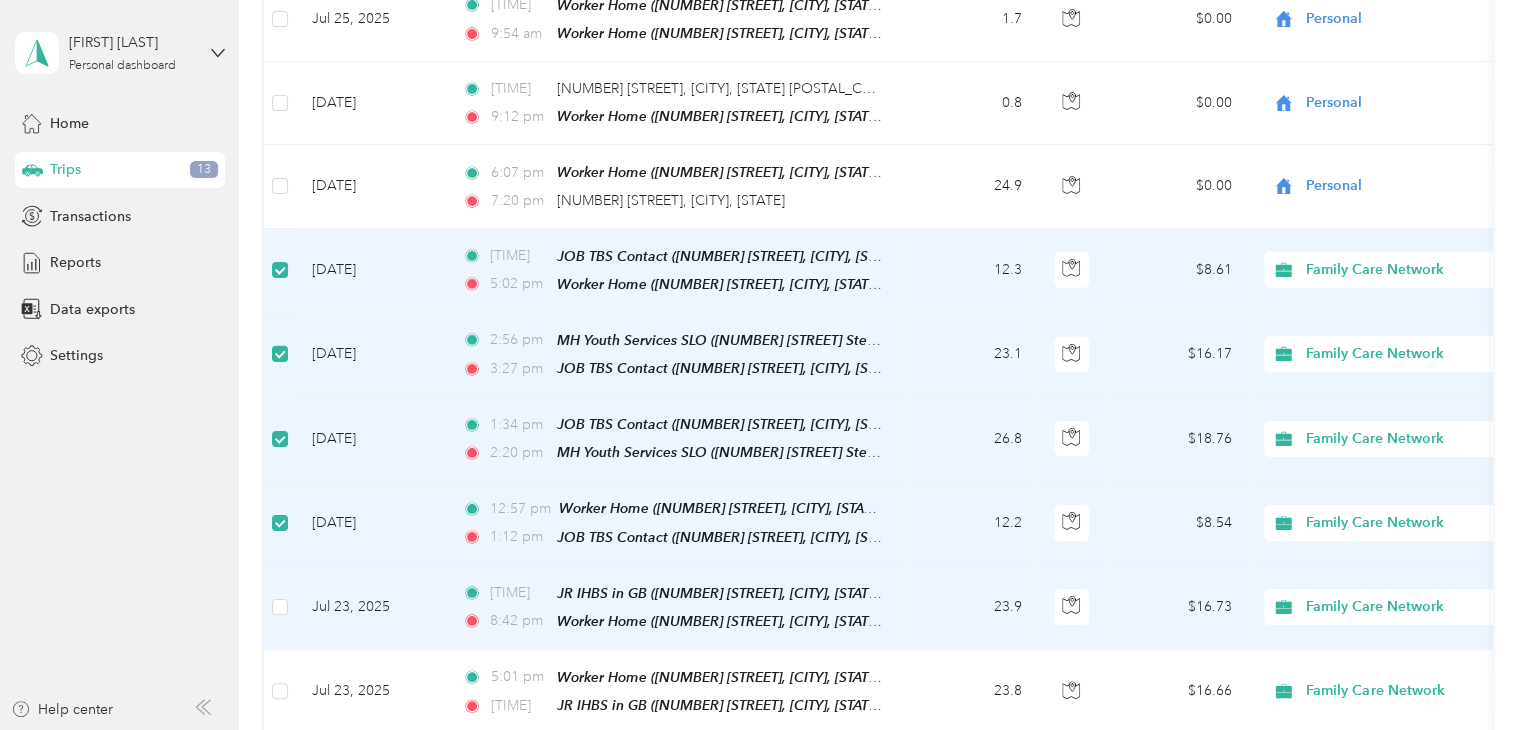 click at bounding box center [280, 608] 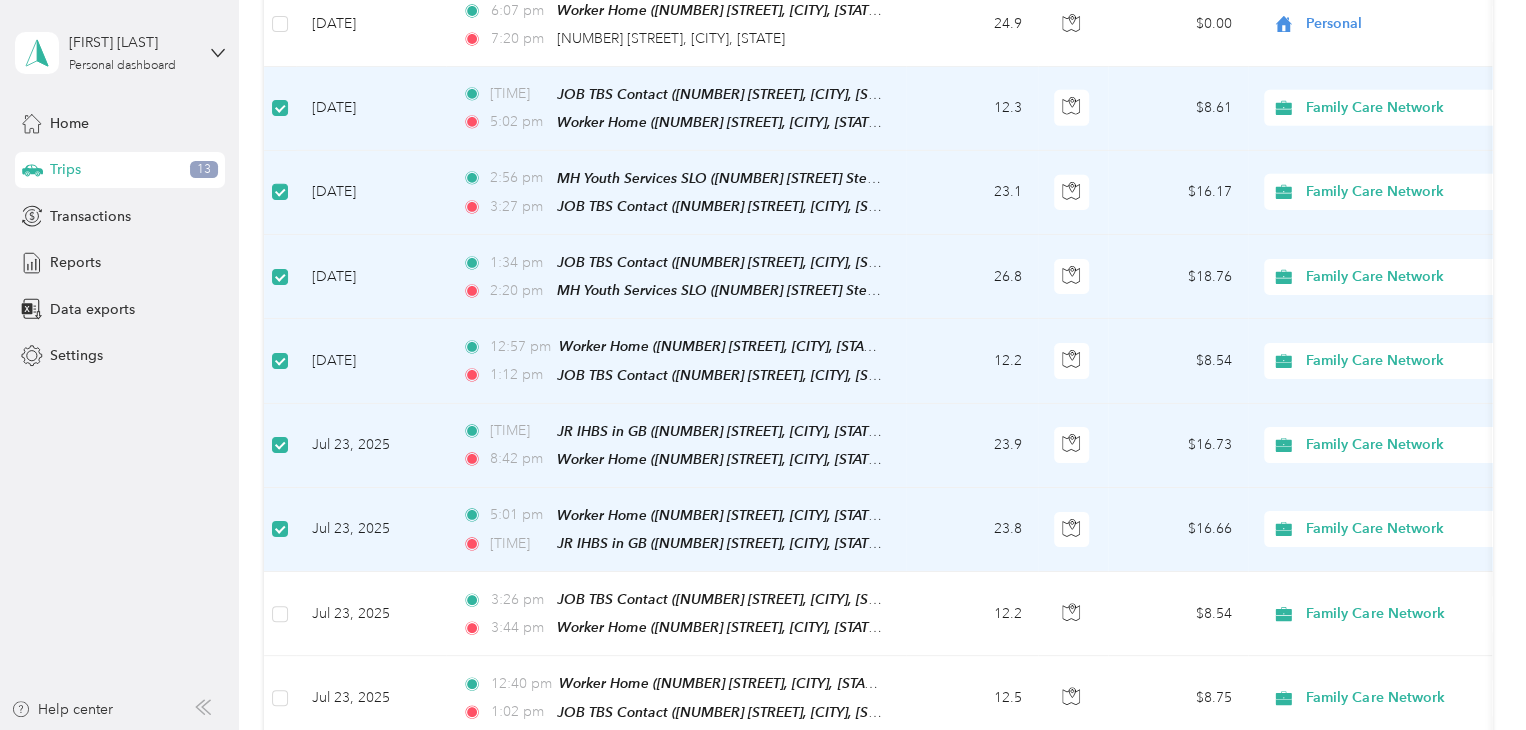 scroll, scrollTop: 3507, scrollLeft: 0, axis: vertical 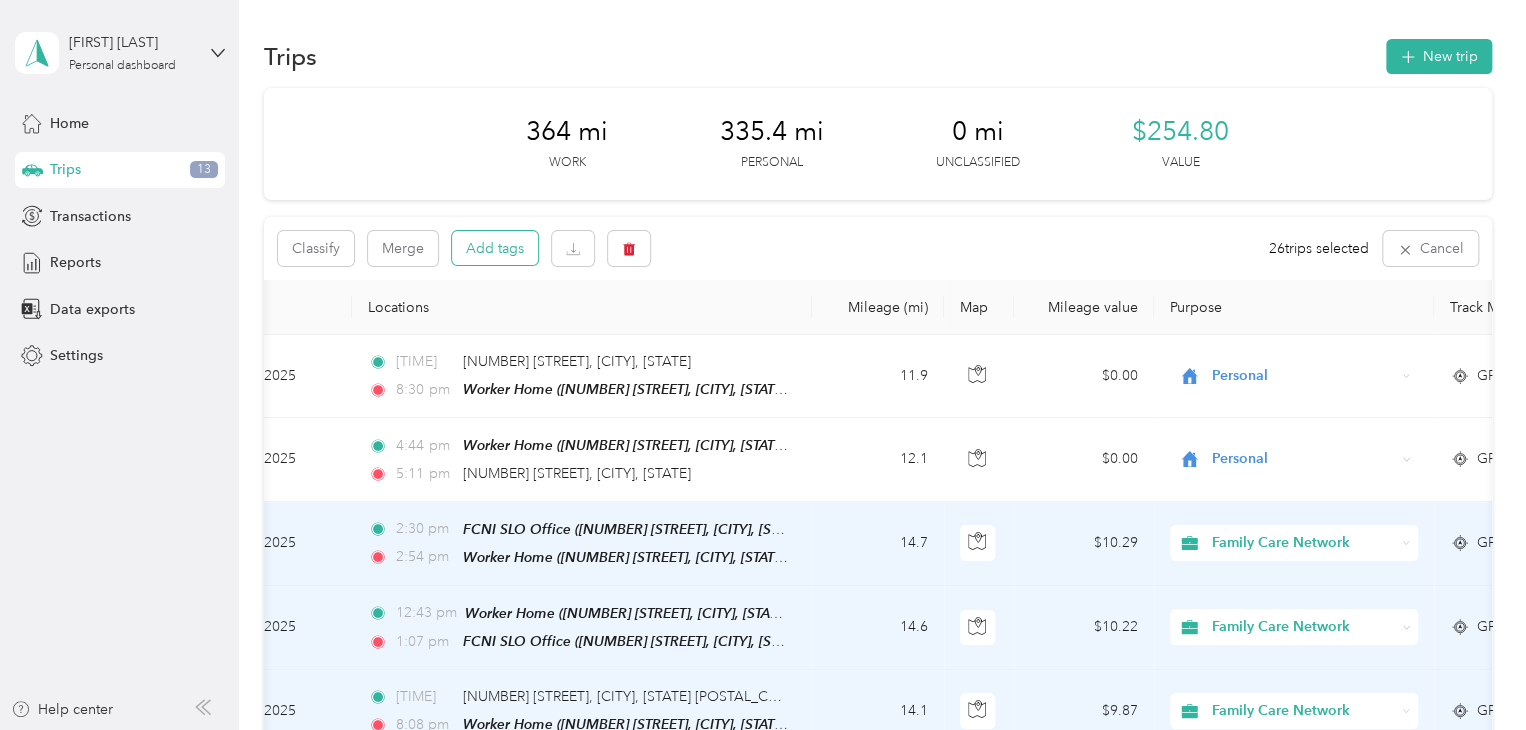 click on "Add tags" at bounding box center (495, 248) 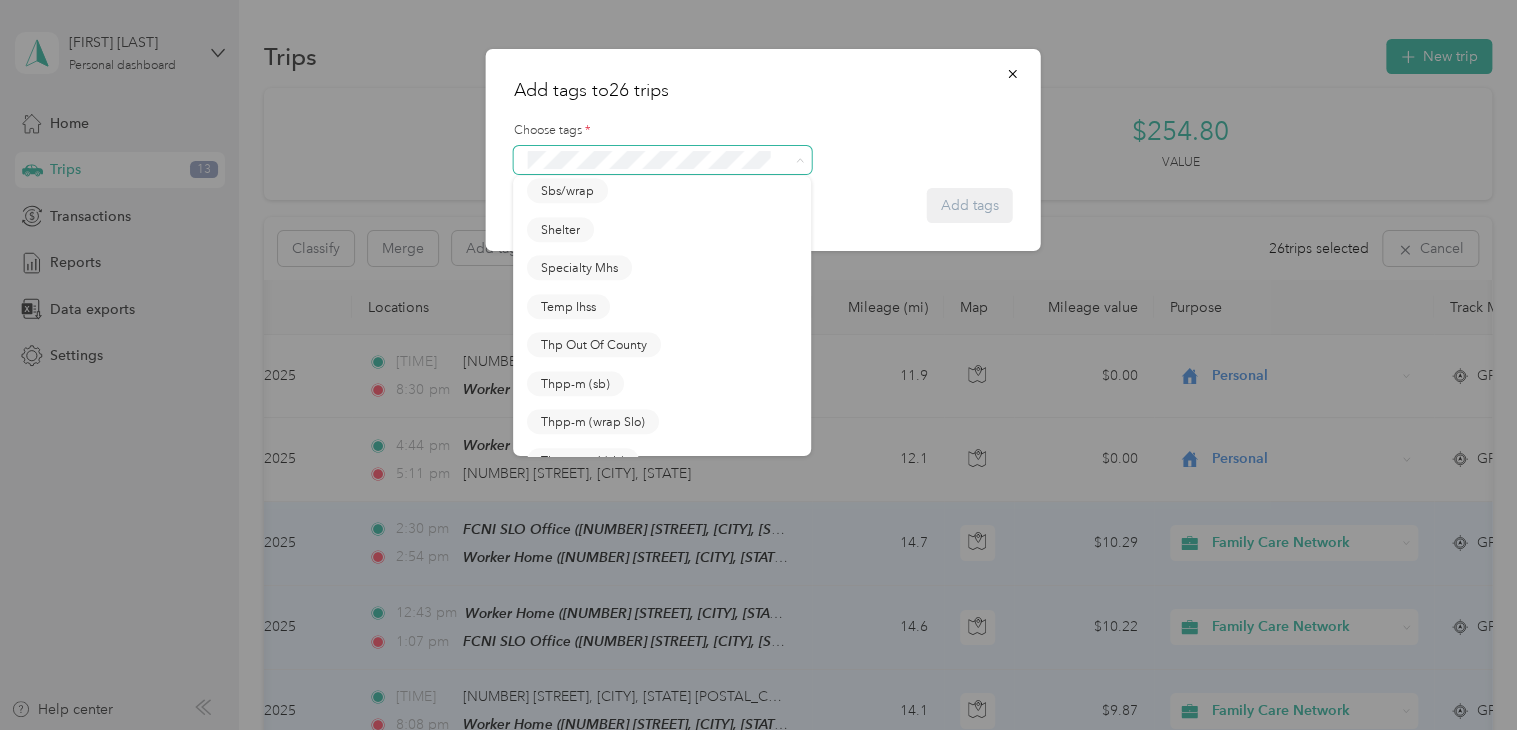 scroll, scrollTop: 523, scrollLeft: 0, axis: vertical 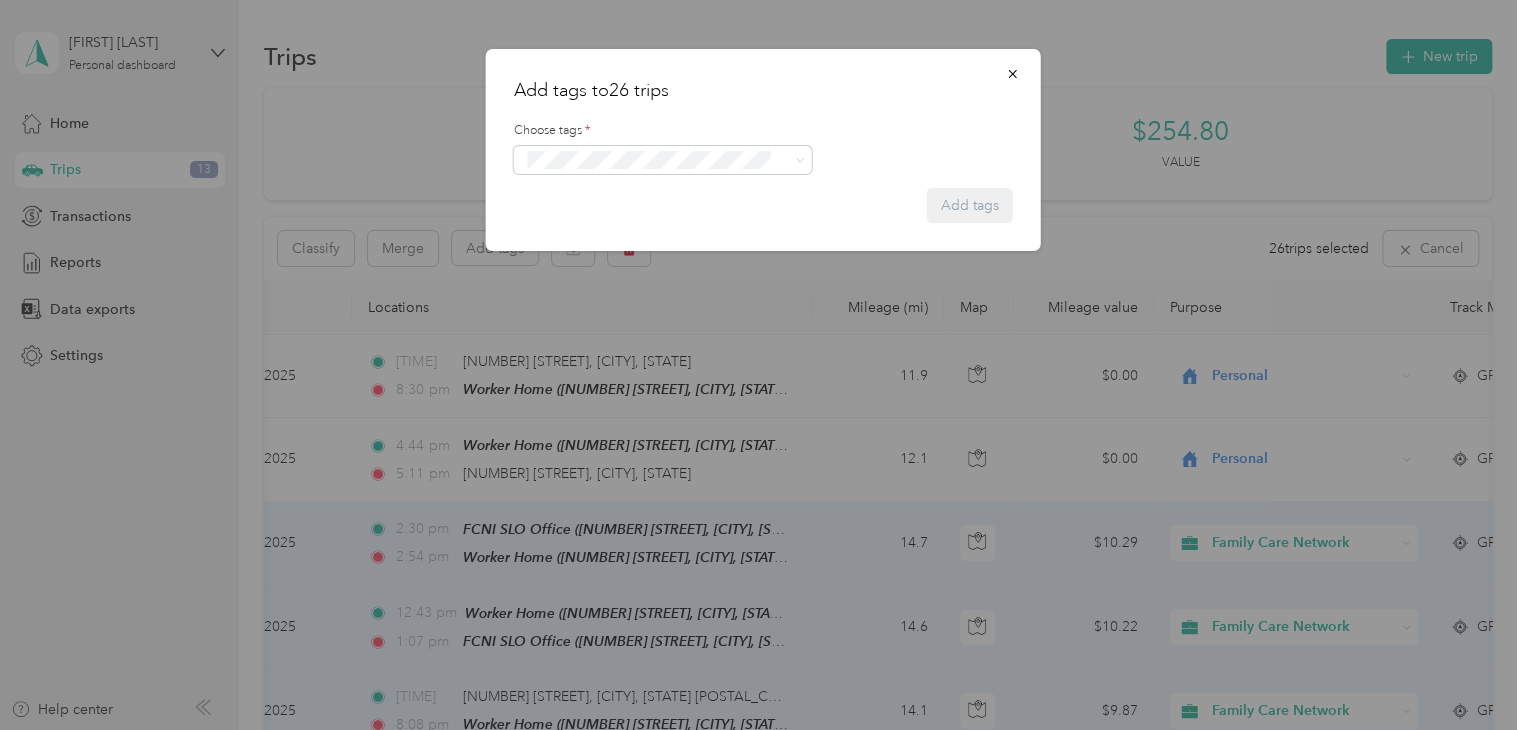 click on "Specialty Mhs" at bounding box center (579, 285) 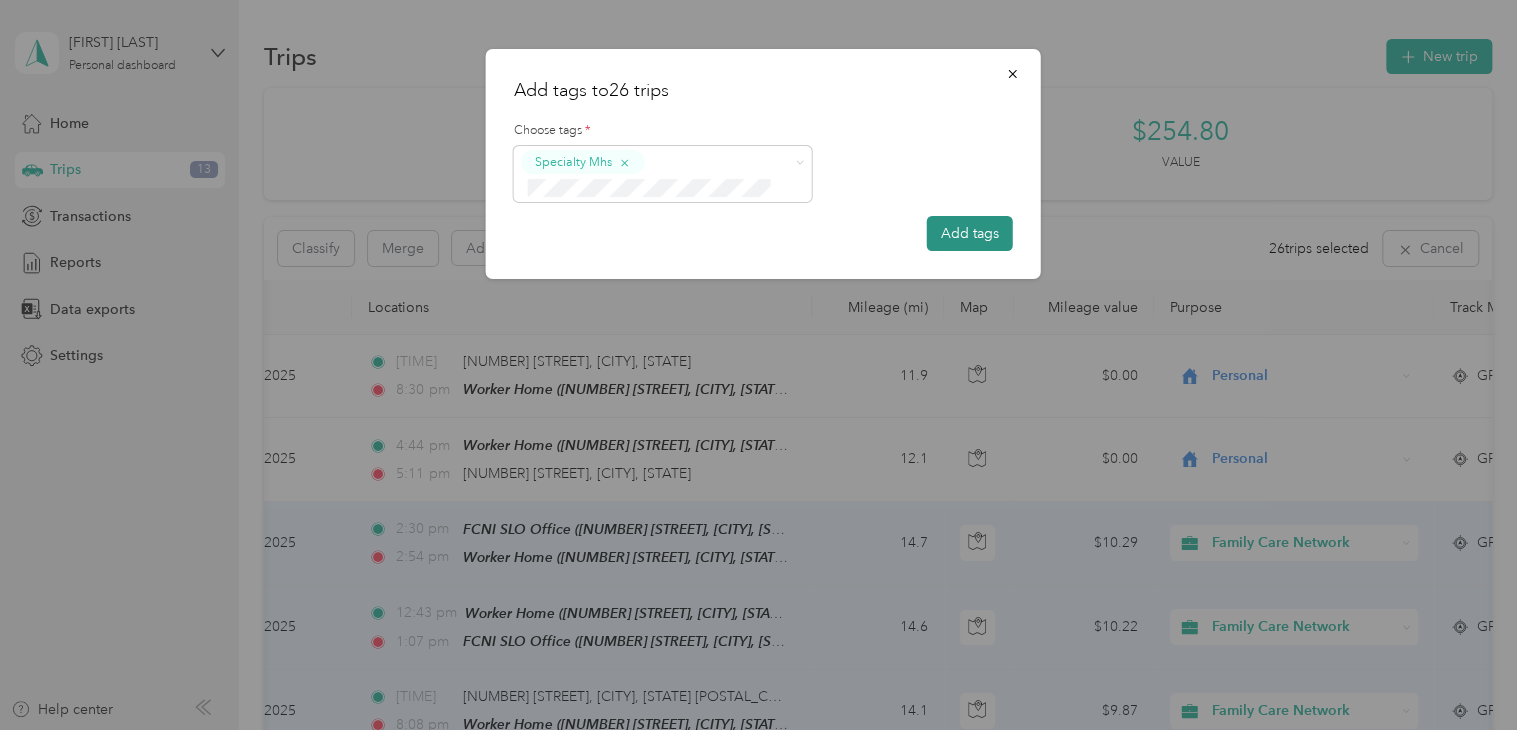 click on "Add tags" at bounding box center [970, 233] 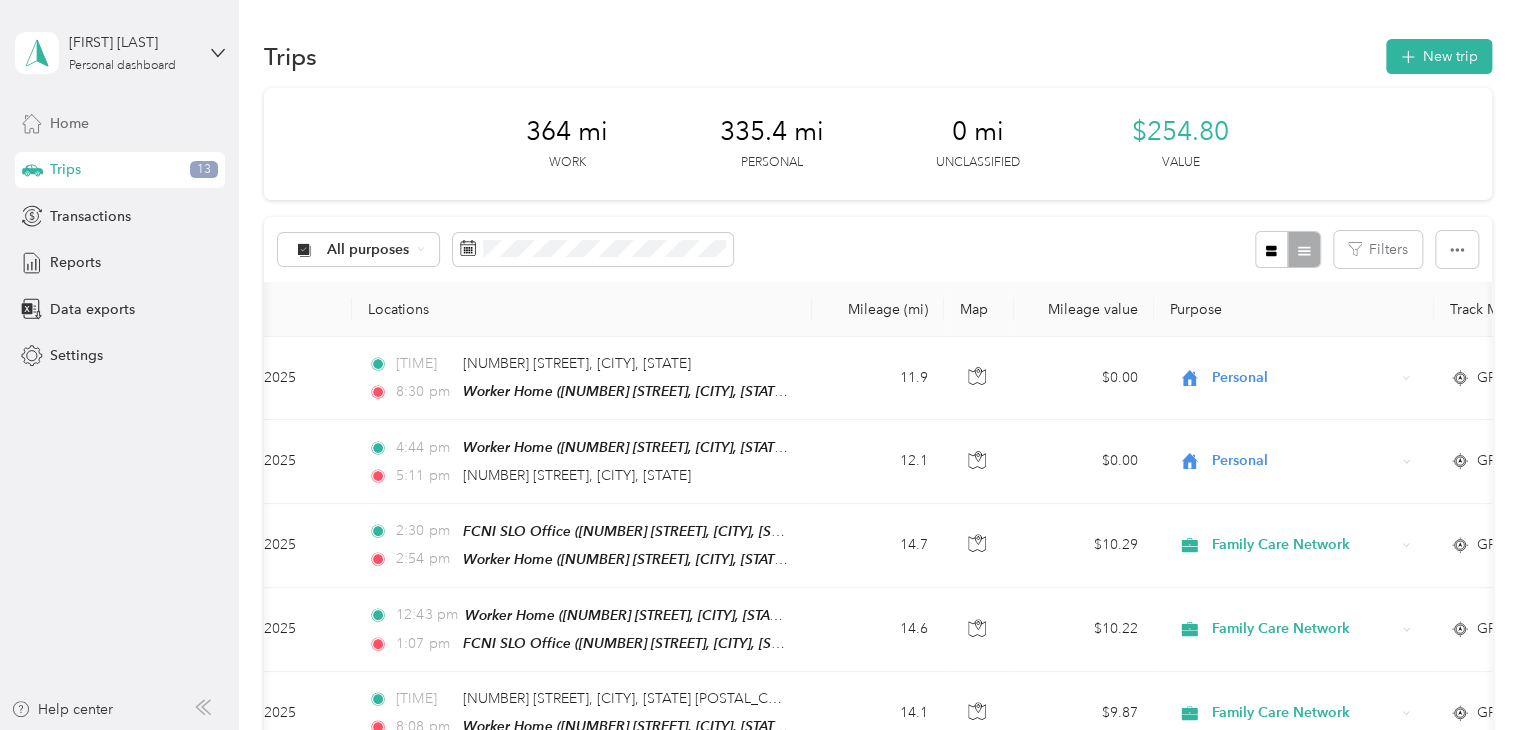 click on "Home" at bounding box center (120, 123) 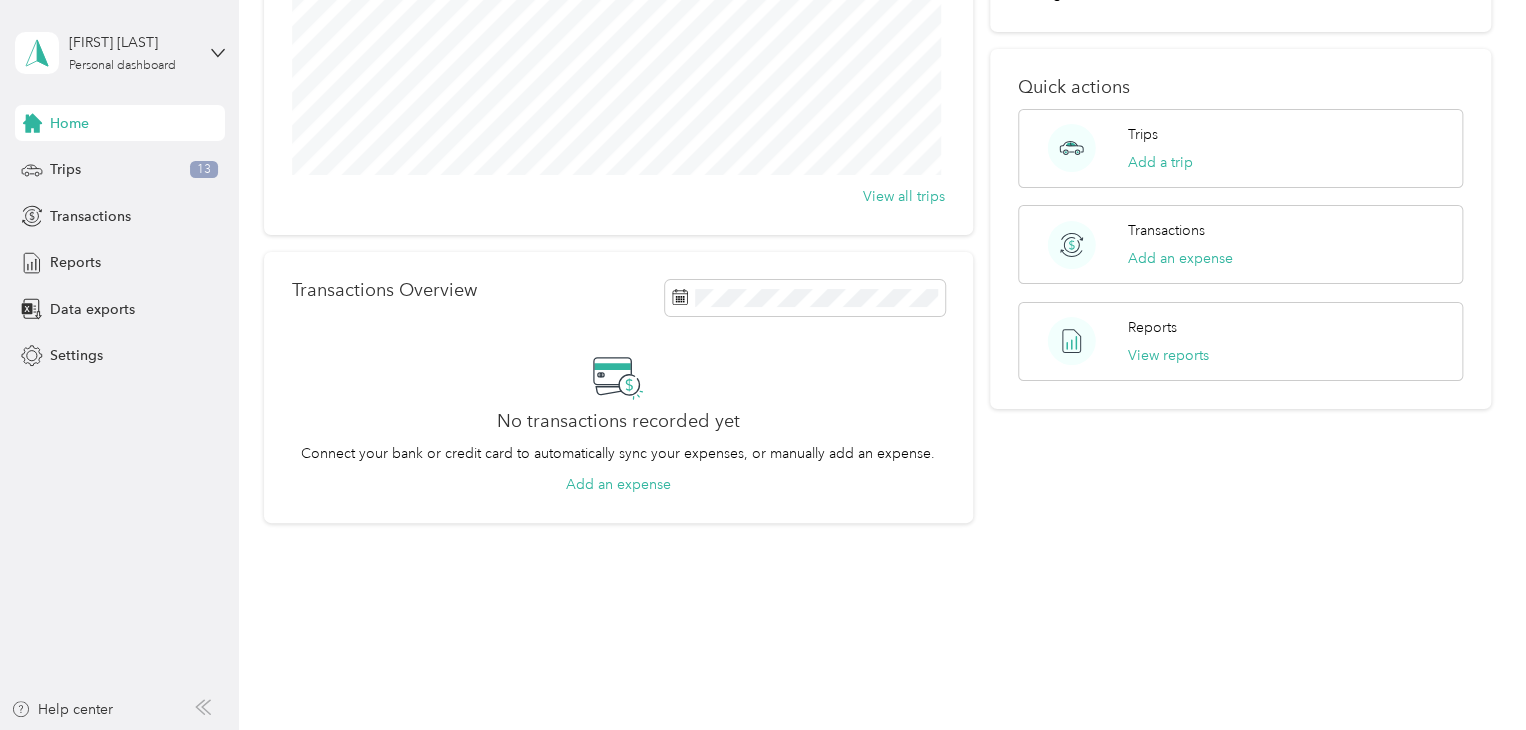 scroll, scrollTop: 0, scrollLeft: 0, axis: both 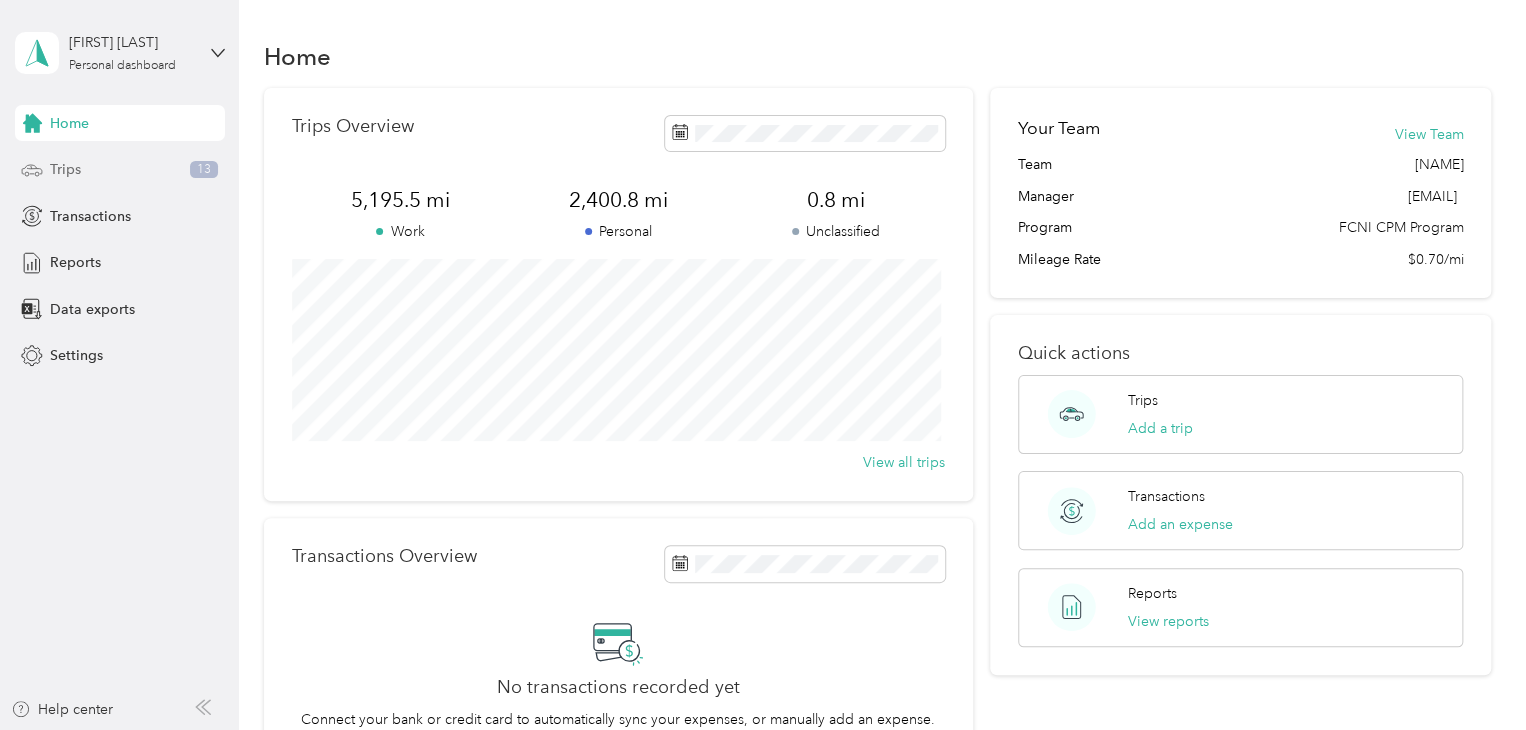 click on "Trips 13" at bounding box center (120, 170) 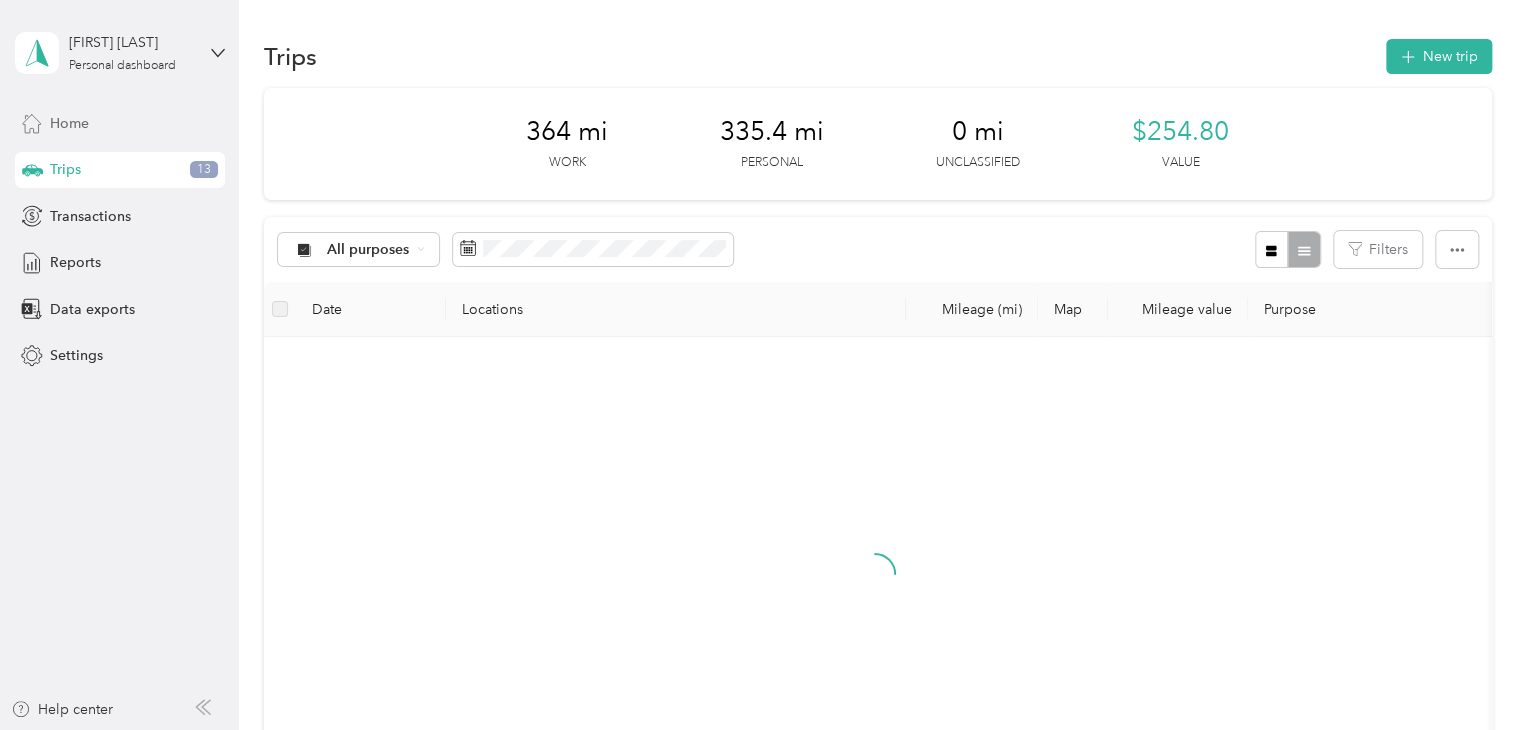 click on "Home" at bounding box center [120, 123] 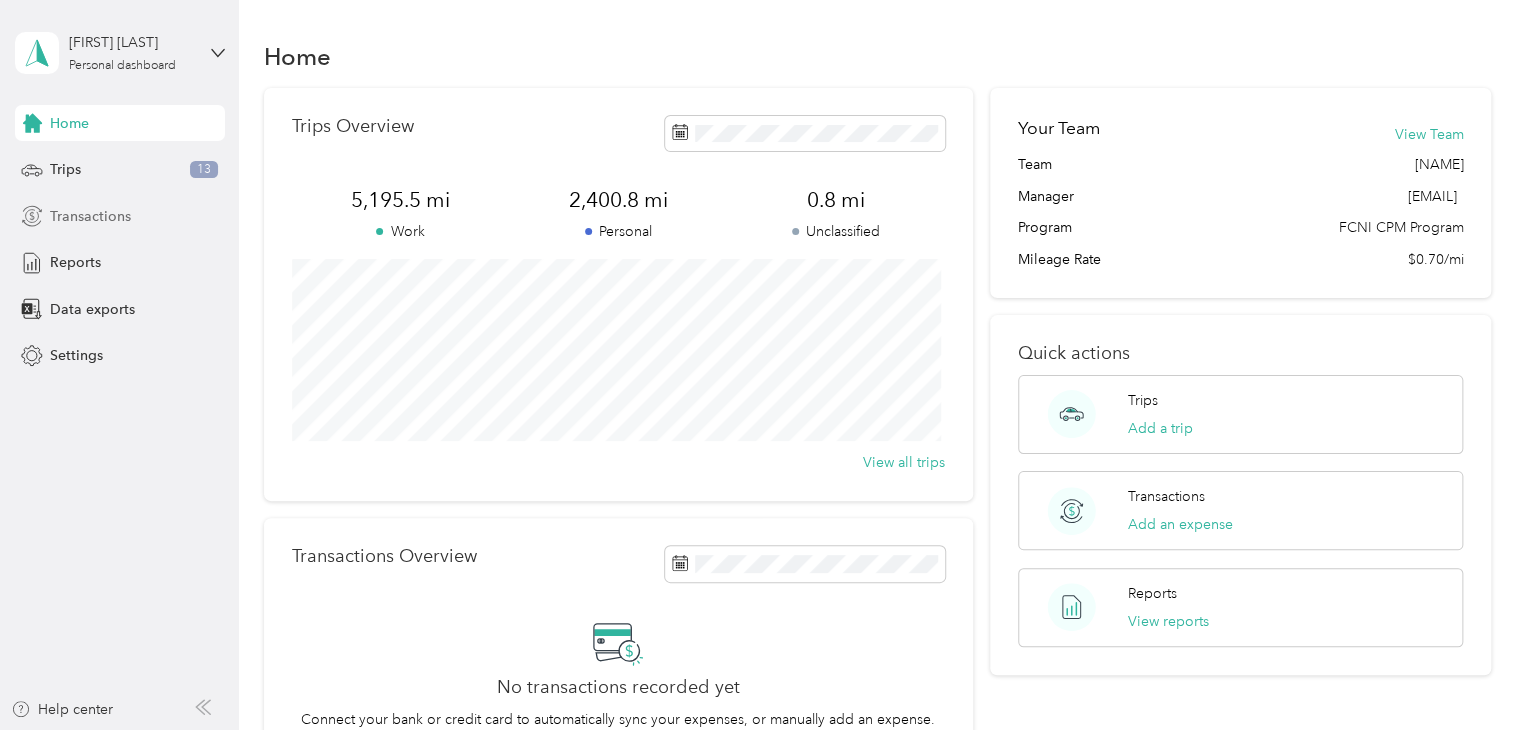 click on "Transactions" at bounding box center (120, 216) 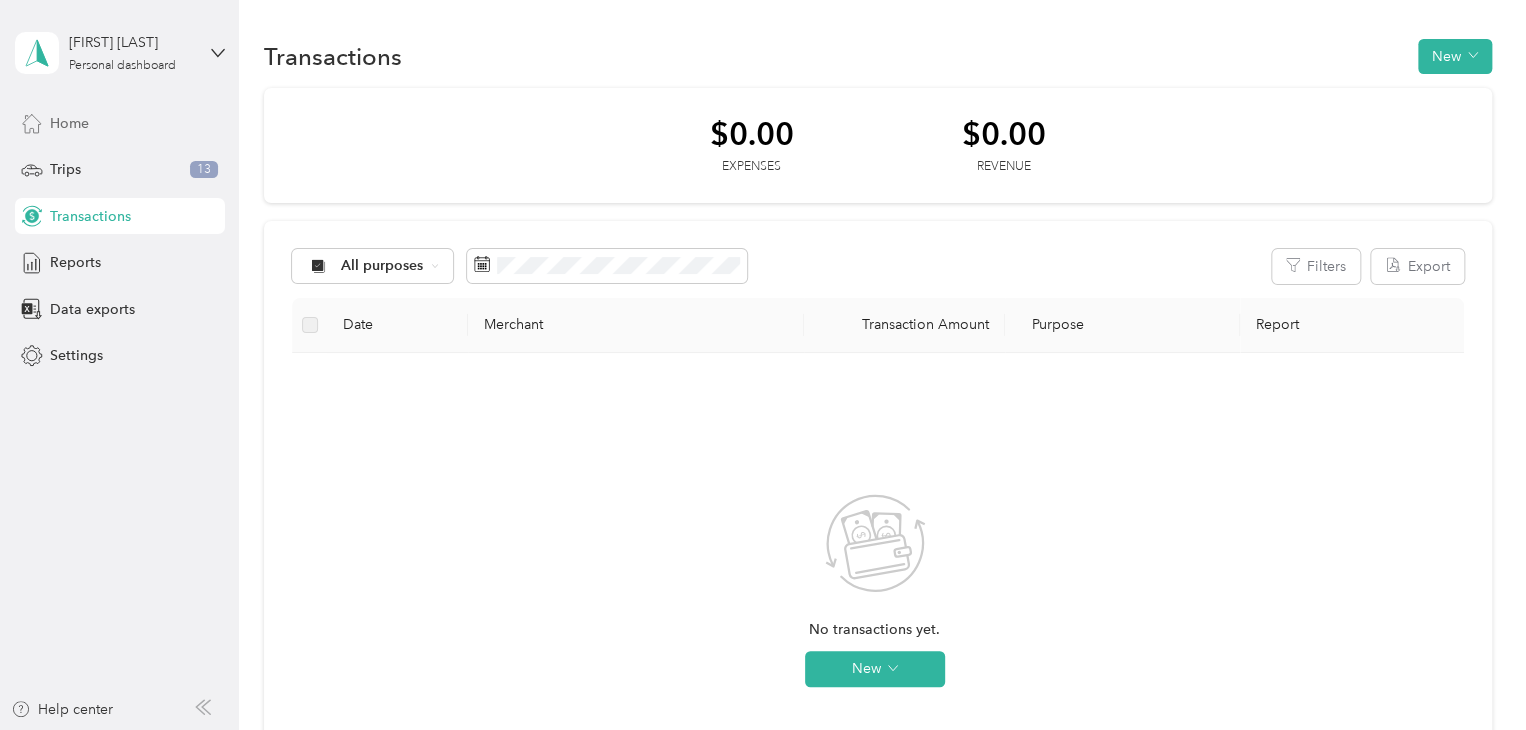 click on "Home" at bounding box center [120, 123] 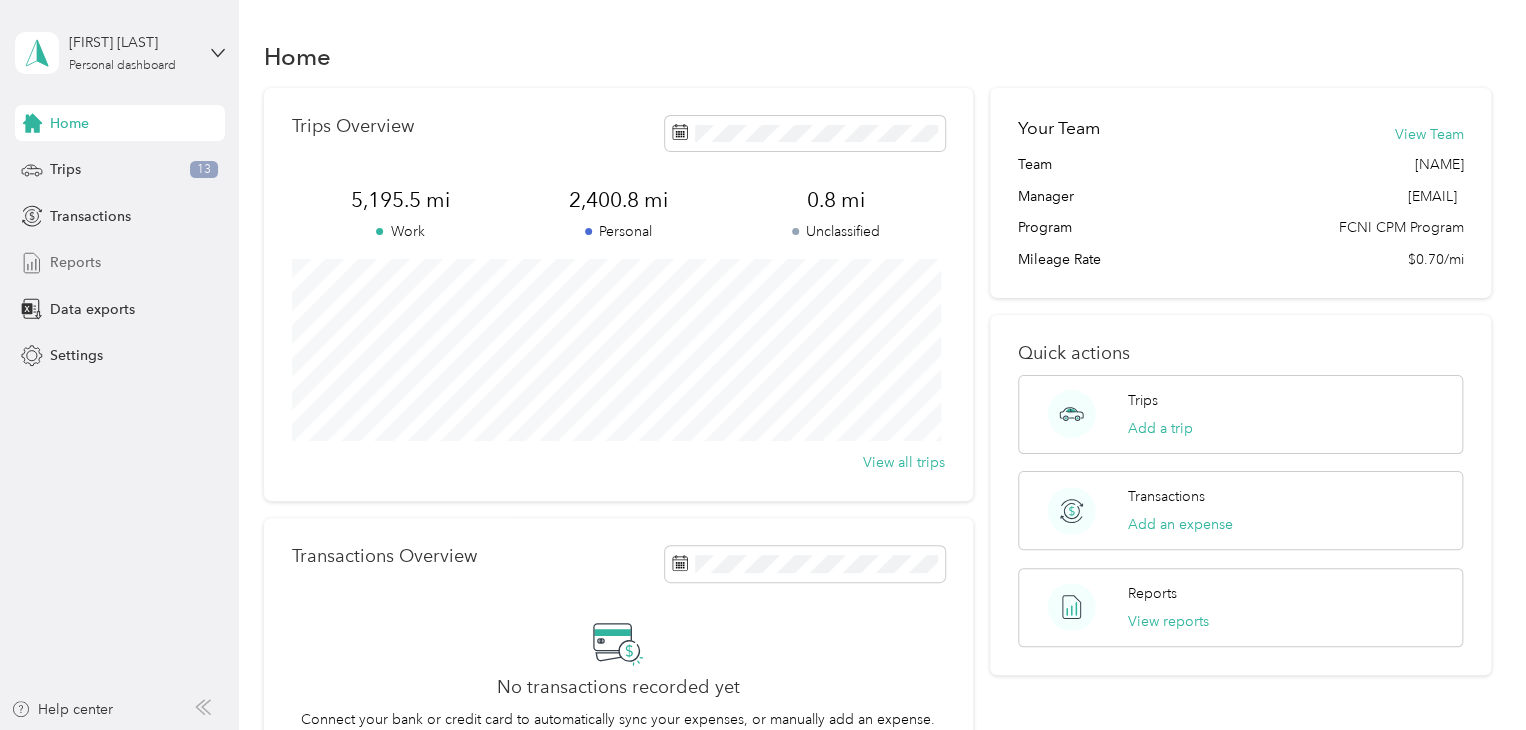 click on "Reports" at bounding box center (120, 263) 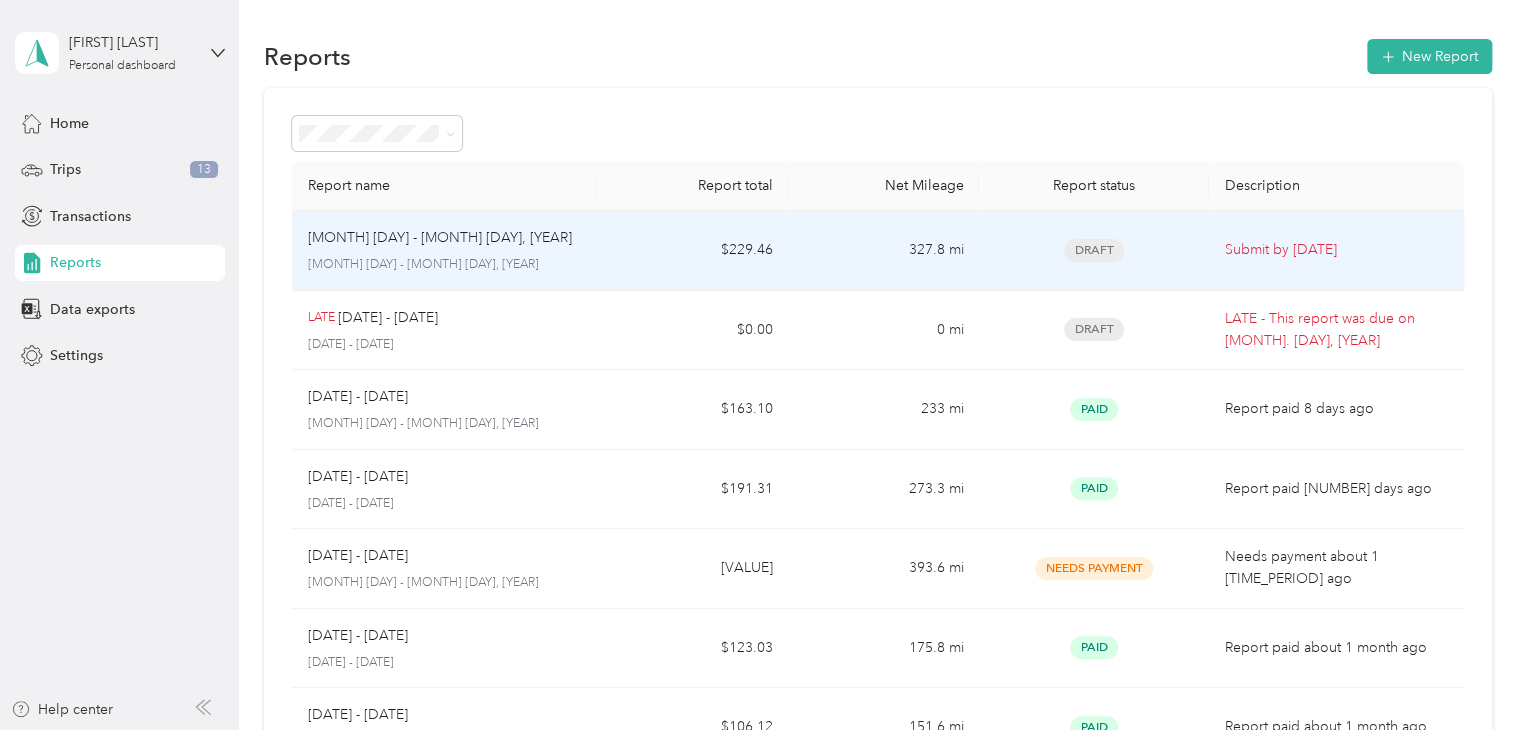click on "Jul 21 - Aug 3, 2025 Jul 21 - Aug 3, 2025" at bounding box center (445, 250) 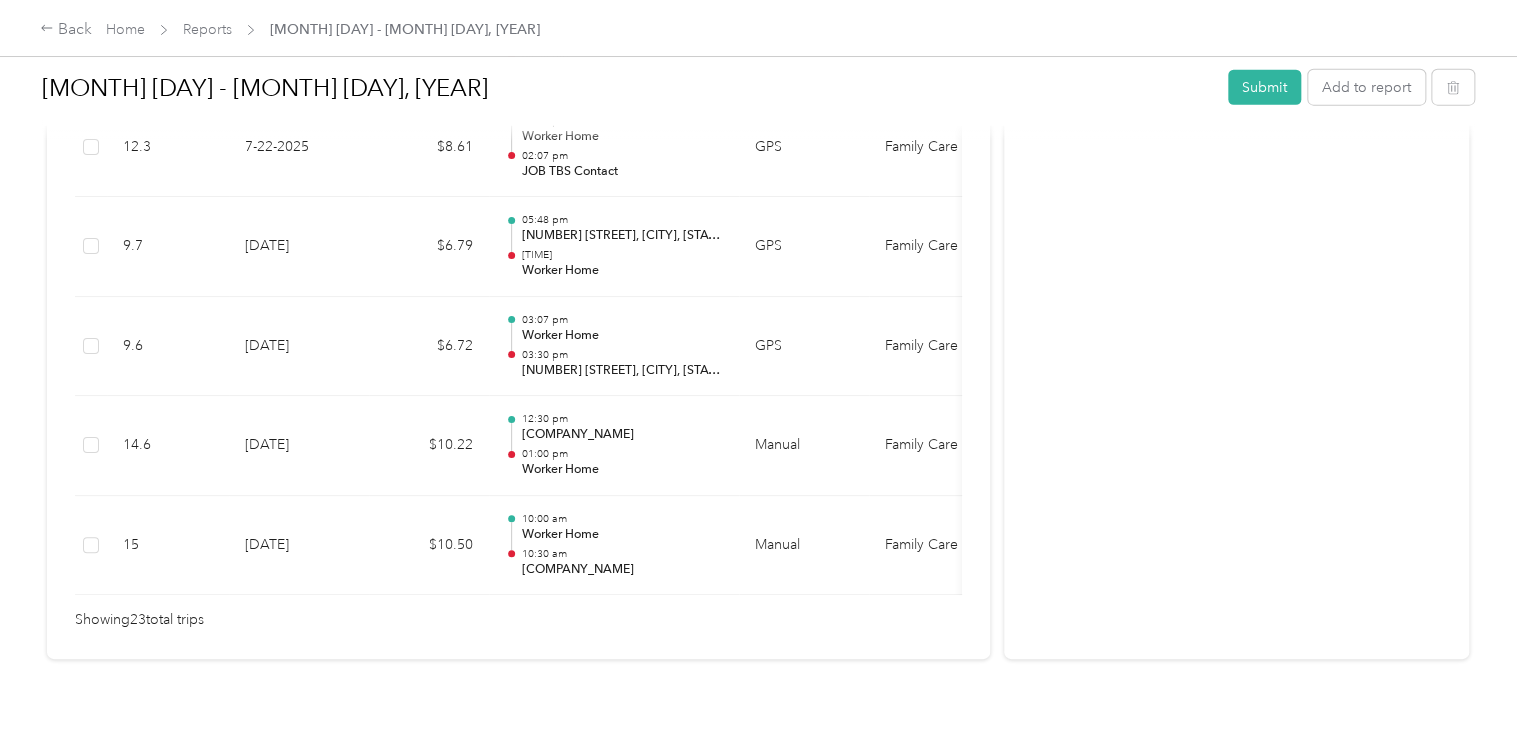 scroll, scrollTop: 2512, scrollLeft: 0, axis: vertical 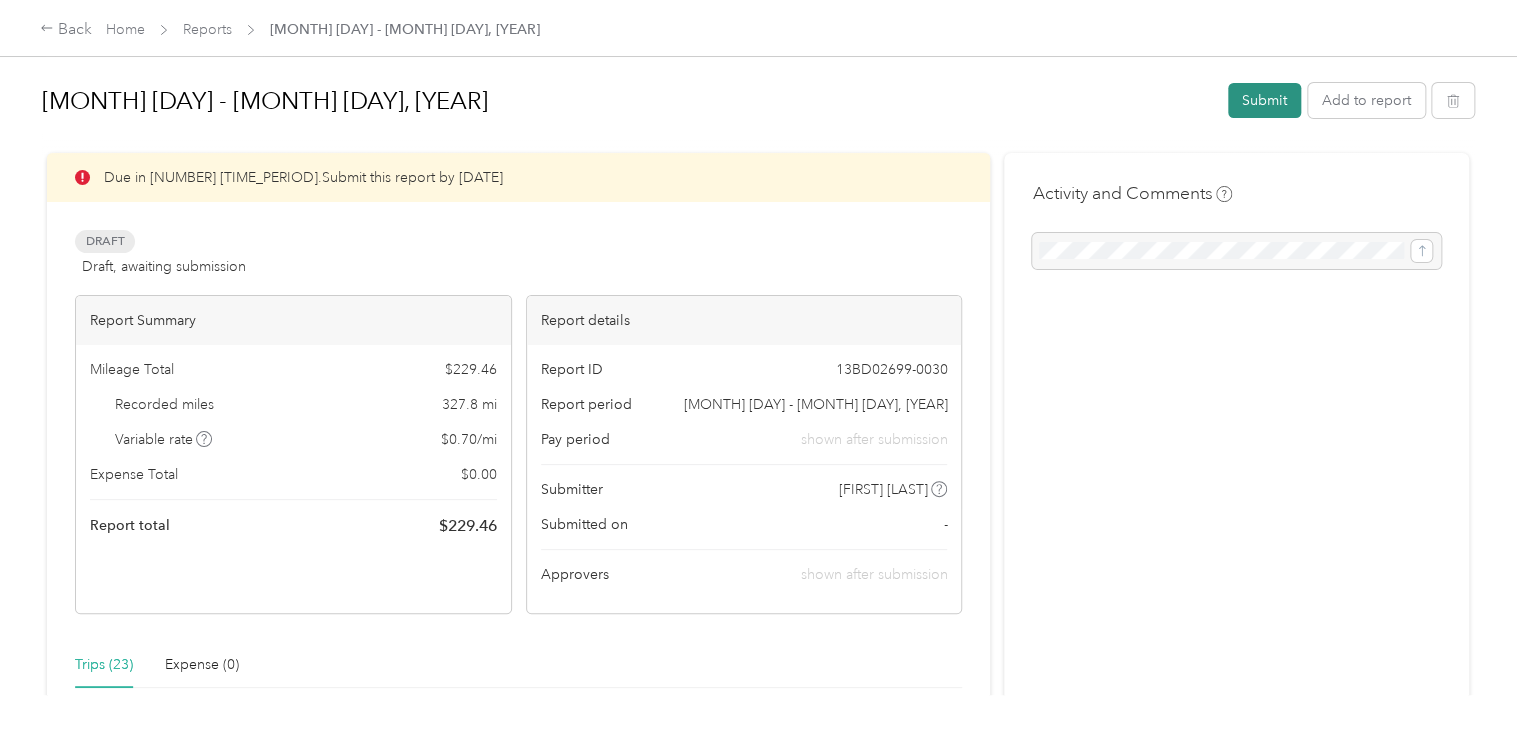 click on "Submit" at bounding box center [1264, 100] 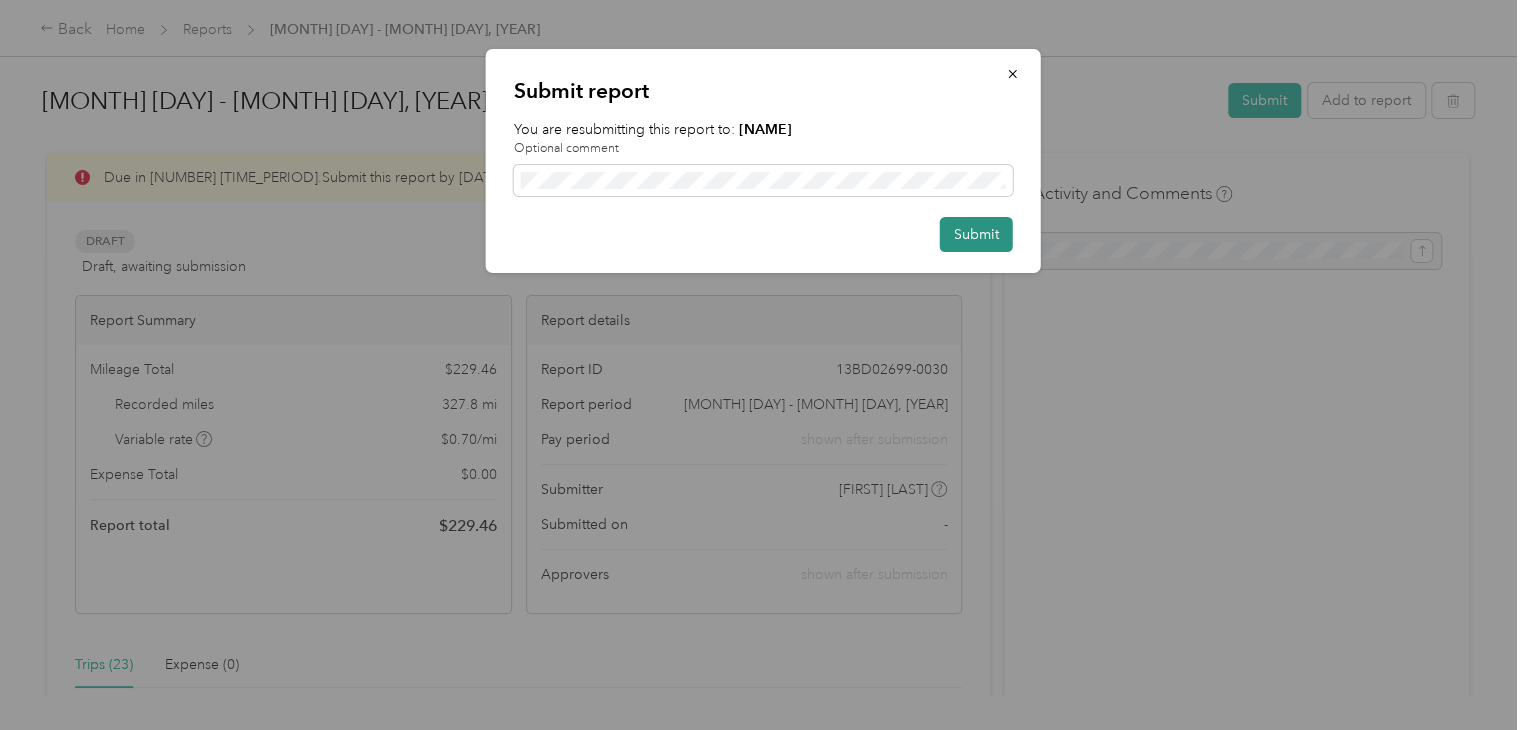 click on "Submit" at bounding box center (976, 234) 